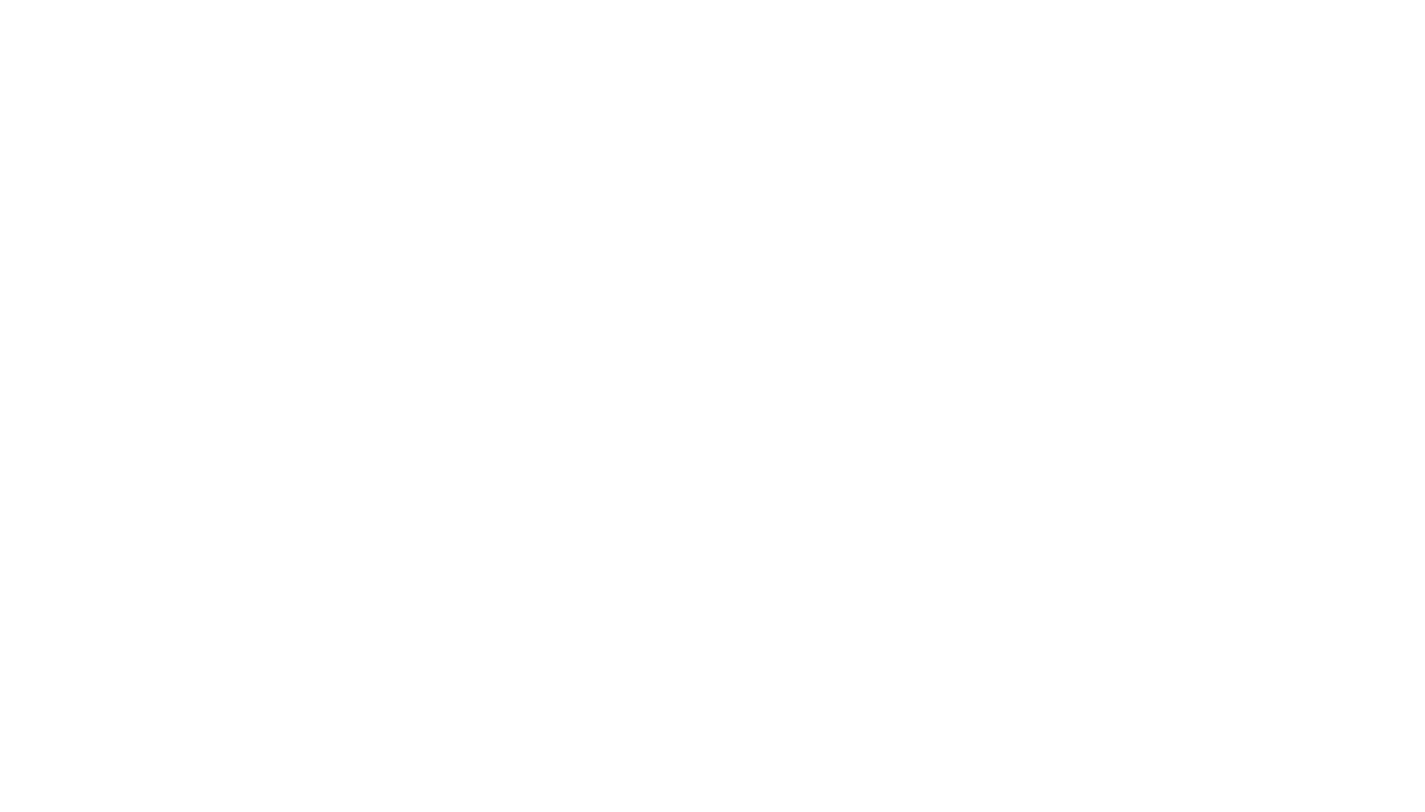 scroll, scrollTop: 0, scrollLeft: 0, axis: both 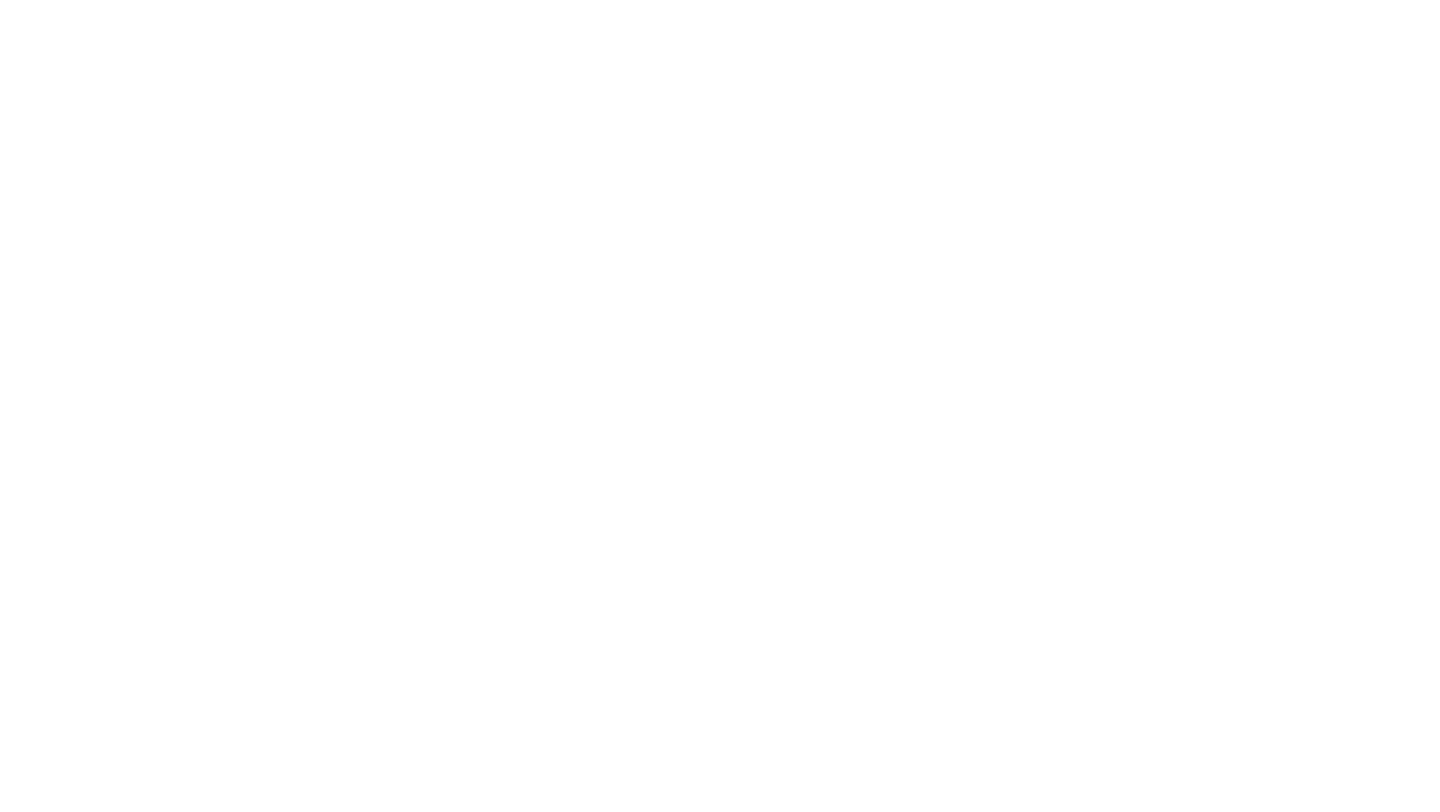 select on "*" 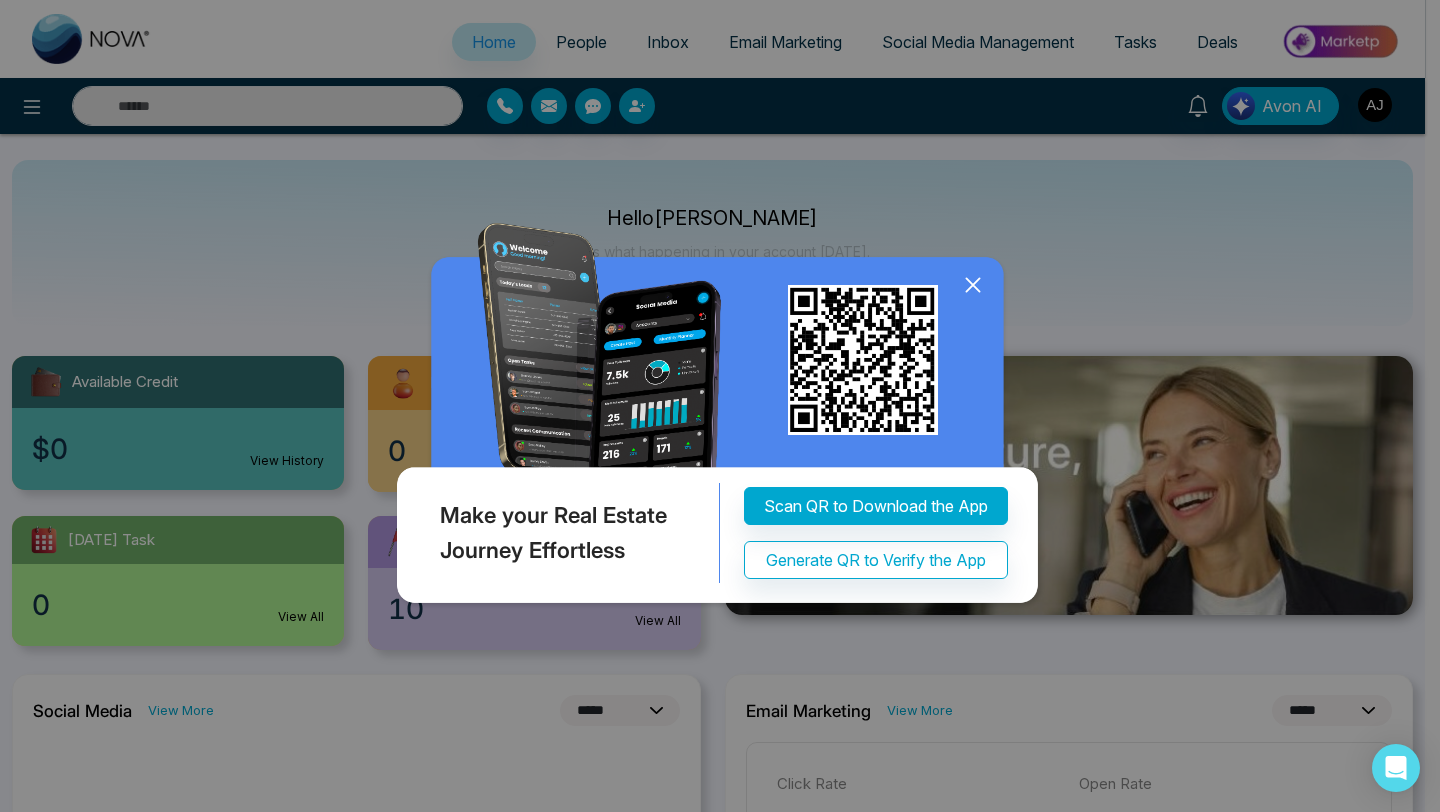 click 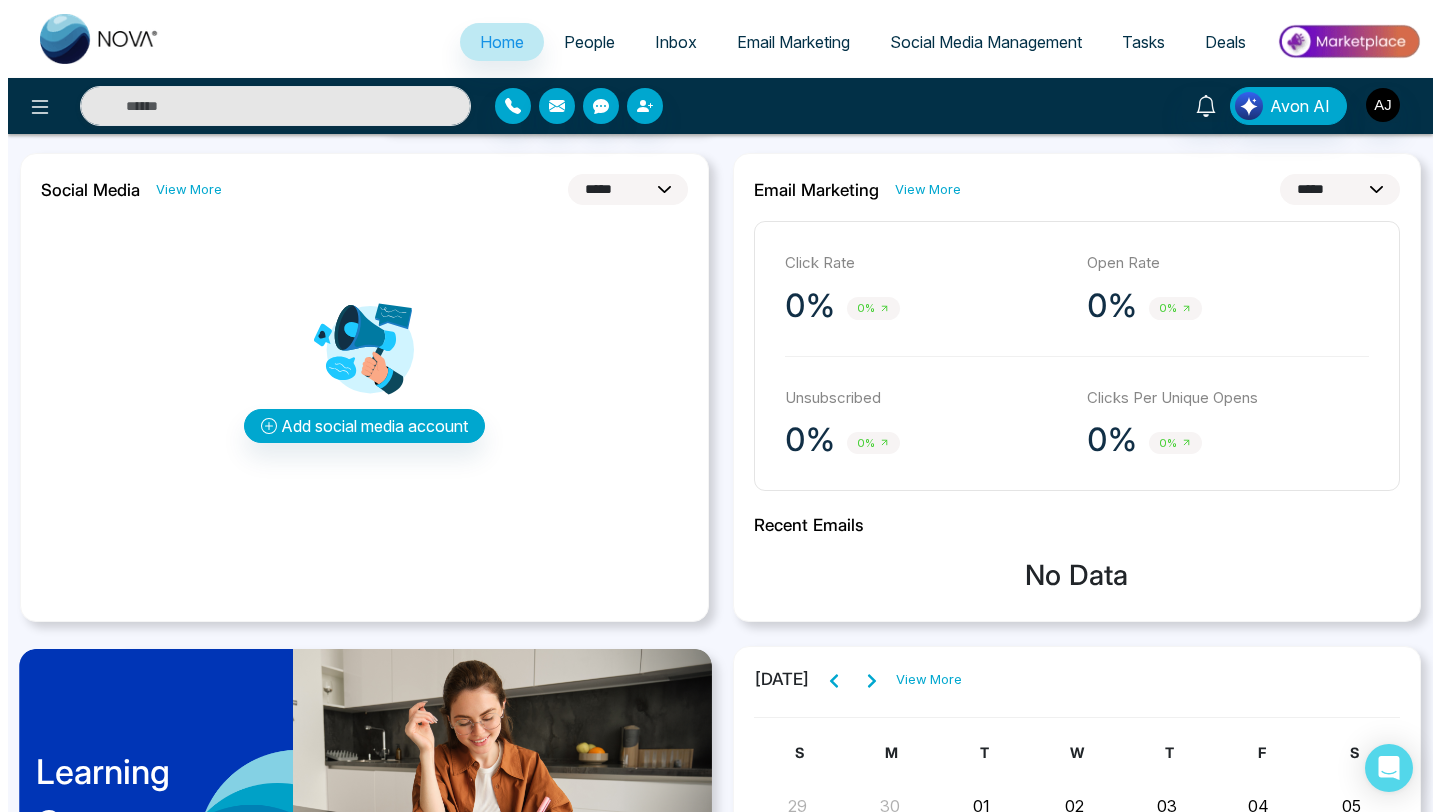scroll, scrollTop: 524, scrollLeft: 0, axis: vertical 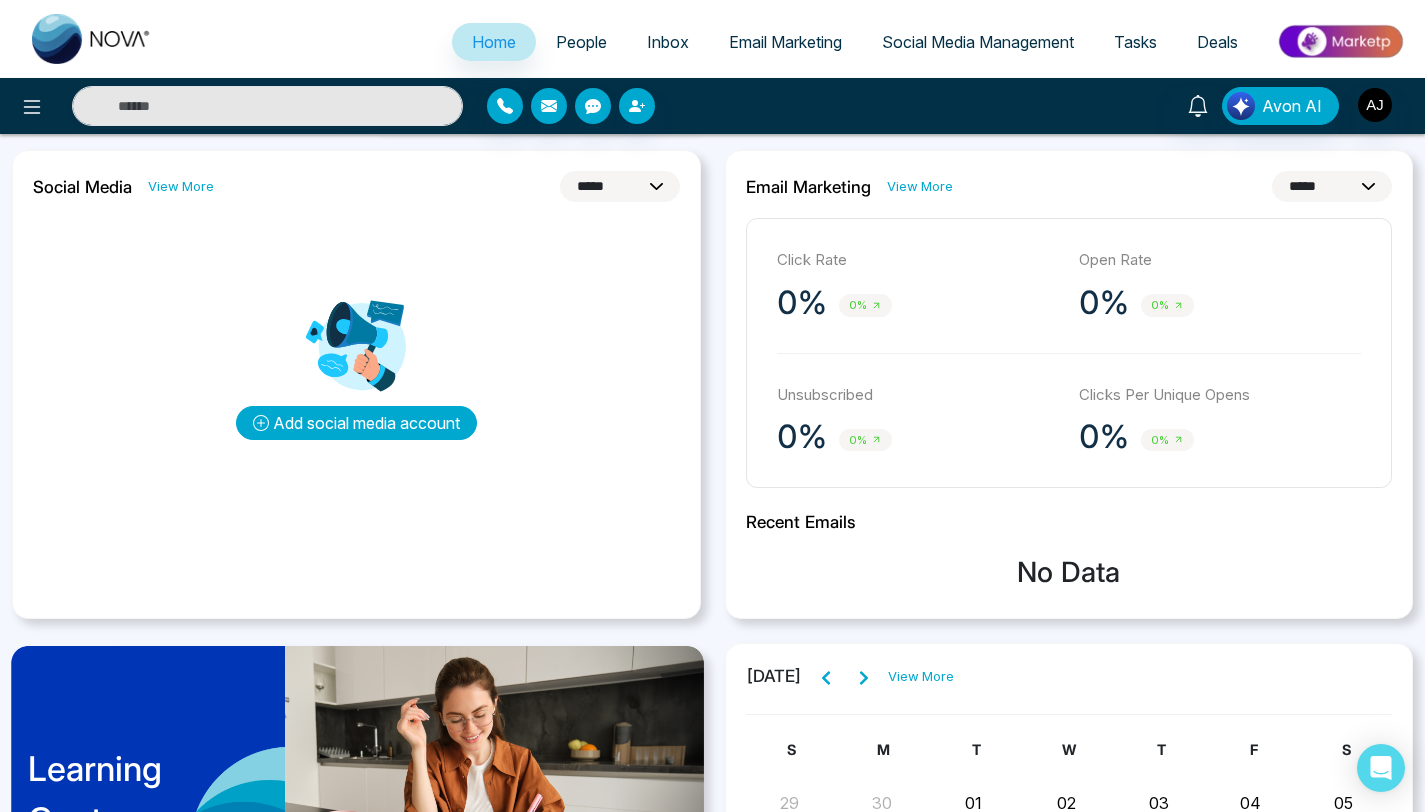 click on "Add social media account" at bounding box center (356, 423) 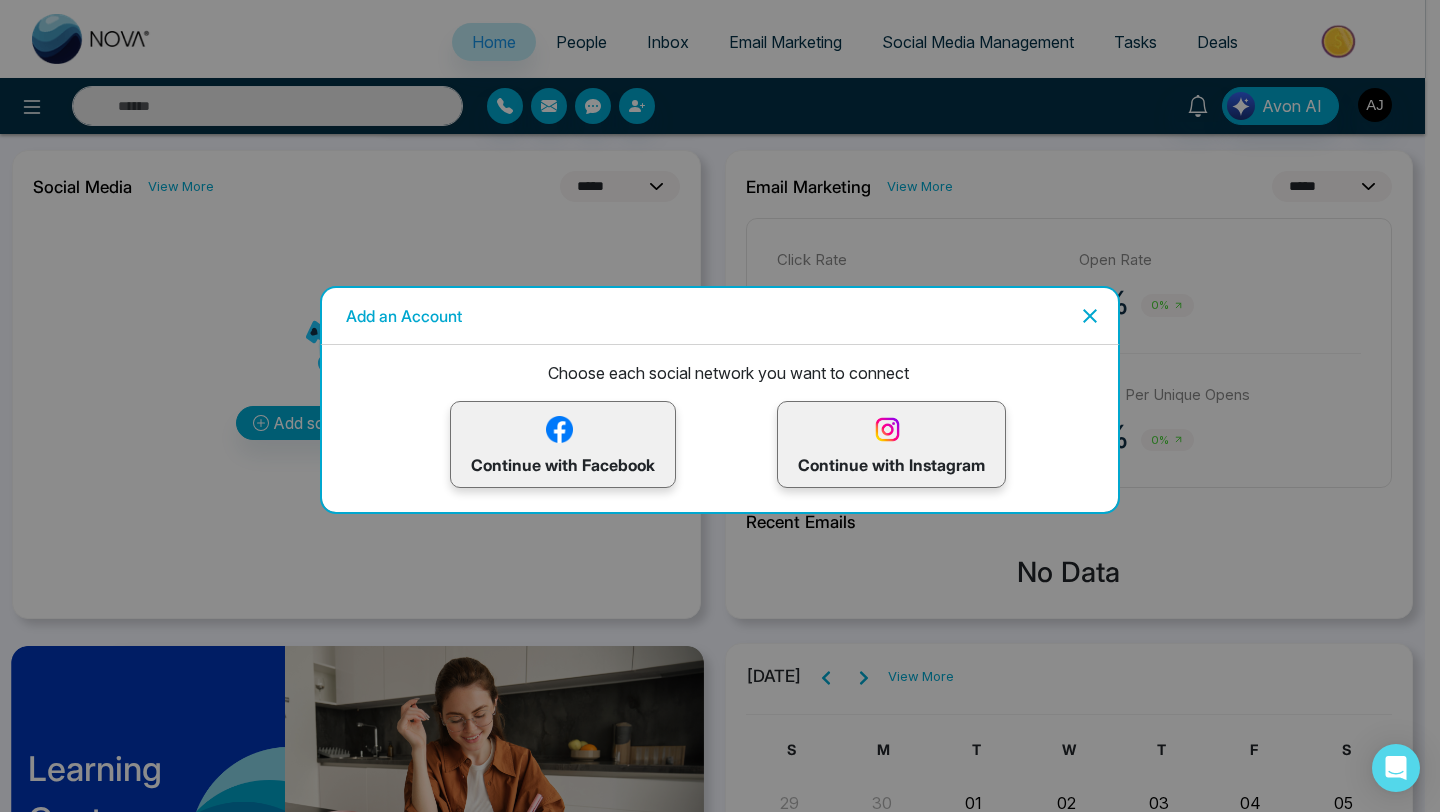 click on "Continue with Instagram" at bounding box center [891, 444] 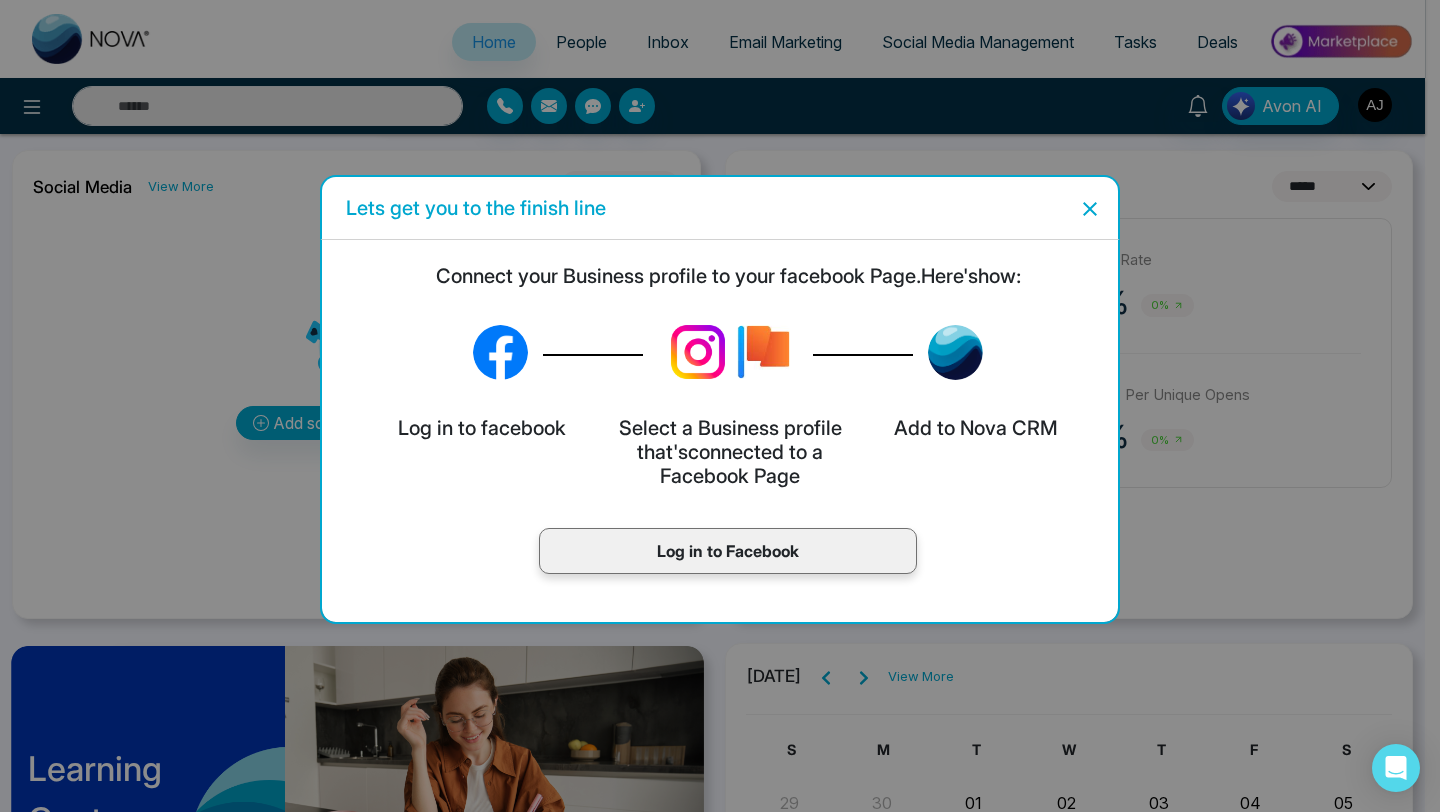 click on "Log in to Facebook" at bounding box center [728, 551] 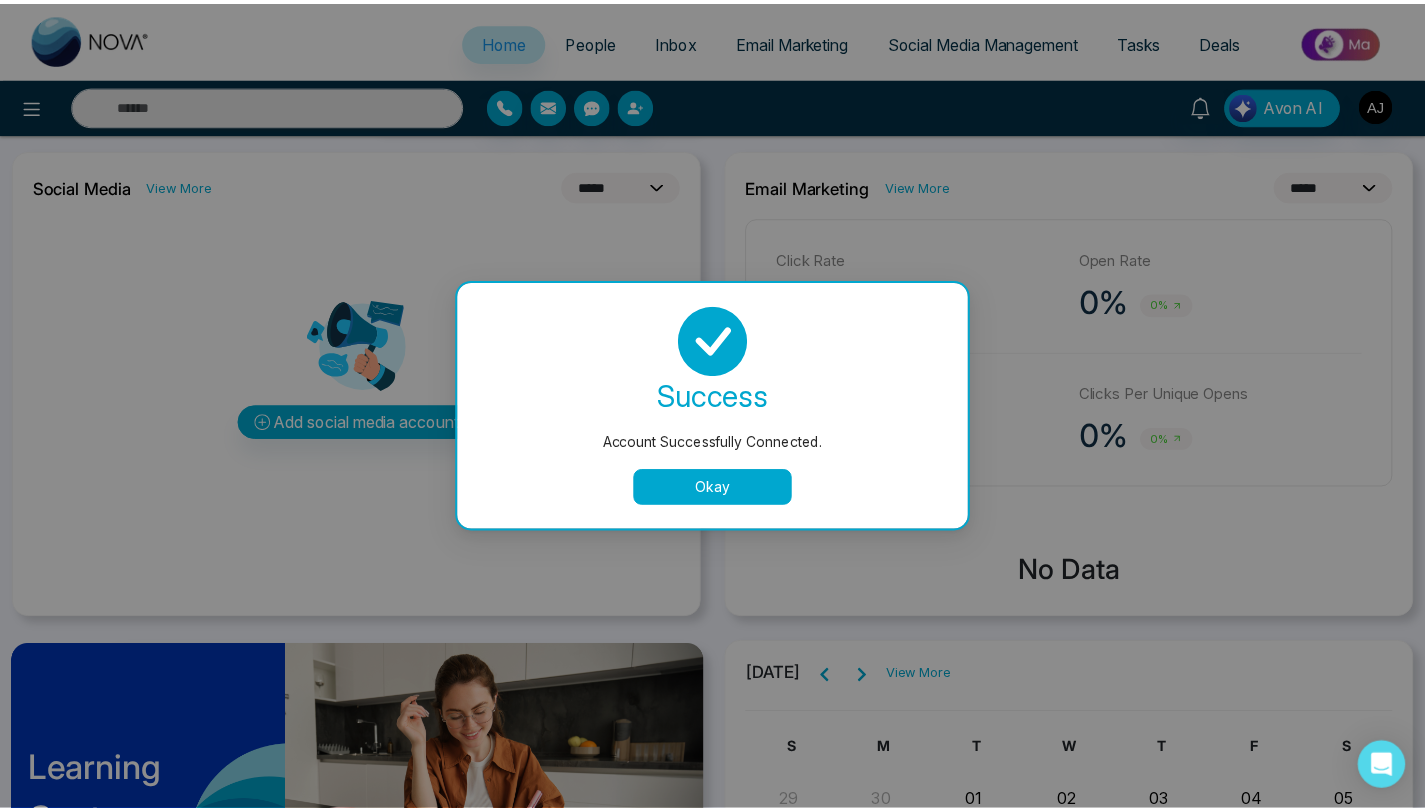 scroll, scrollTop: 0, scrollLeft: 0, axis: both 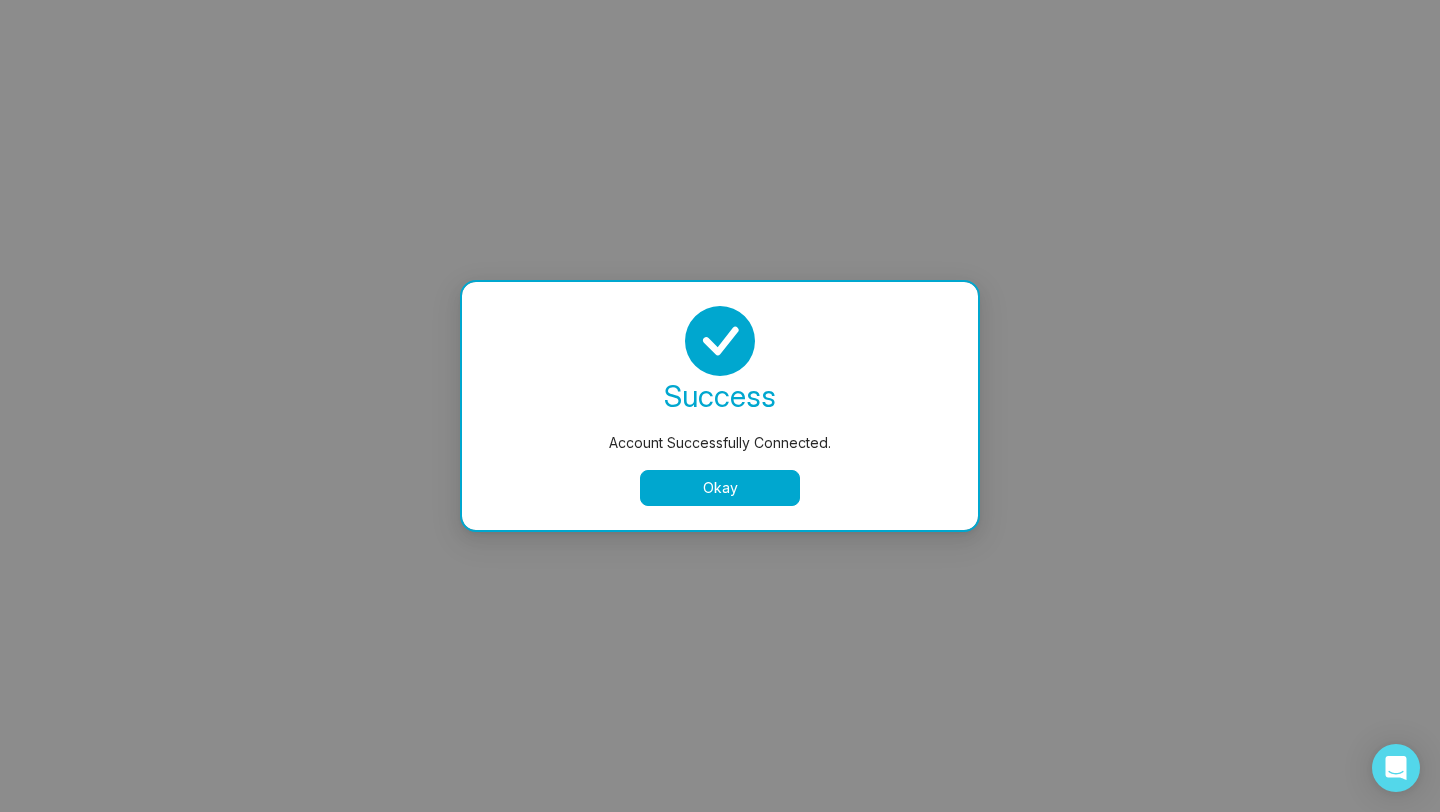 select on "*" 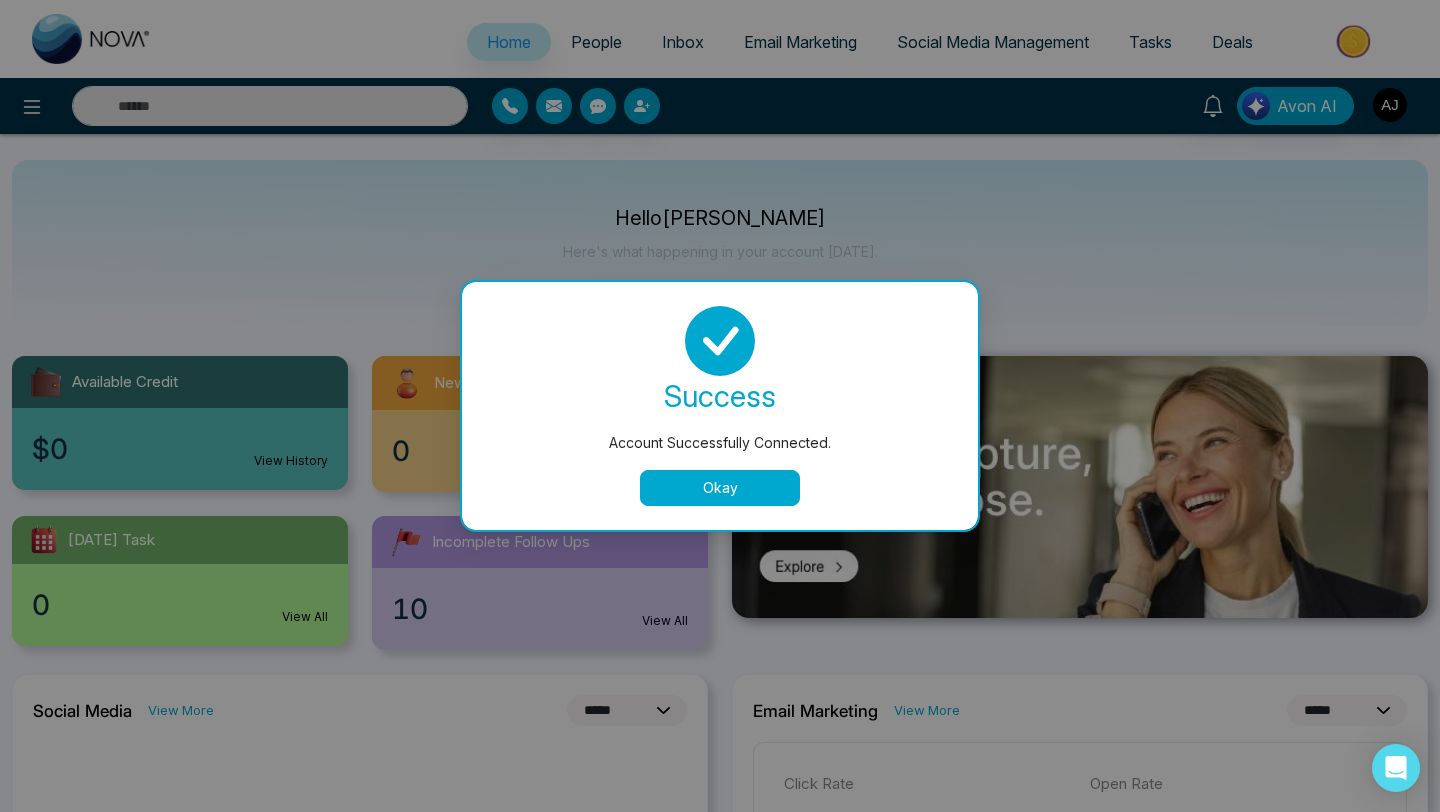 click on "Okay" at bounding box center [720, 488] 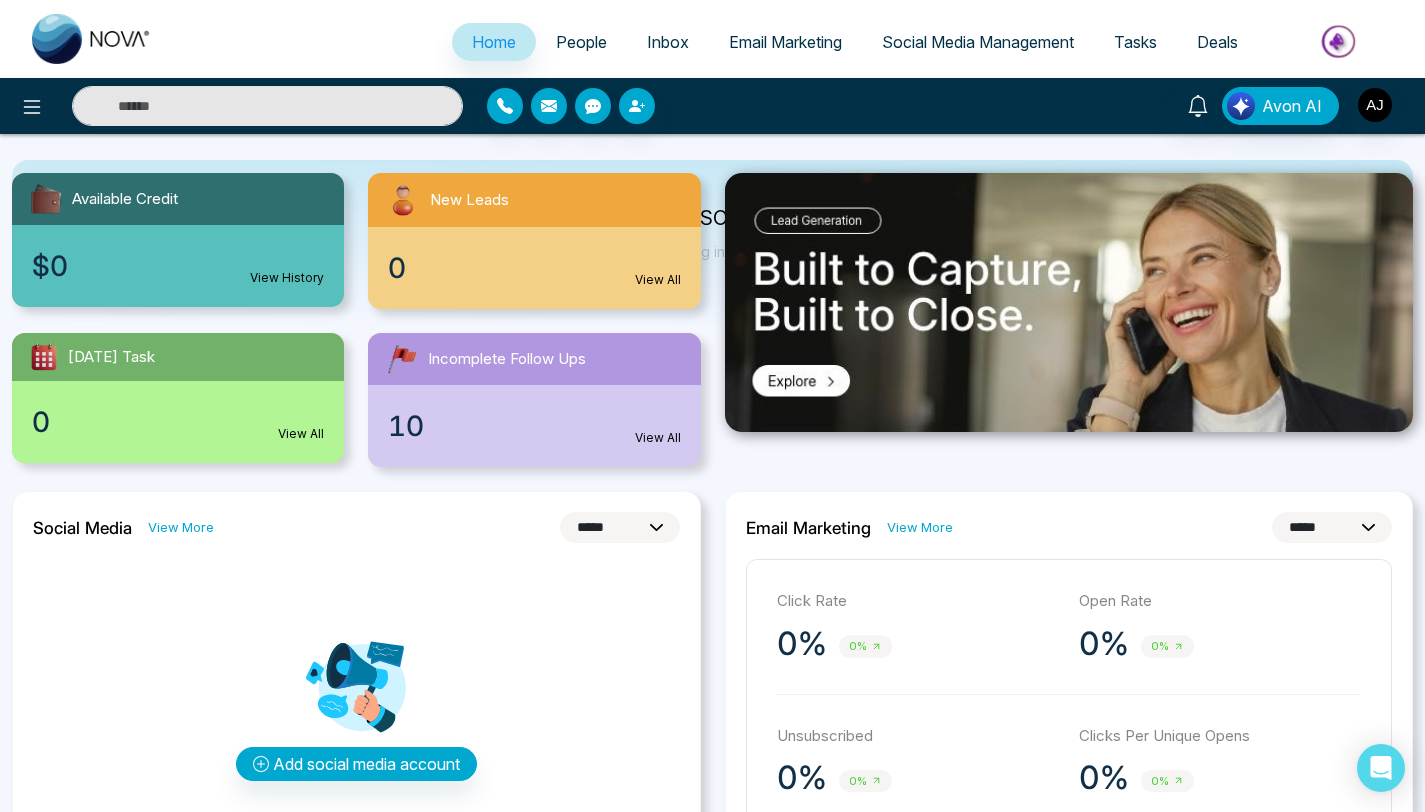 scroll, scrollTop: 410, scrollLeft: 0, axis: vertical 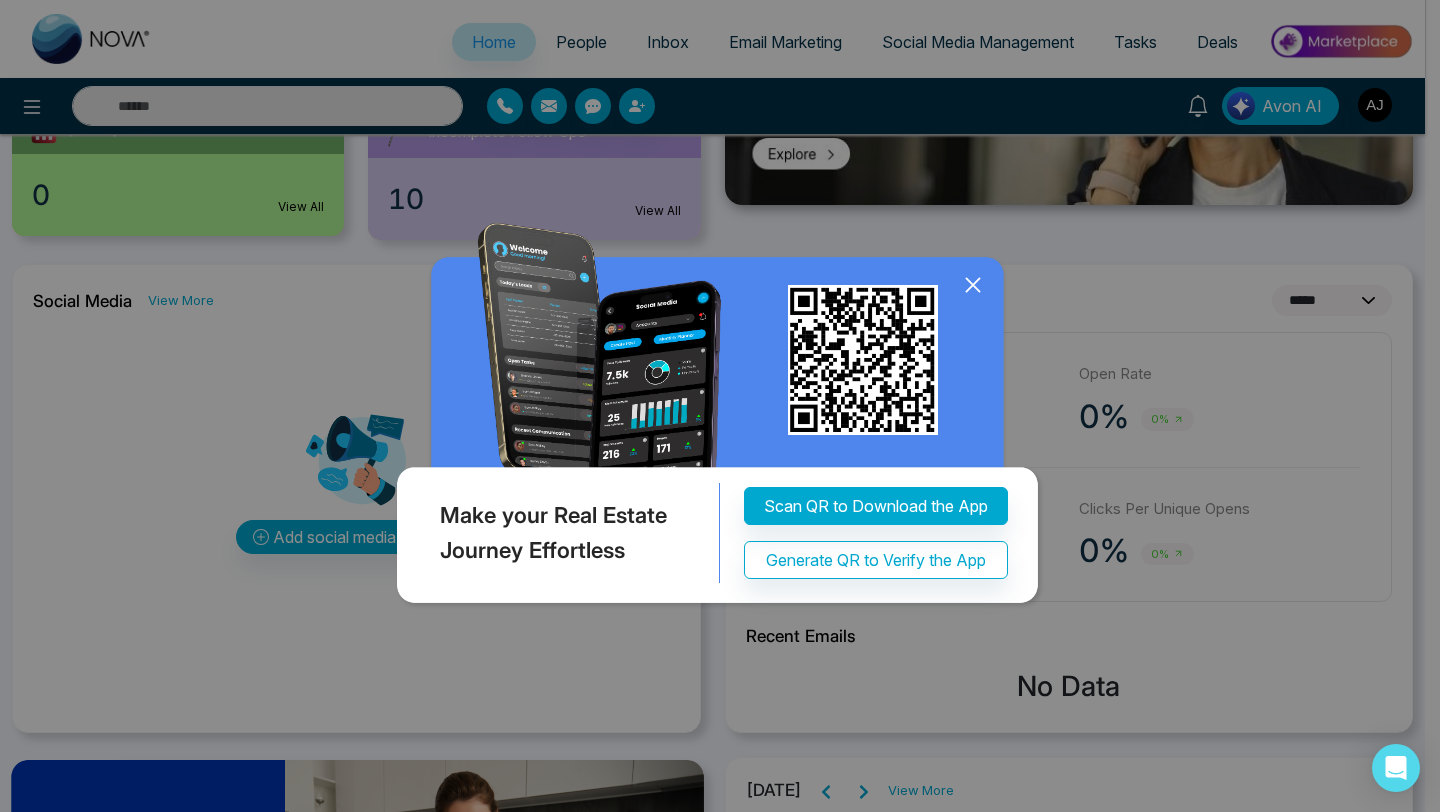 click 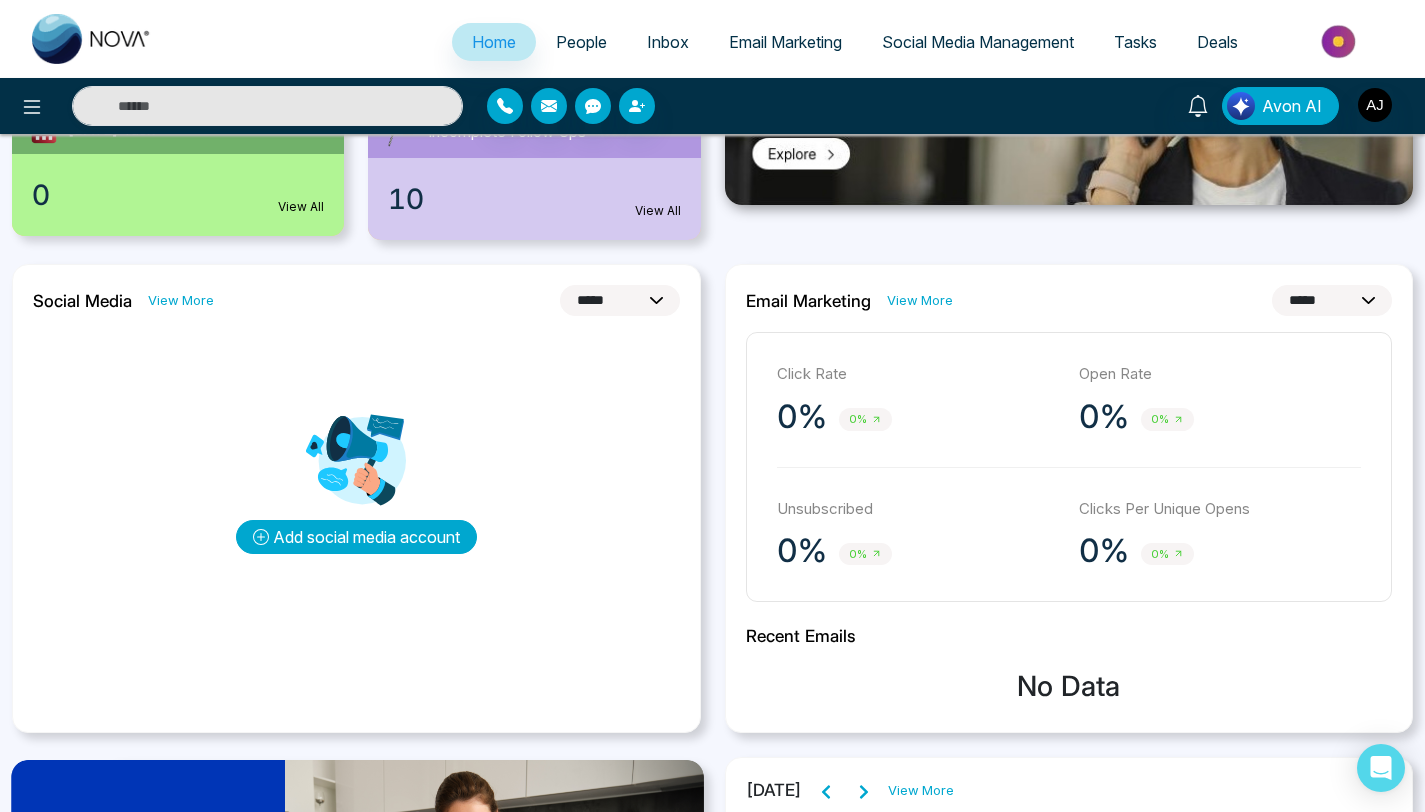 click on "Add social media account" at bounding box center [356, 537] 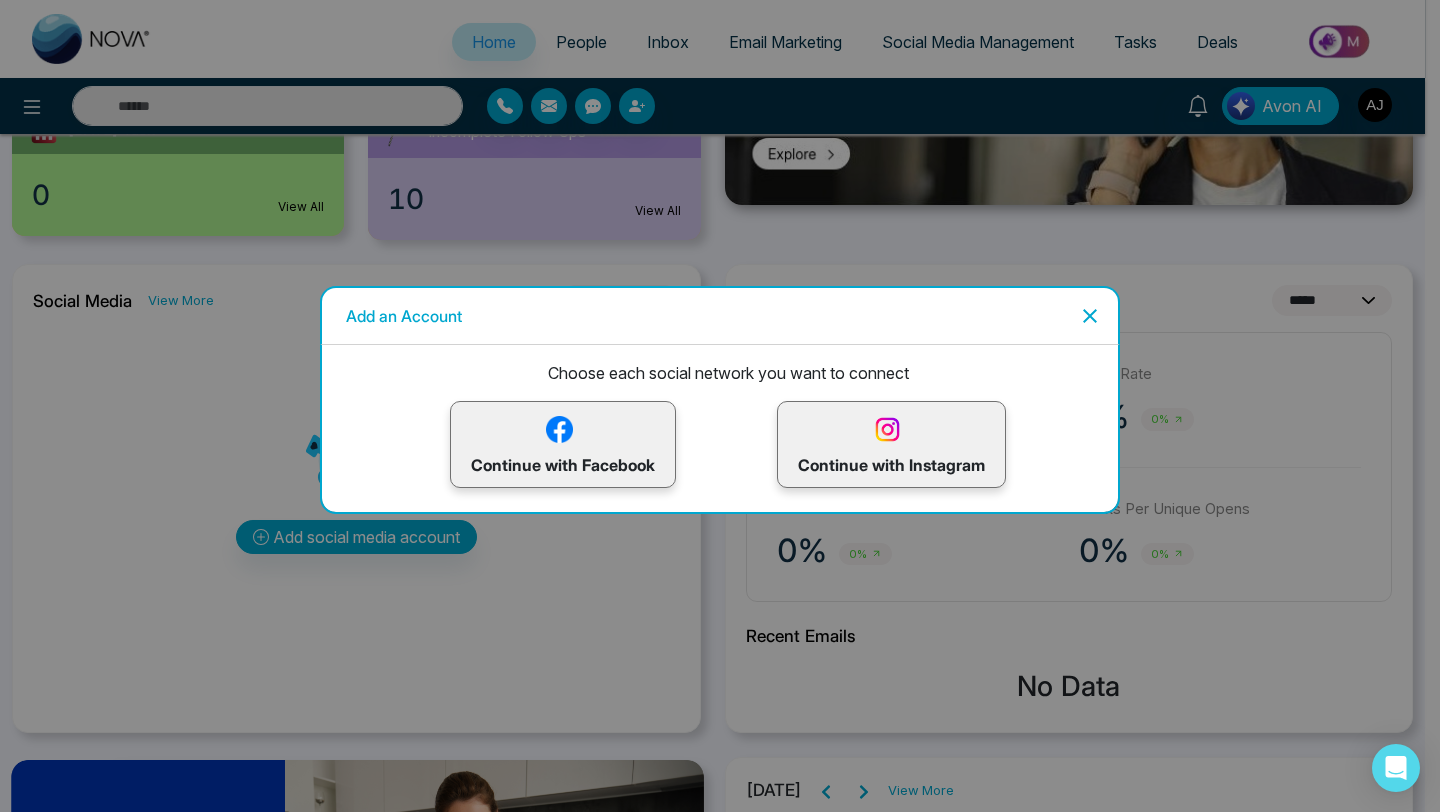 click 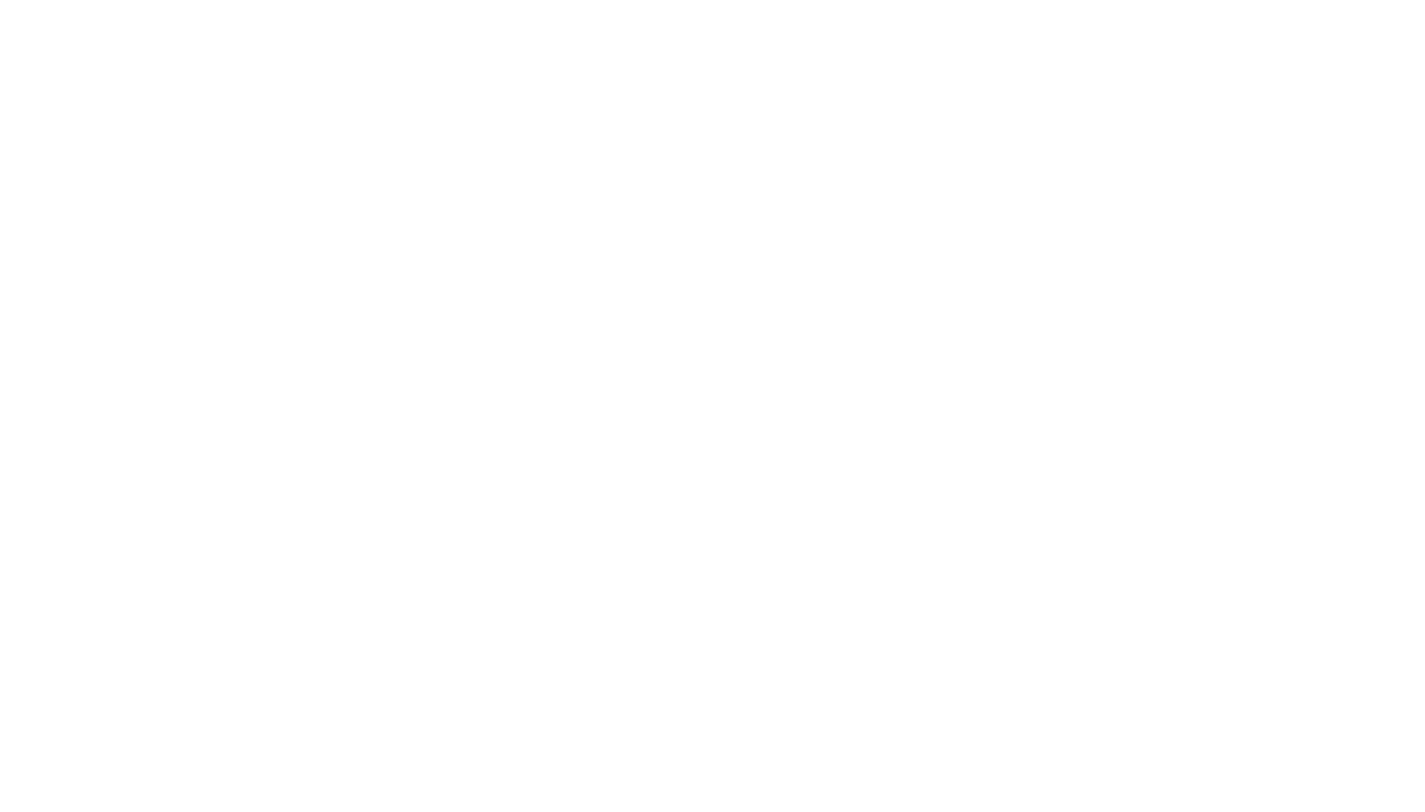 scroll, scrollTop: 0, scrollLeft: 0, axis: both 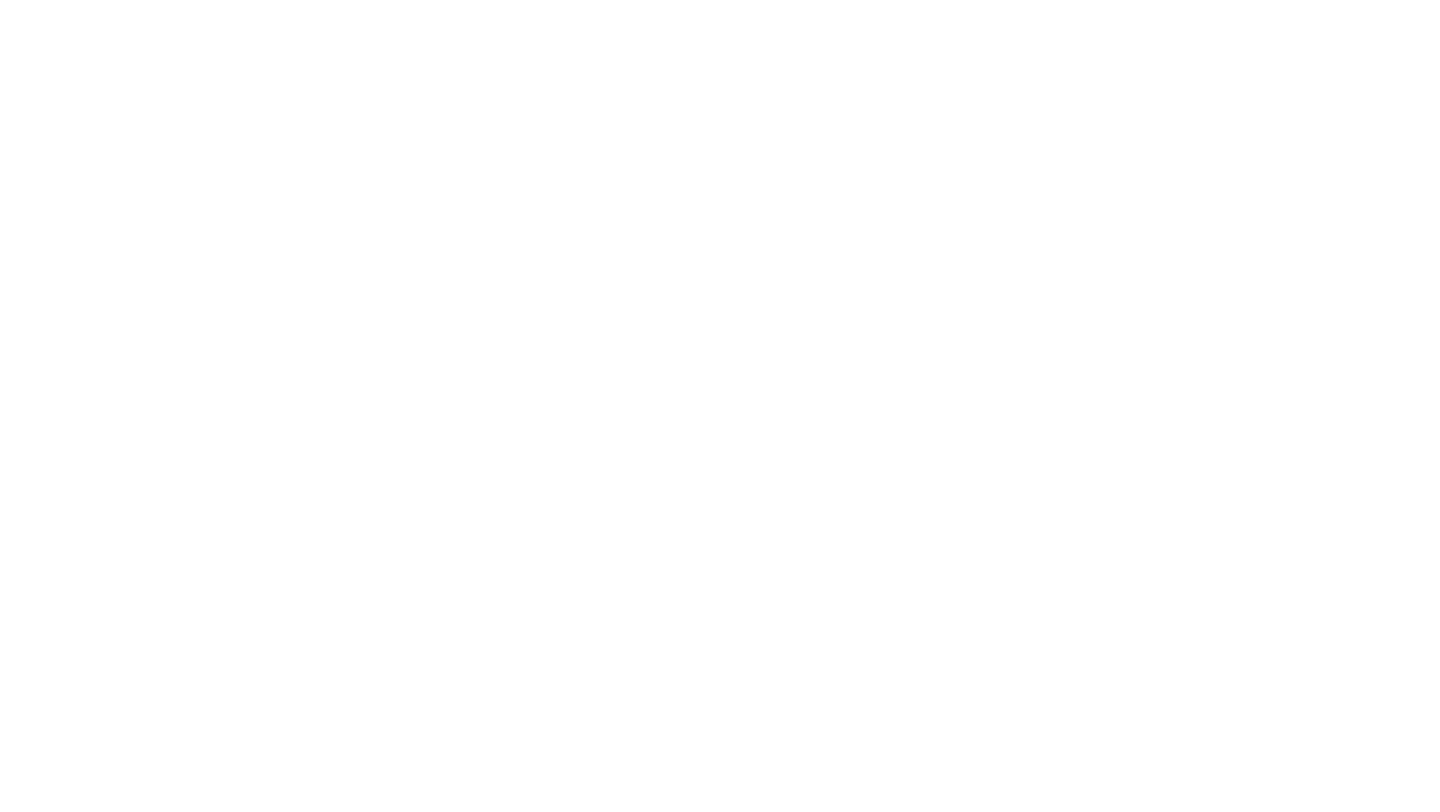 select on "*" 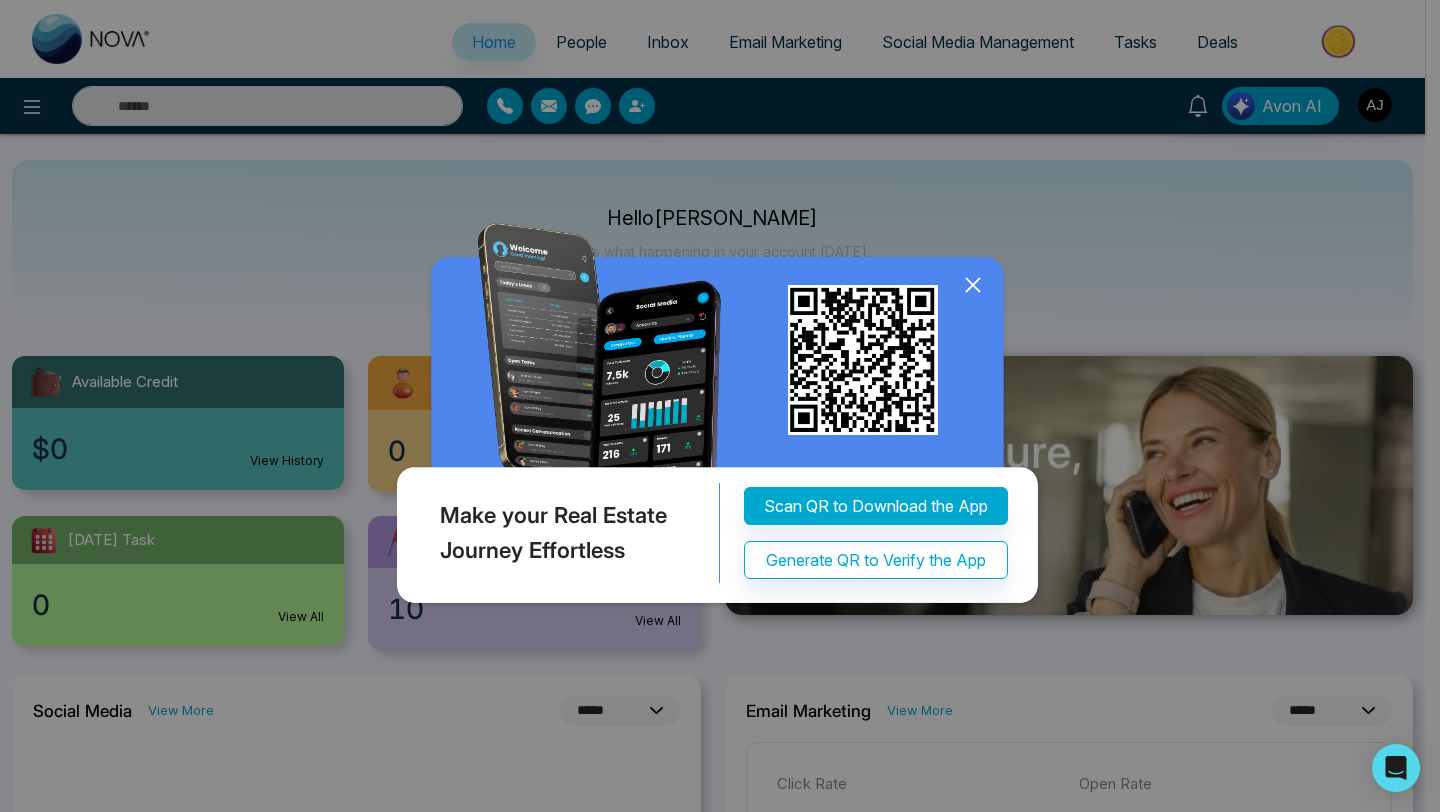 click 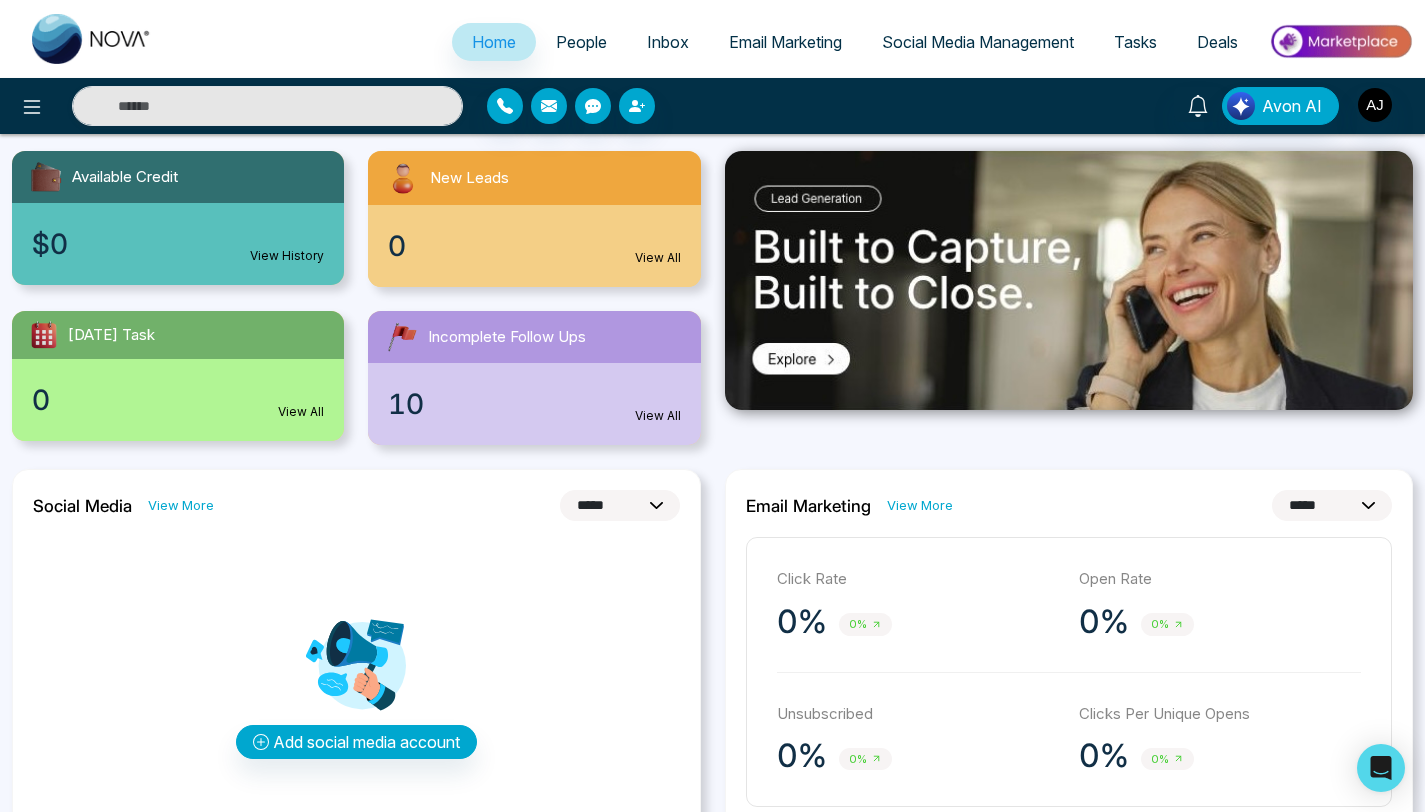 scroll, scrollTop: 0, scrollLeft: 0, axis: both 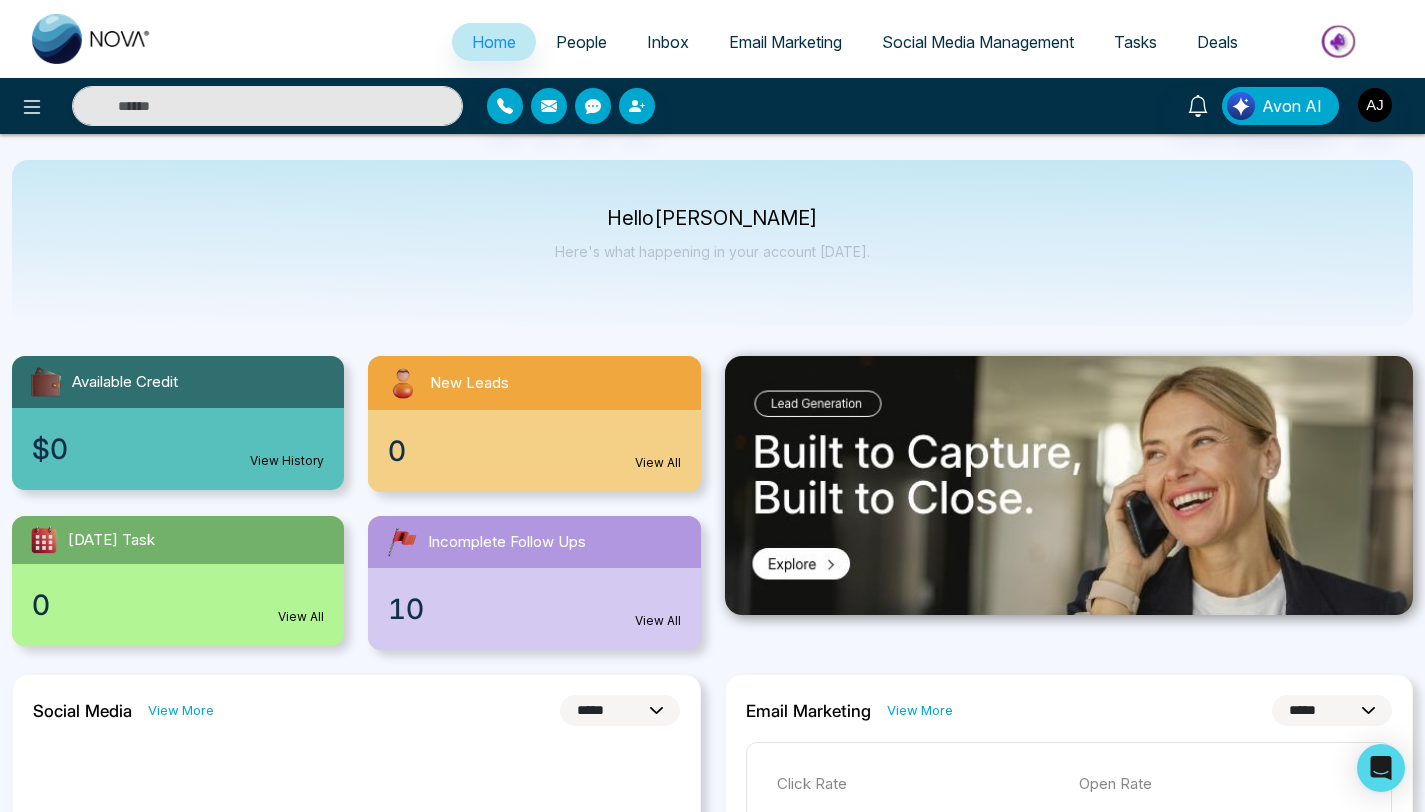 click on "Social Media Management" at bounding box center [978, 42] 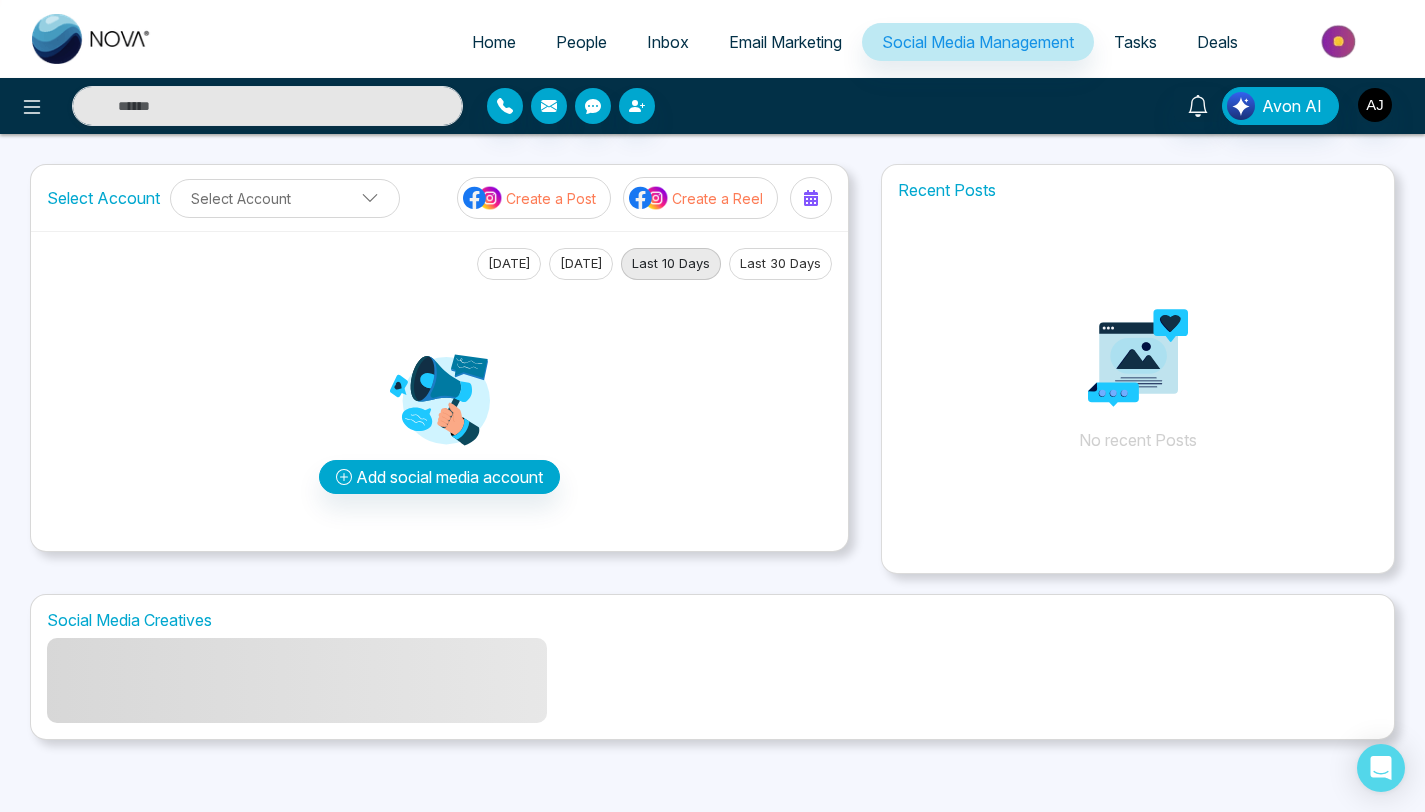 click on "Home" at bounding box center (494, 42) 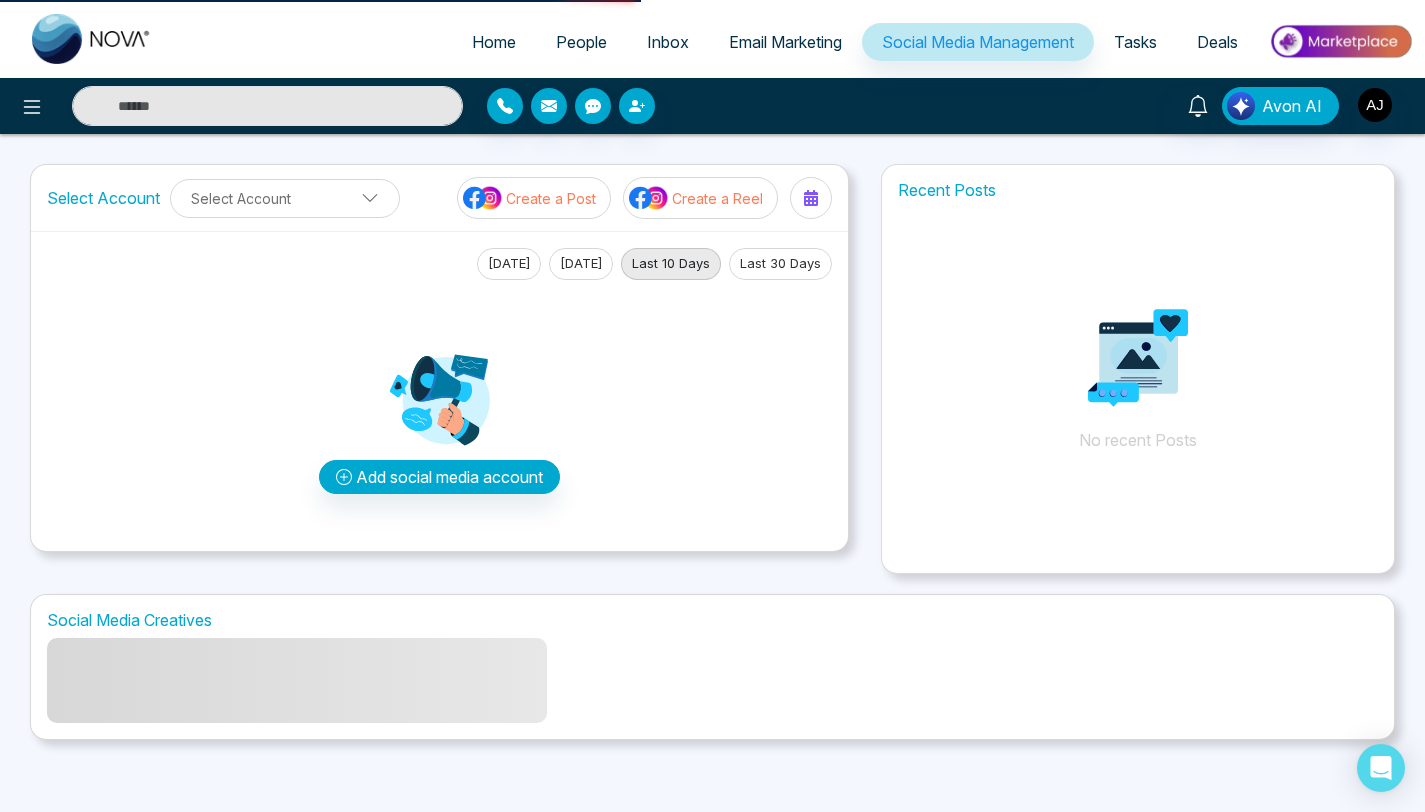 select on "*" 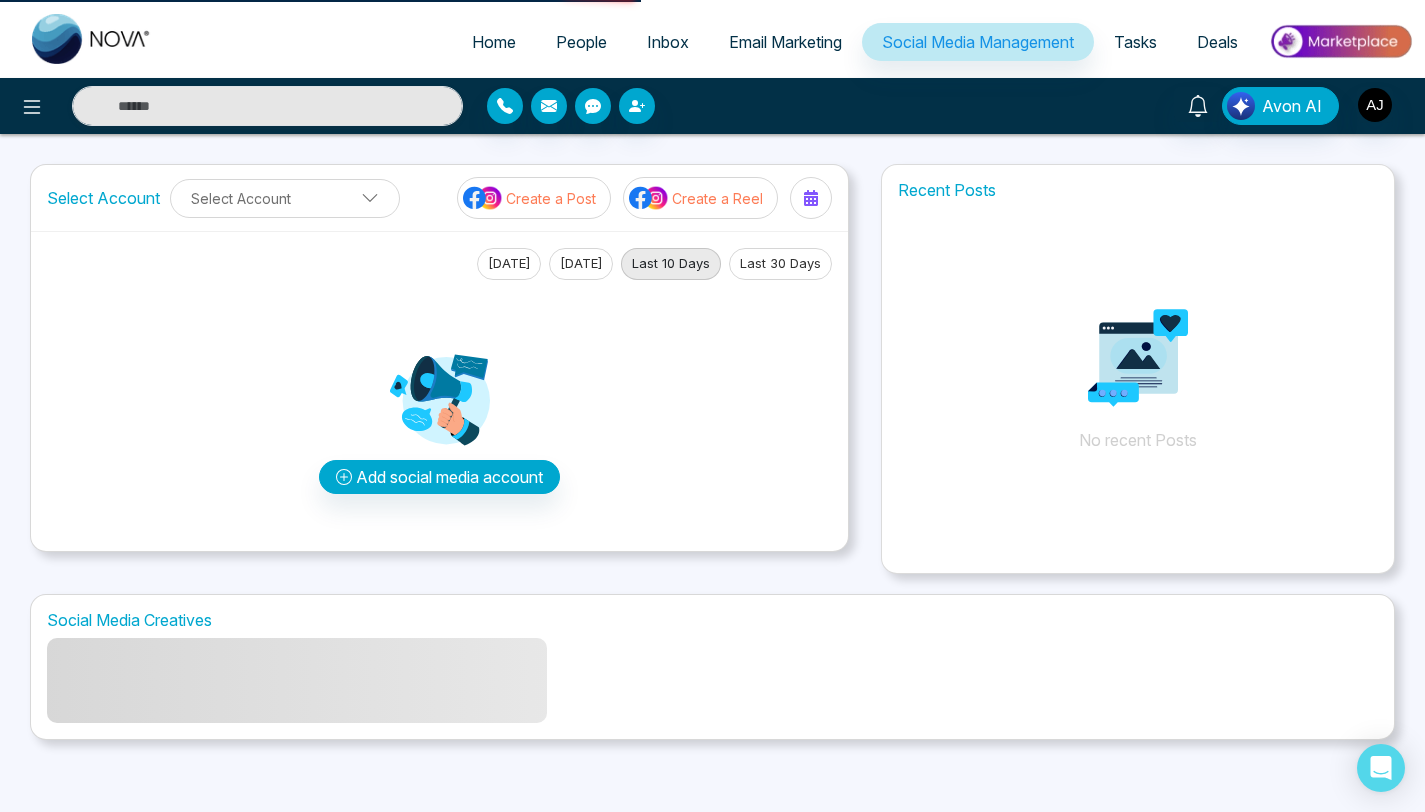 select on "*" 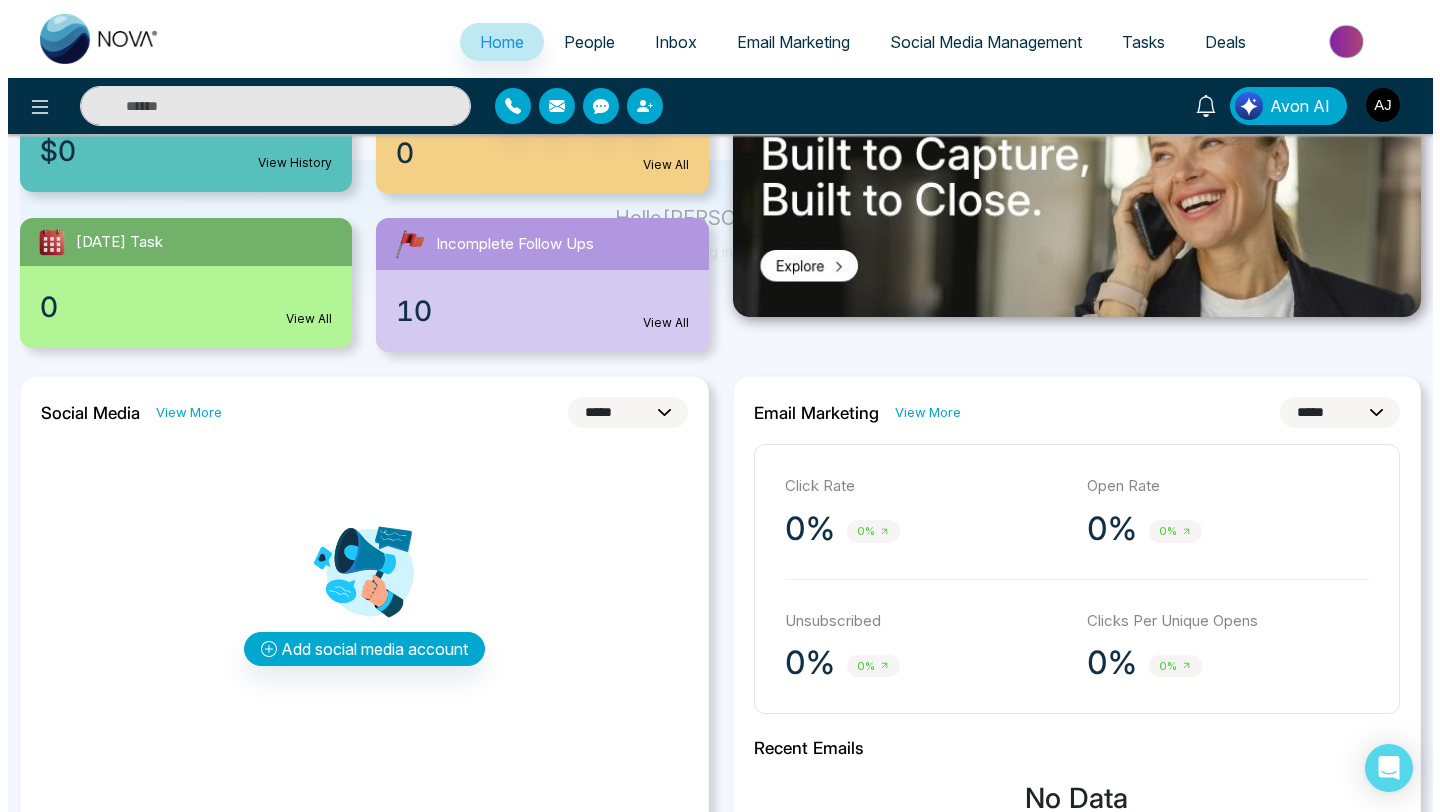 scroll, scrollTop: 364, scrollLeft: 0, axis: vertical 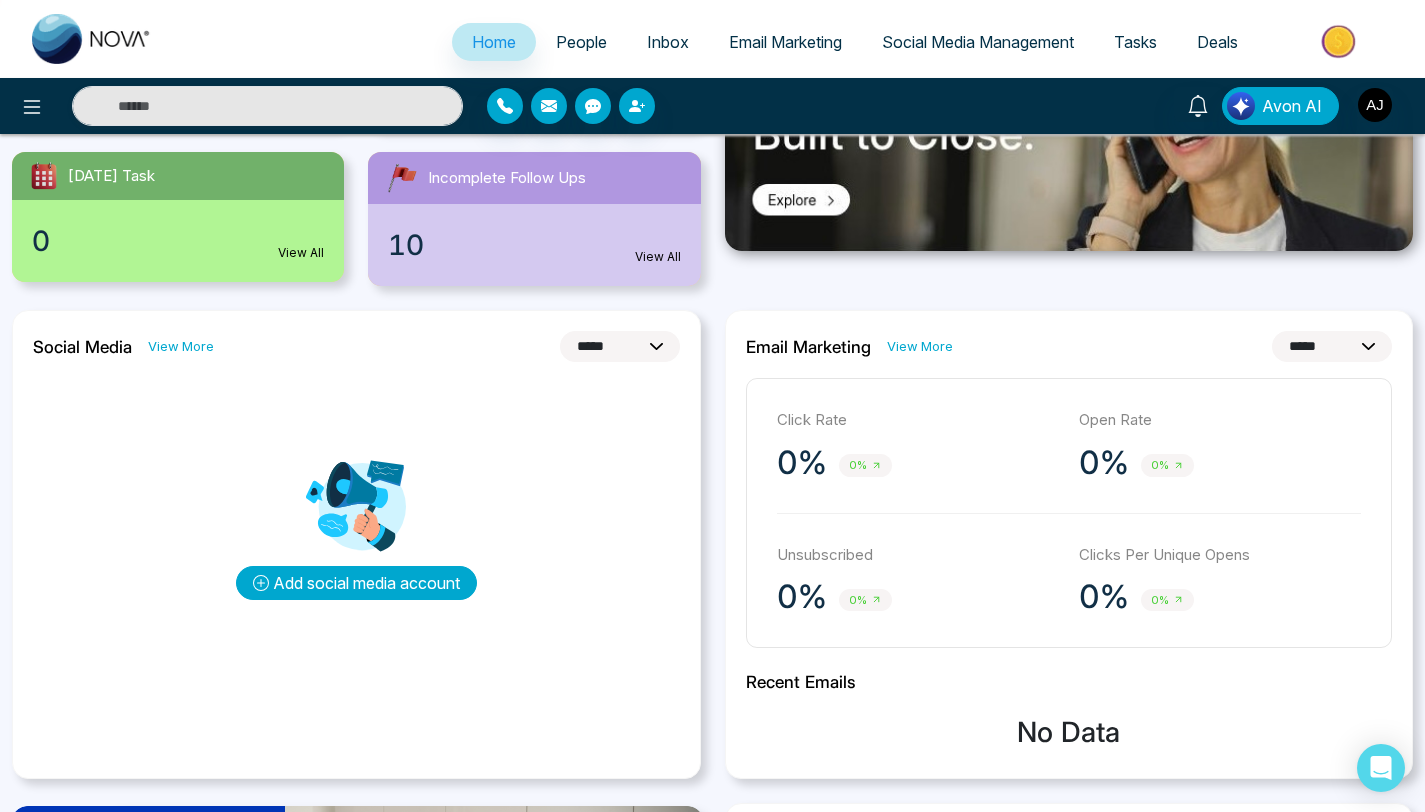 click on "**********" at bounding box center [712, 42] 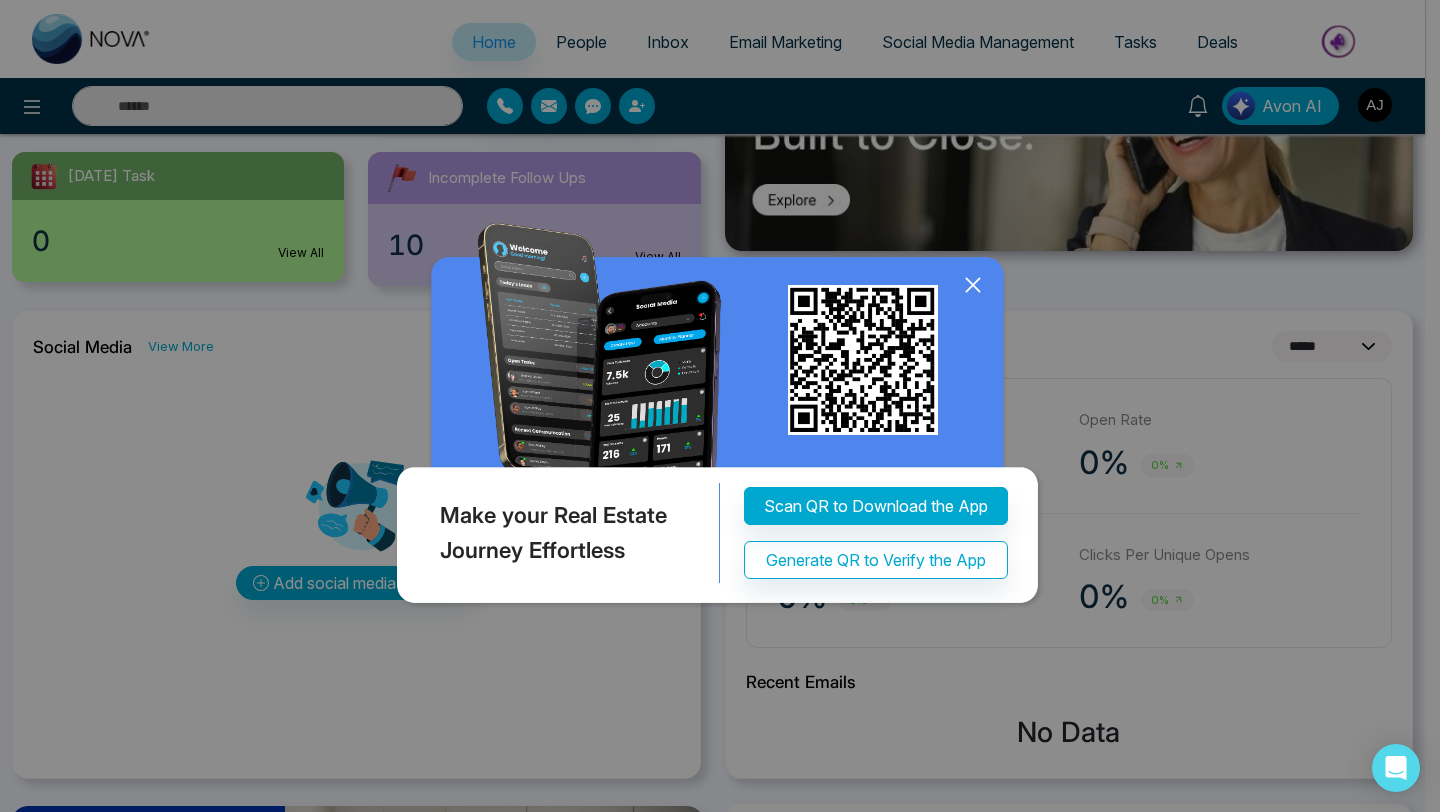 click 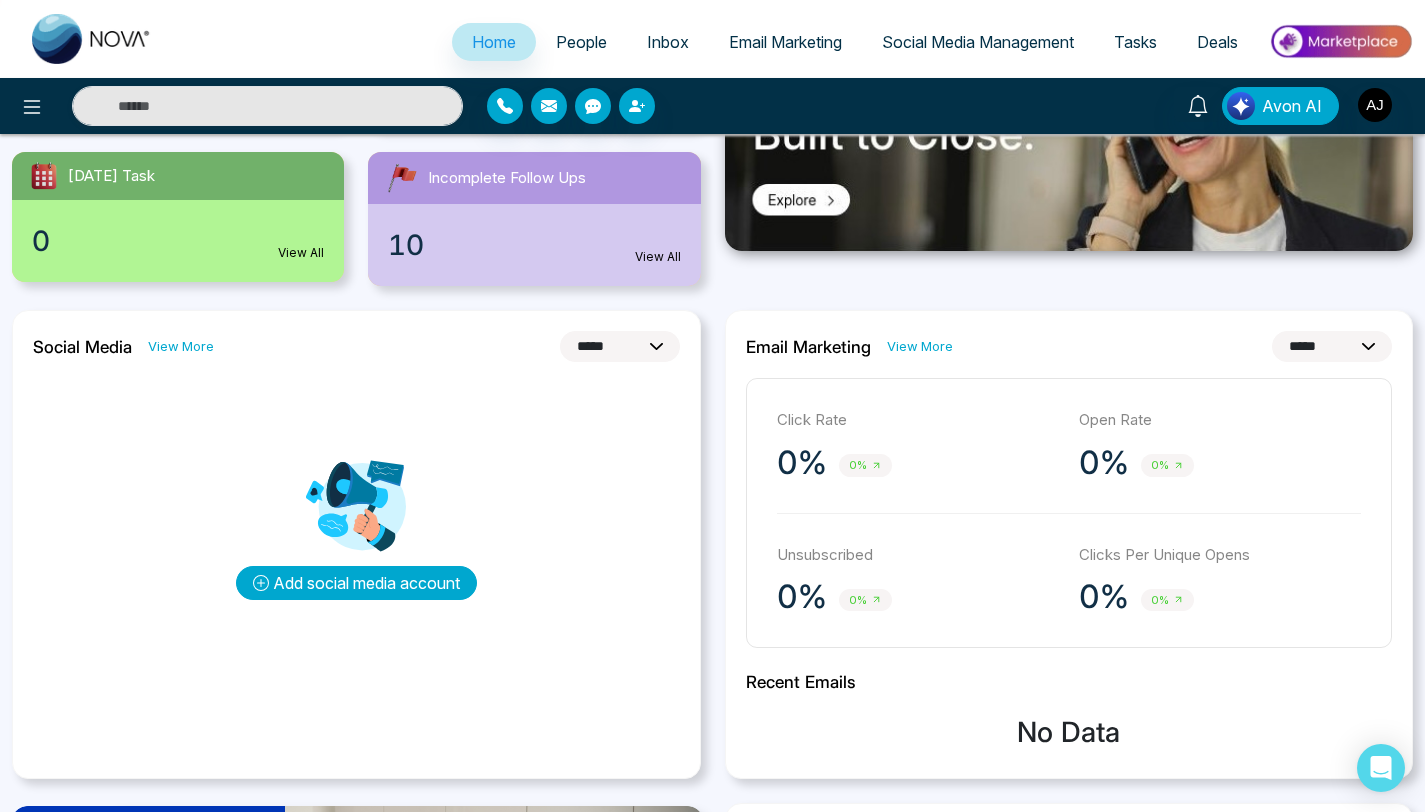 click on "Add social media account" at bounding box center (356, 583) 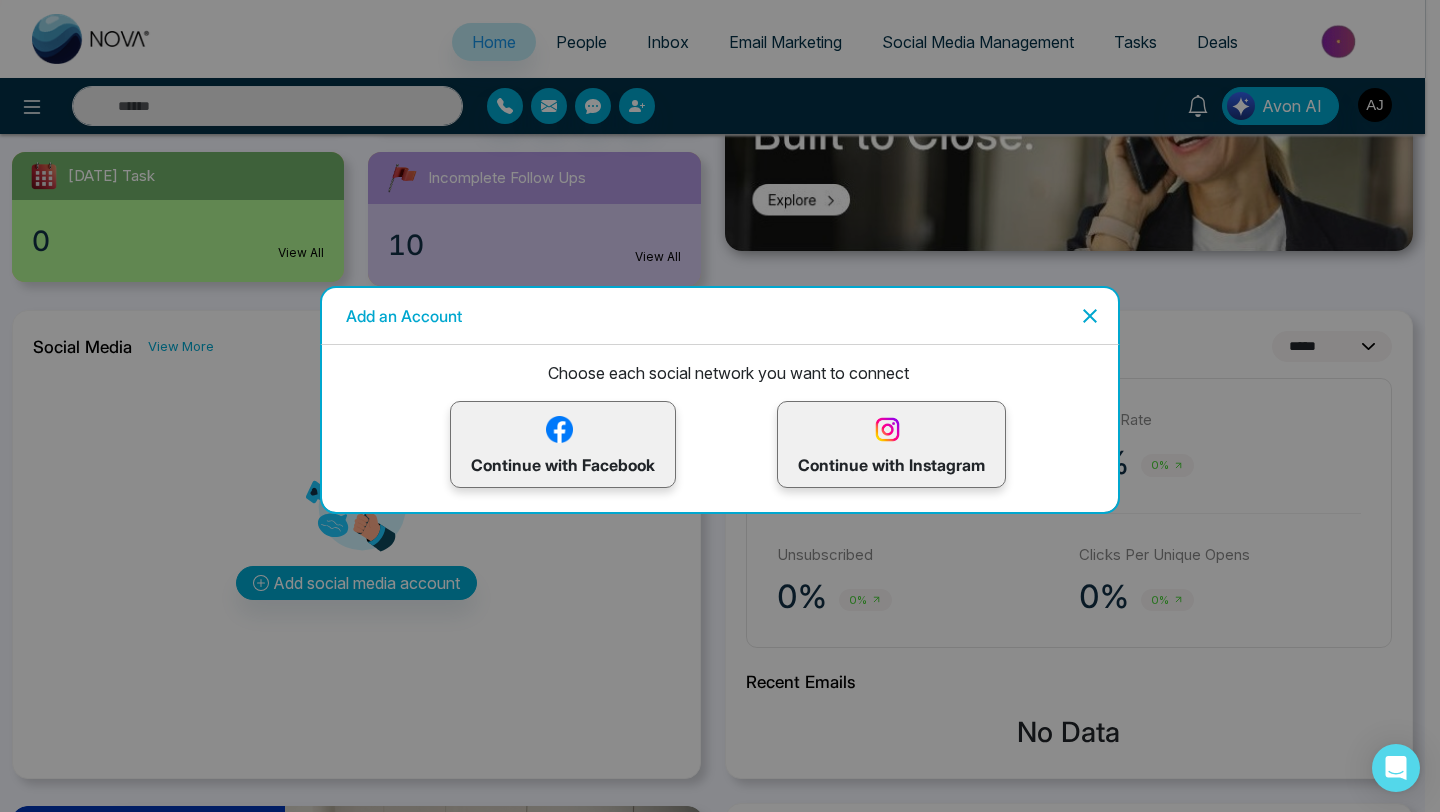 click on "Continue with Facebook" at bounding box center (563, 444) 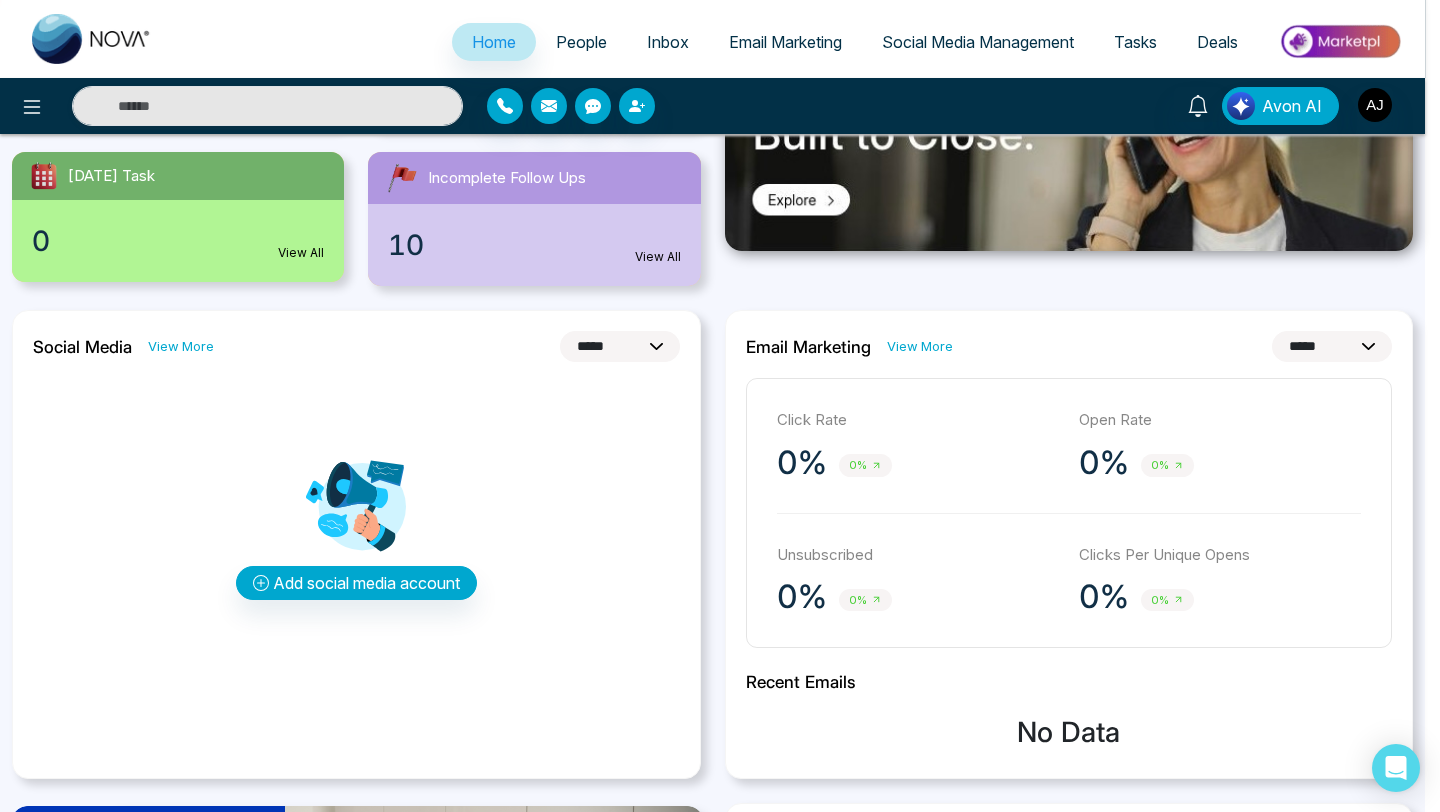select on "*" 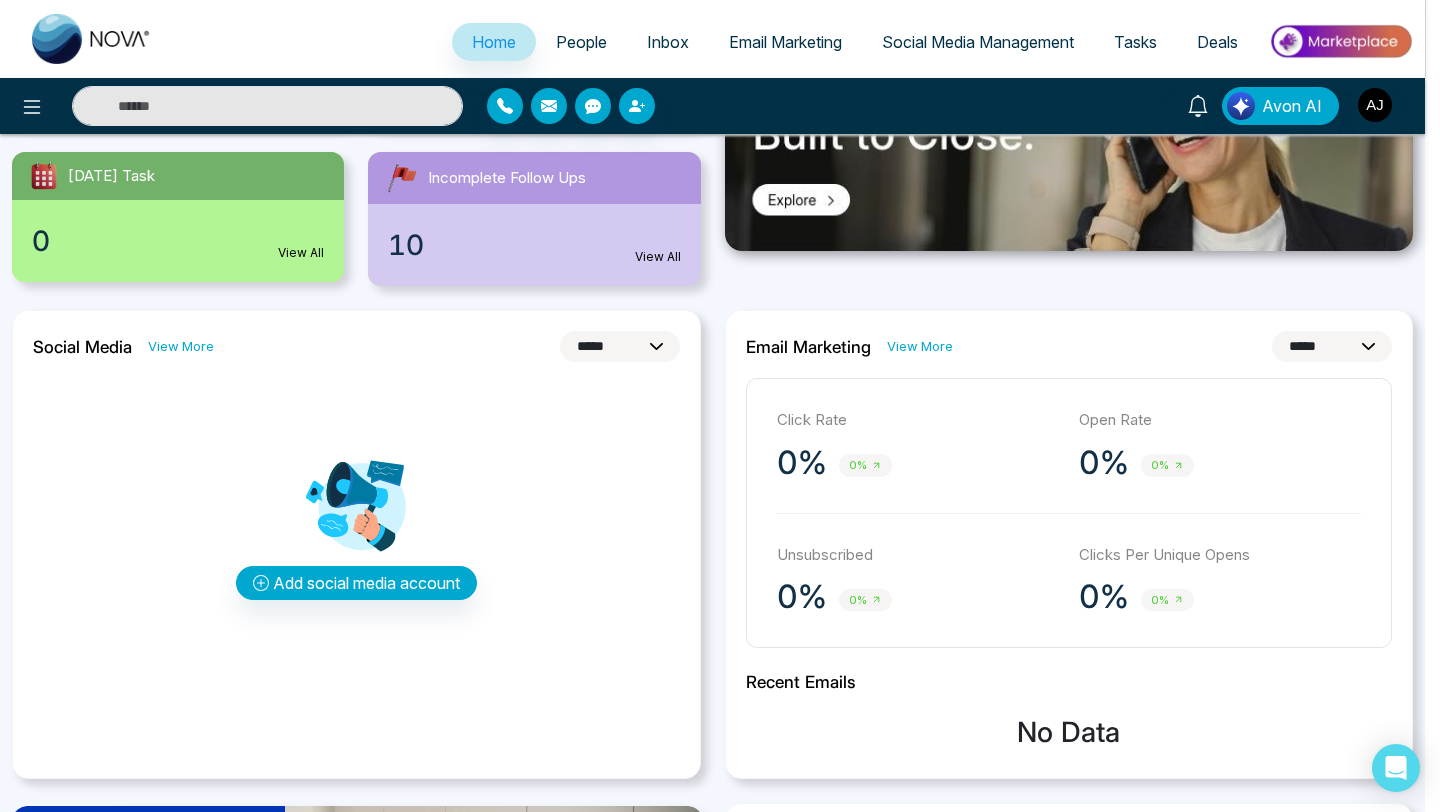 select on "*" 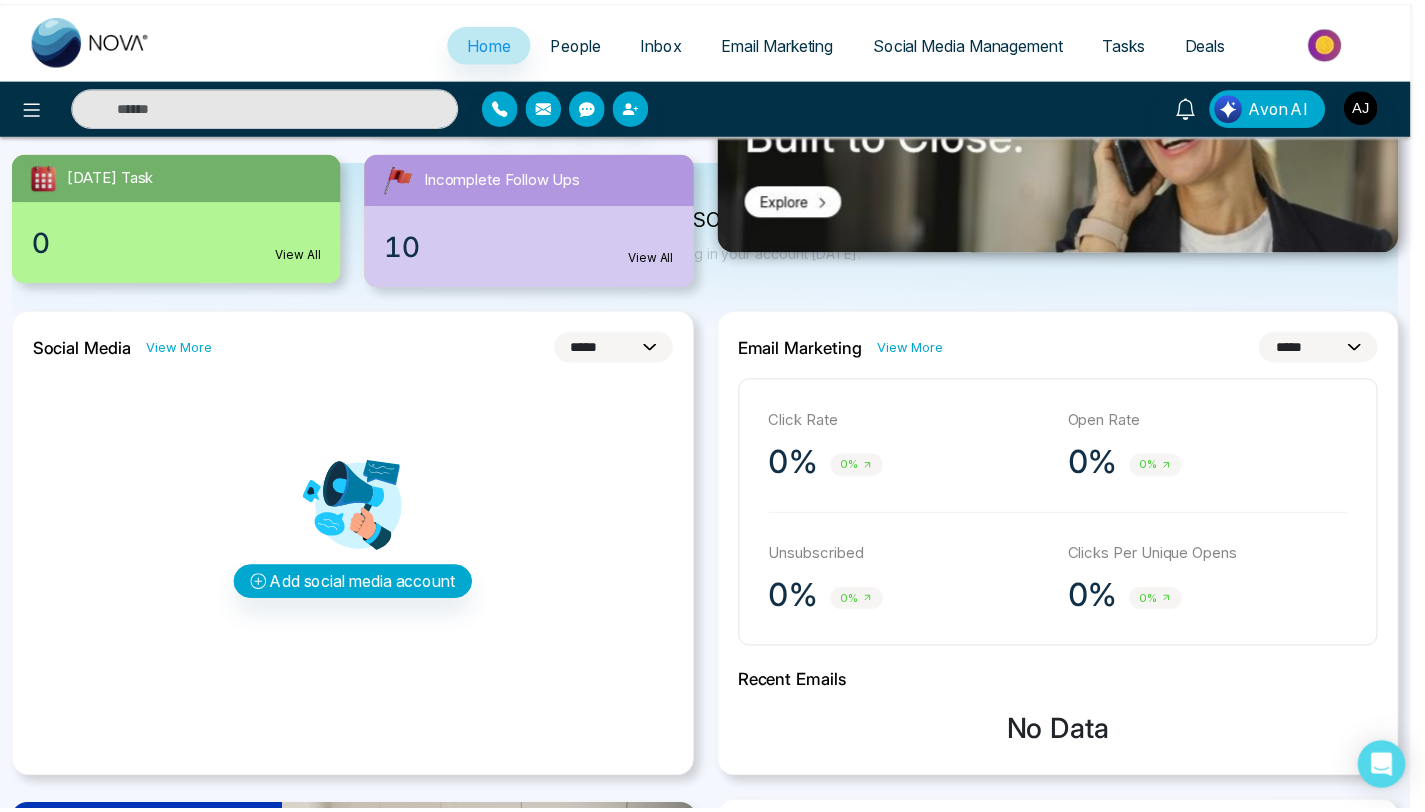 scroll, scrollTop: 0, scrollLeft: 0, axis: both 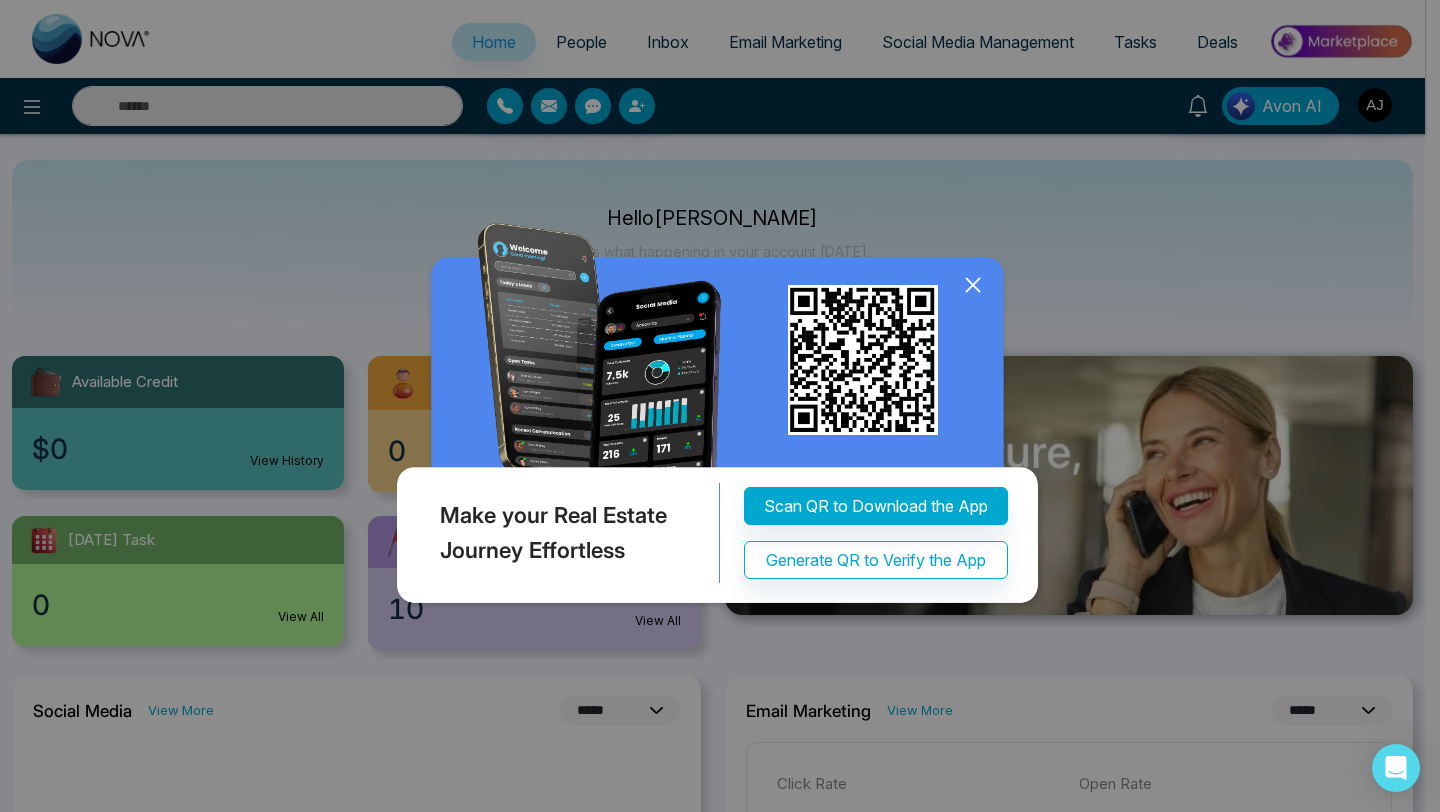 click 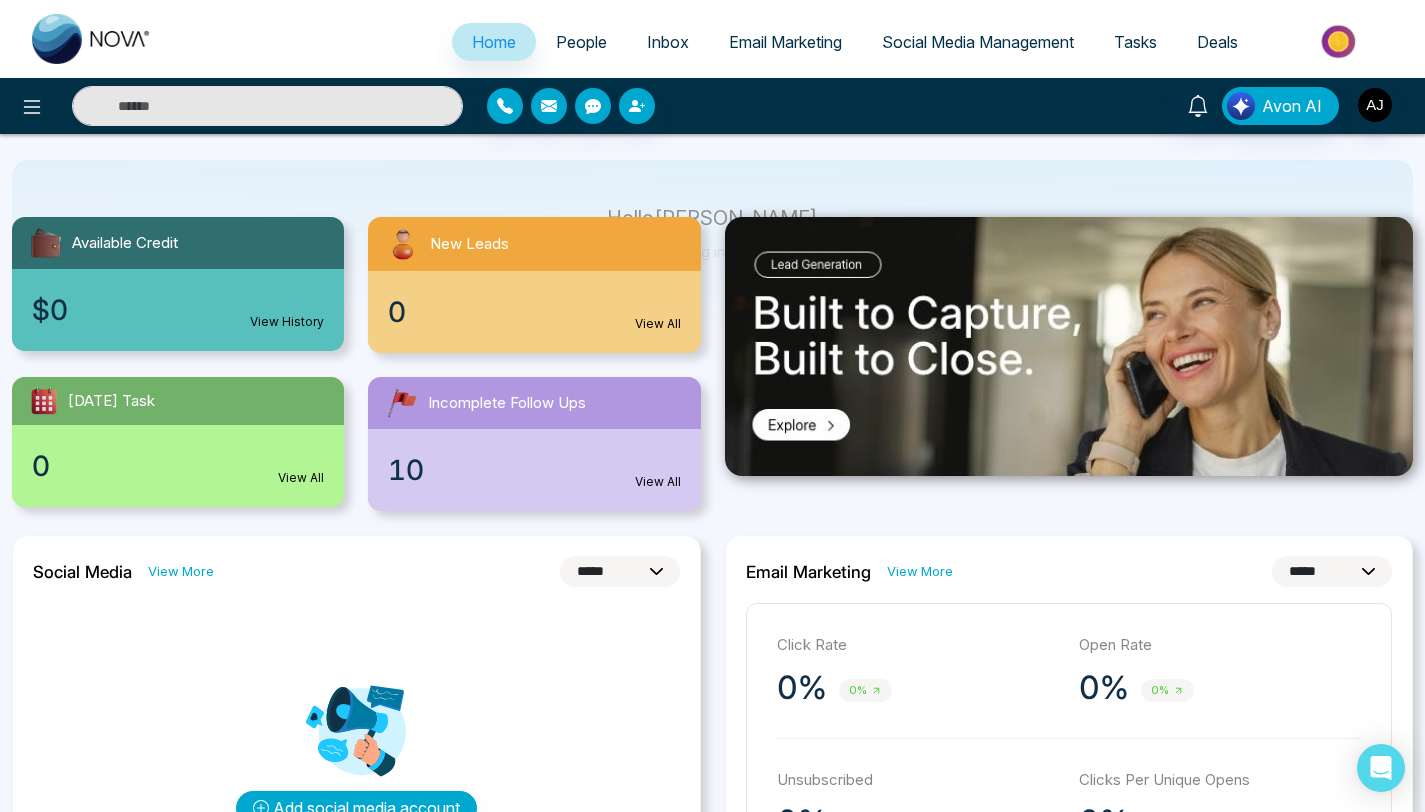 scroll, scrollTop: 116, scrollLeft: 0, axis: vertical 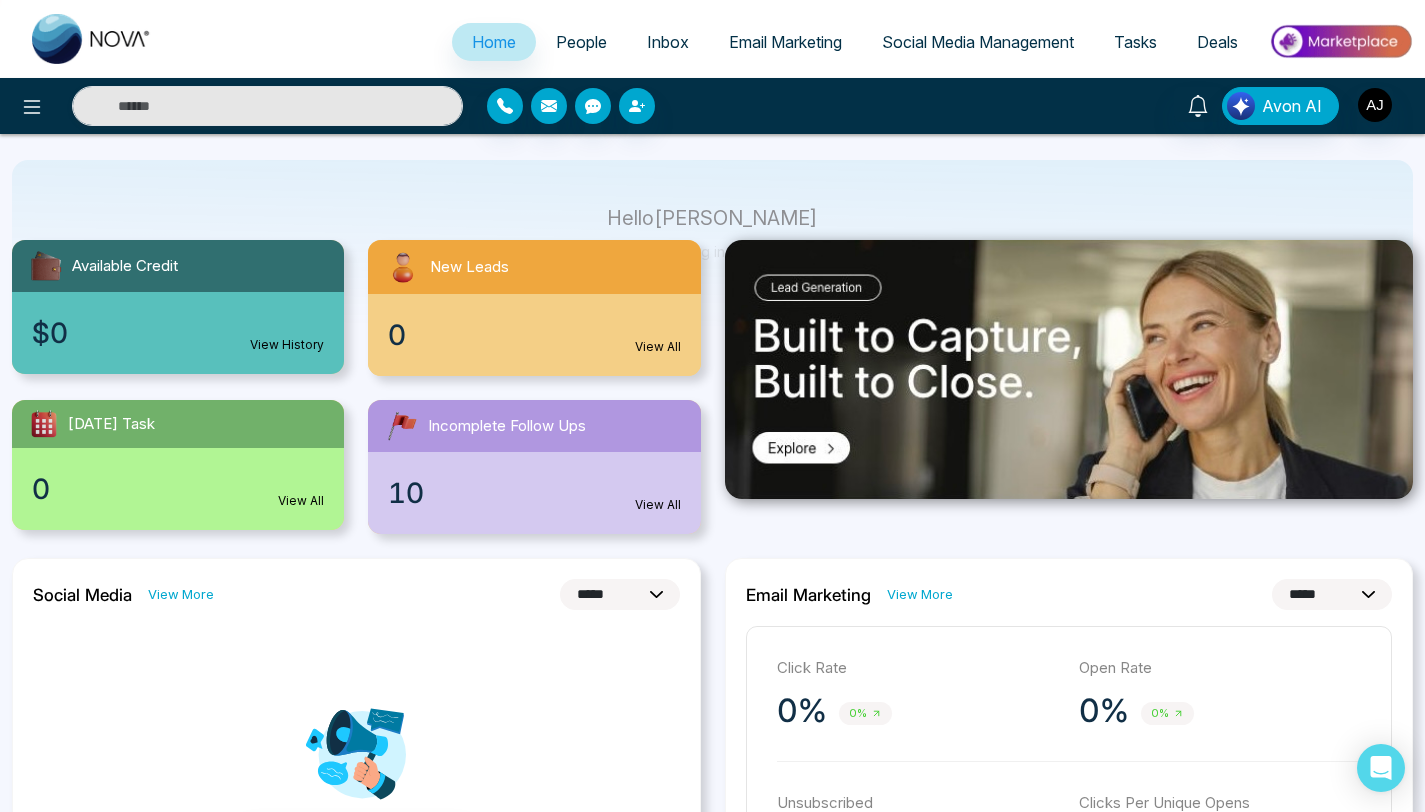 click on "Home" at bounding box center [494, 42] 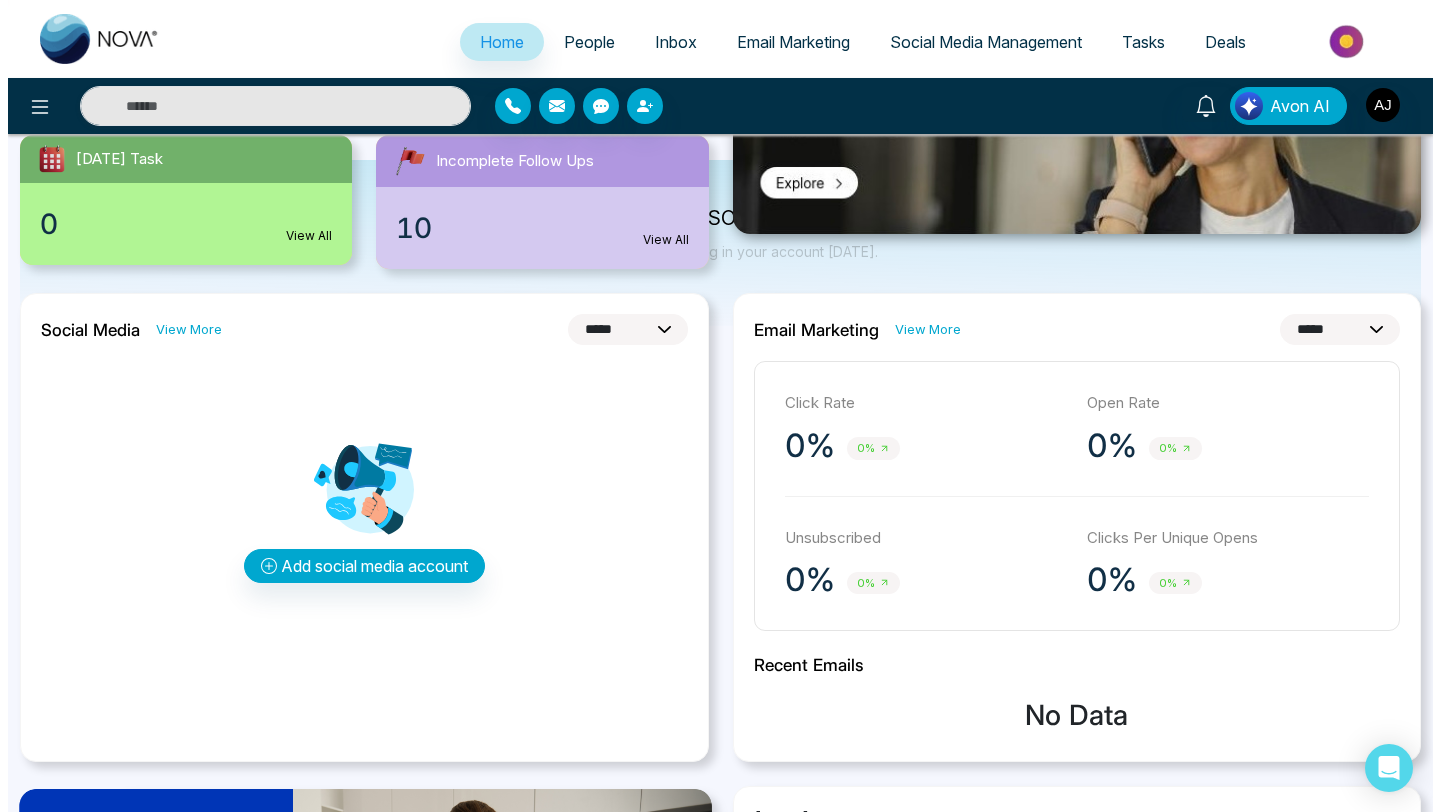 scroll, scrollTop: 0, scrollLeft: 0, axis: both 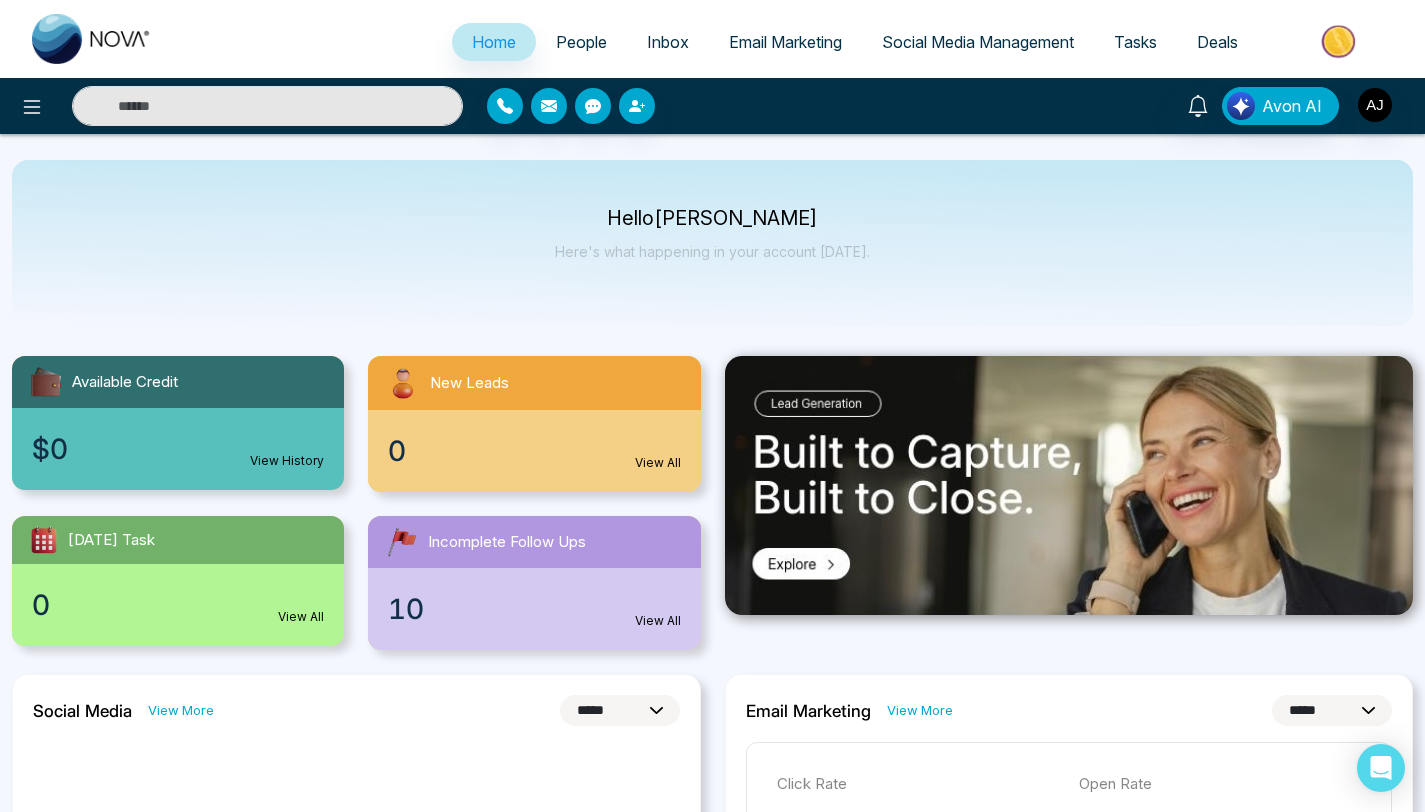click at bounding box center [237, 106] 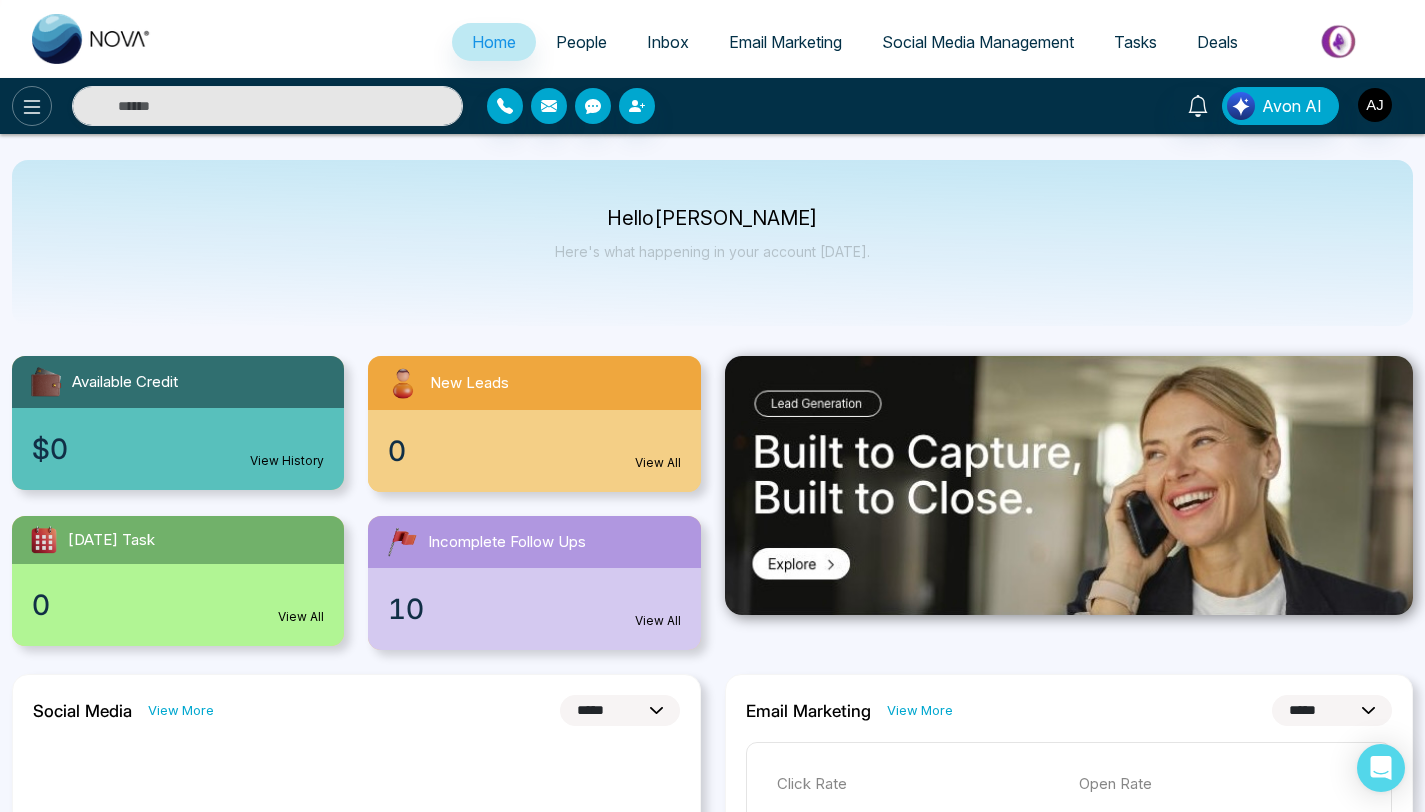 click 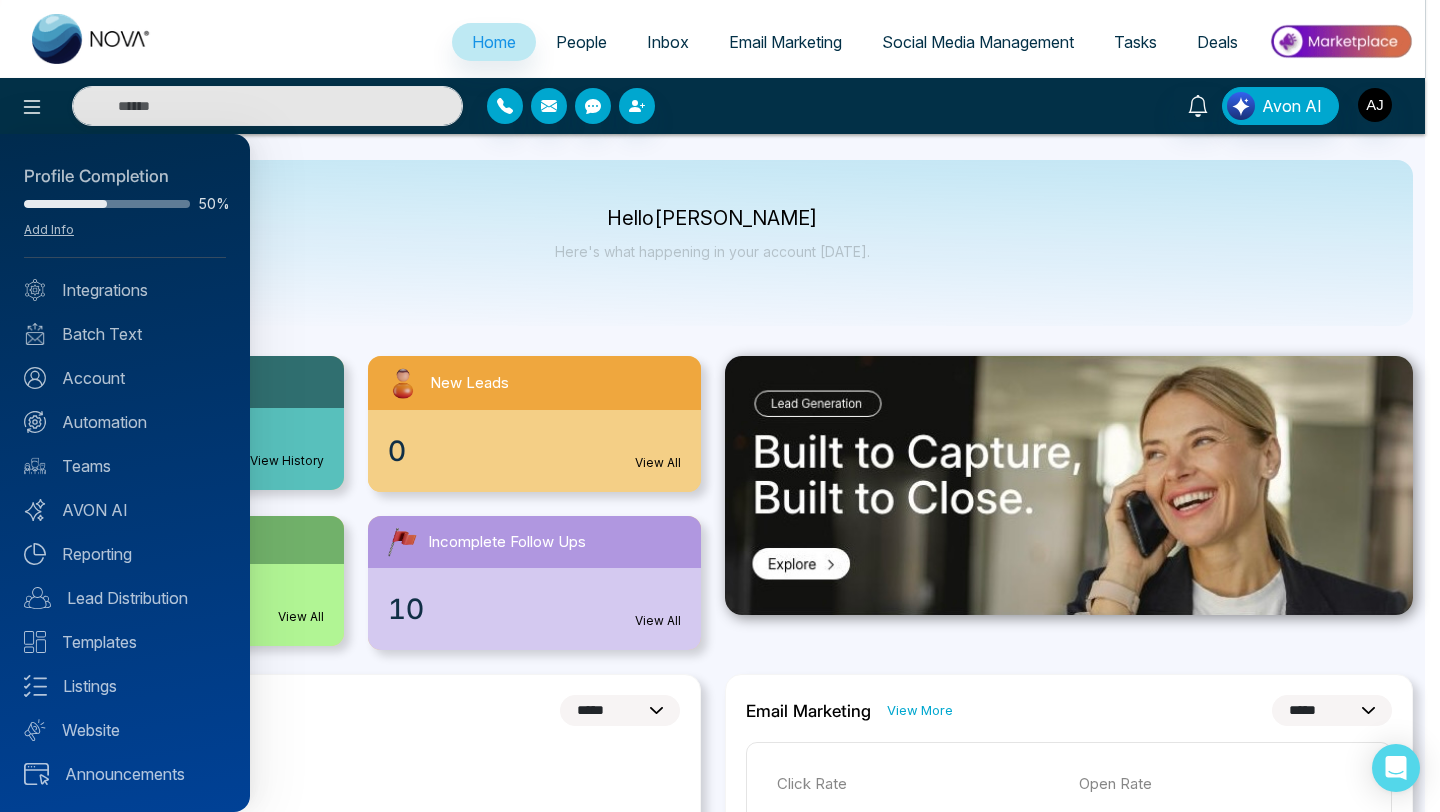 click at bounding box center (720, 406) 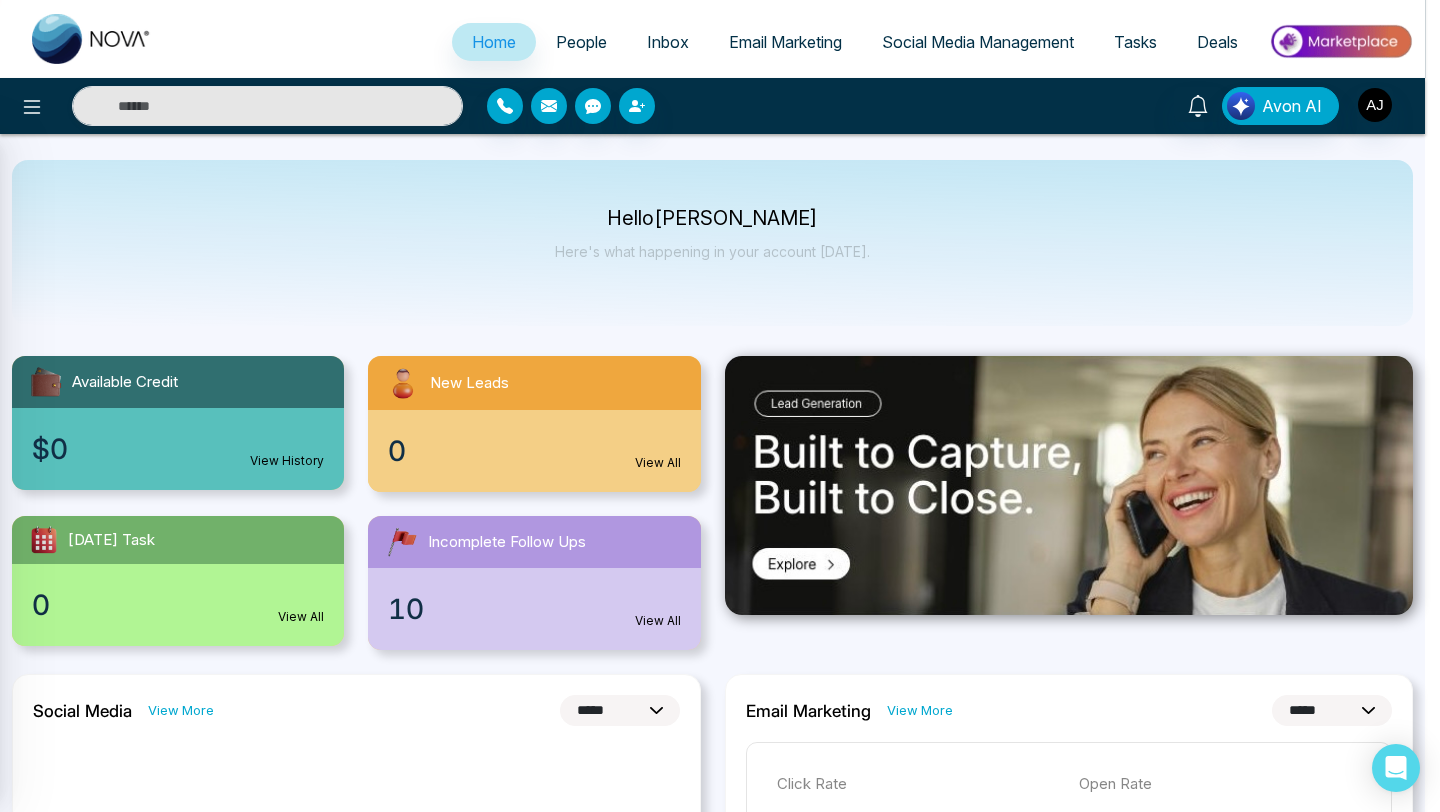 click 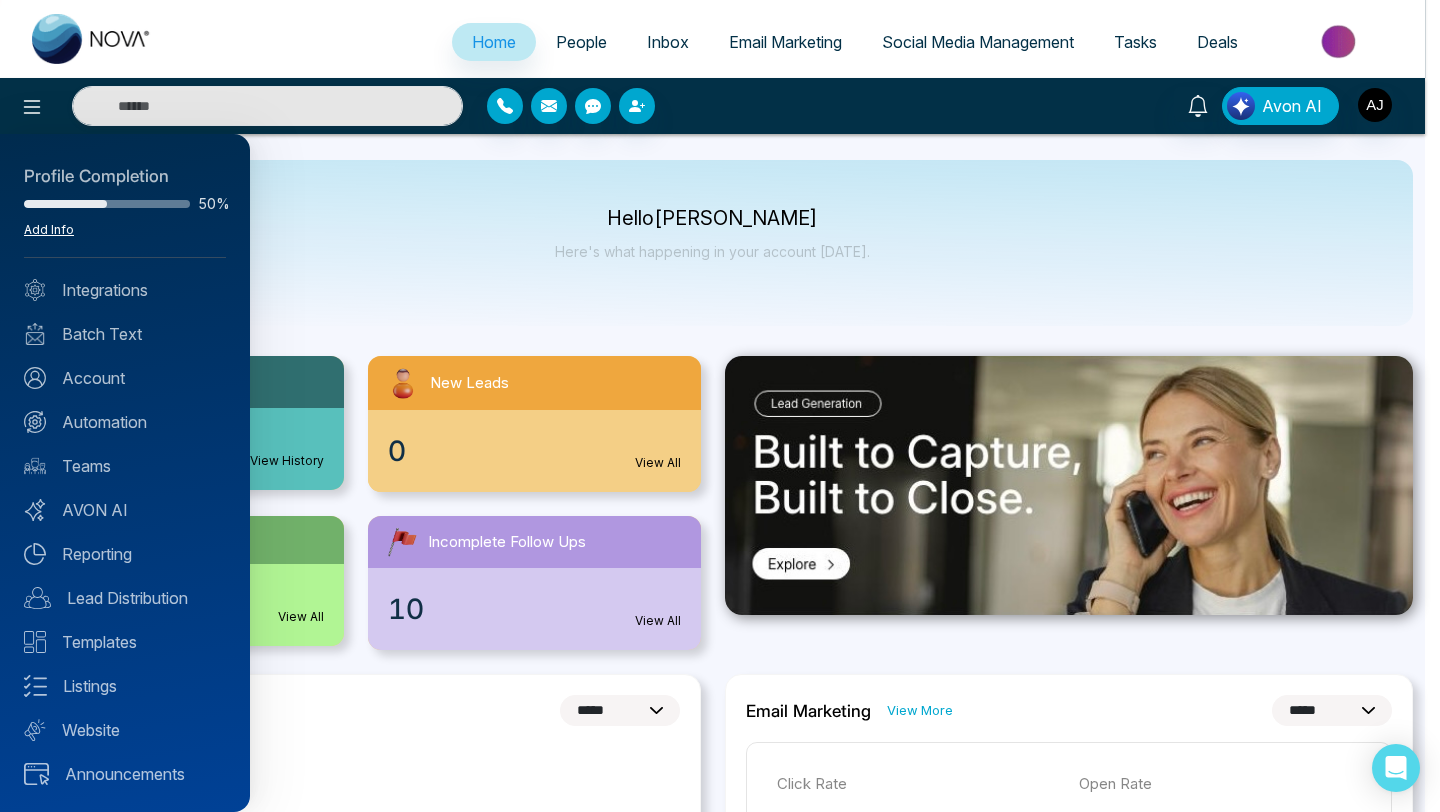 click on "Add Info" at bounding box center [49, 229] 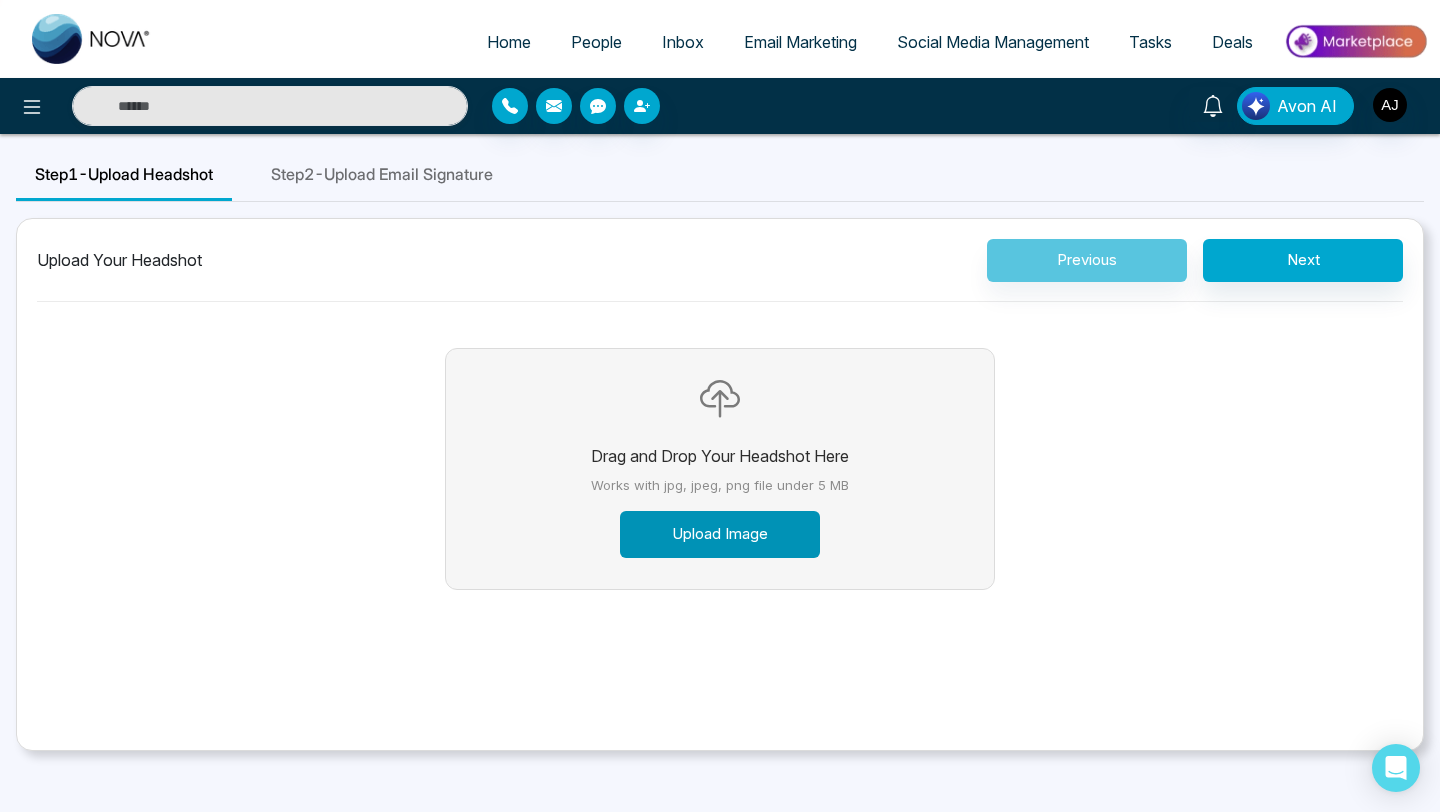 click on "Upload Image" at bounding box center (720, 534) 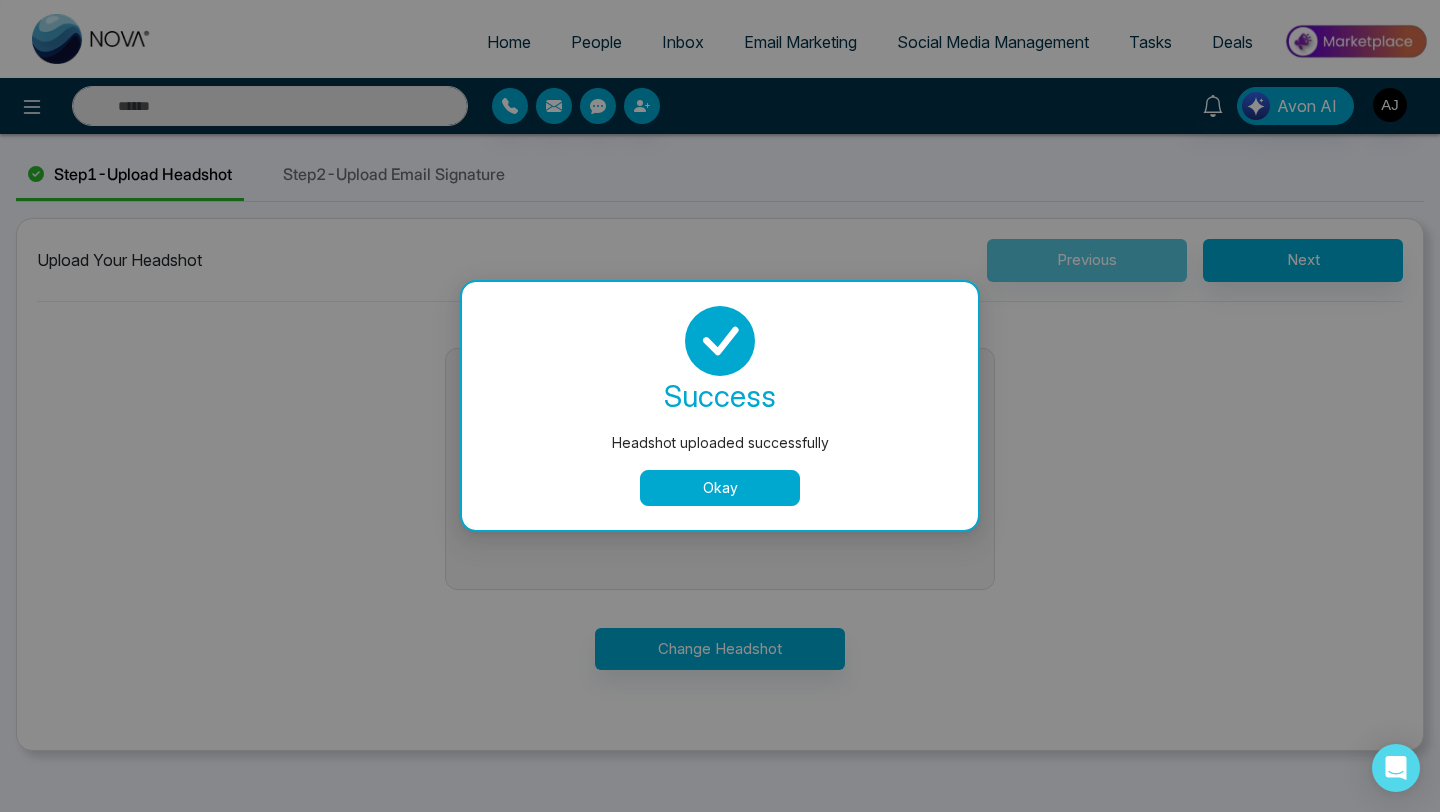 click on "Okay" at bounding box center [720, 488] 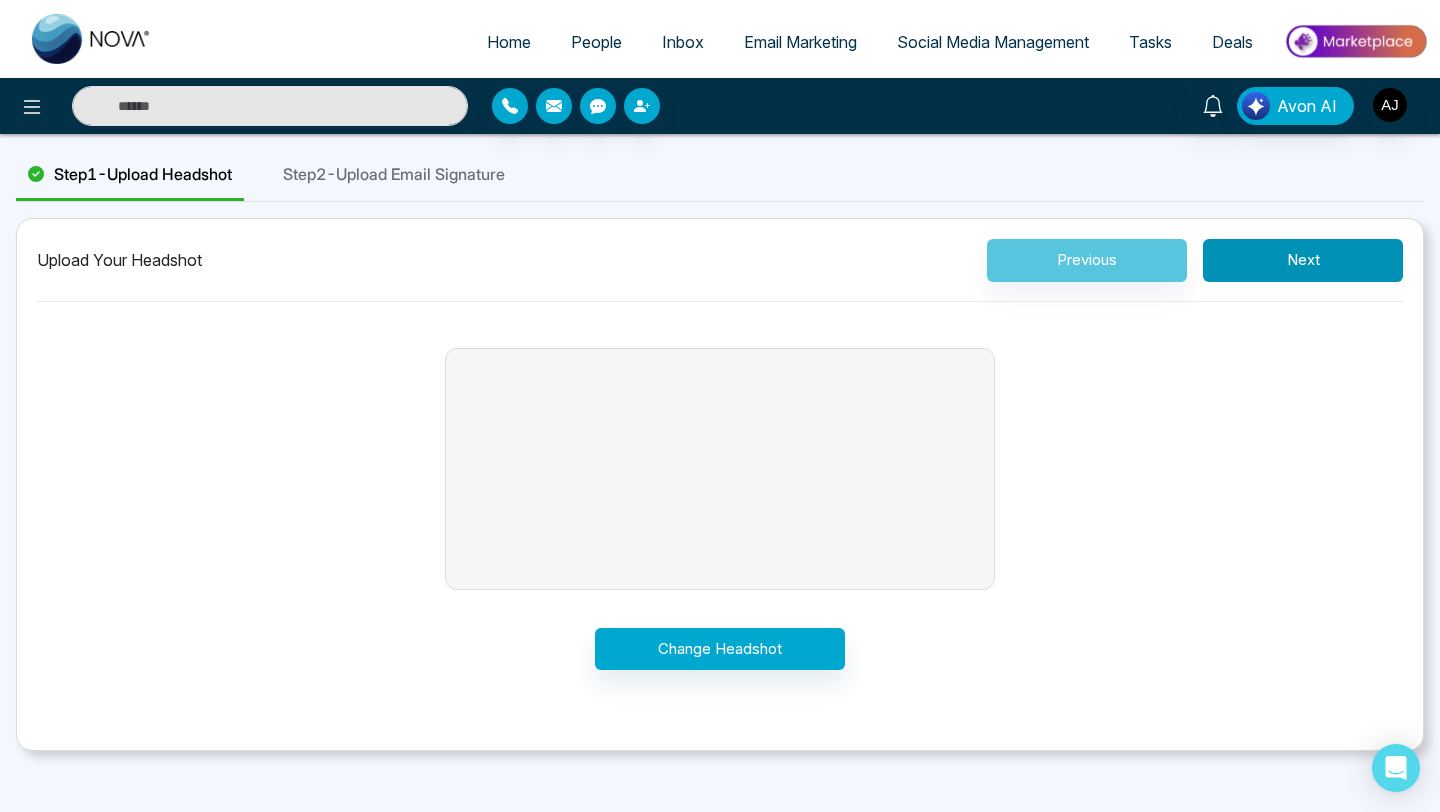 click on "Next" at bounding box center (1303, 260) 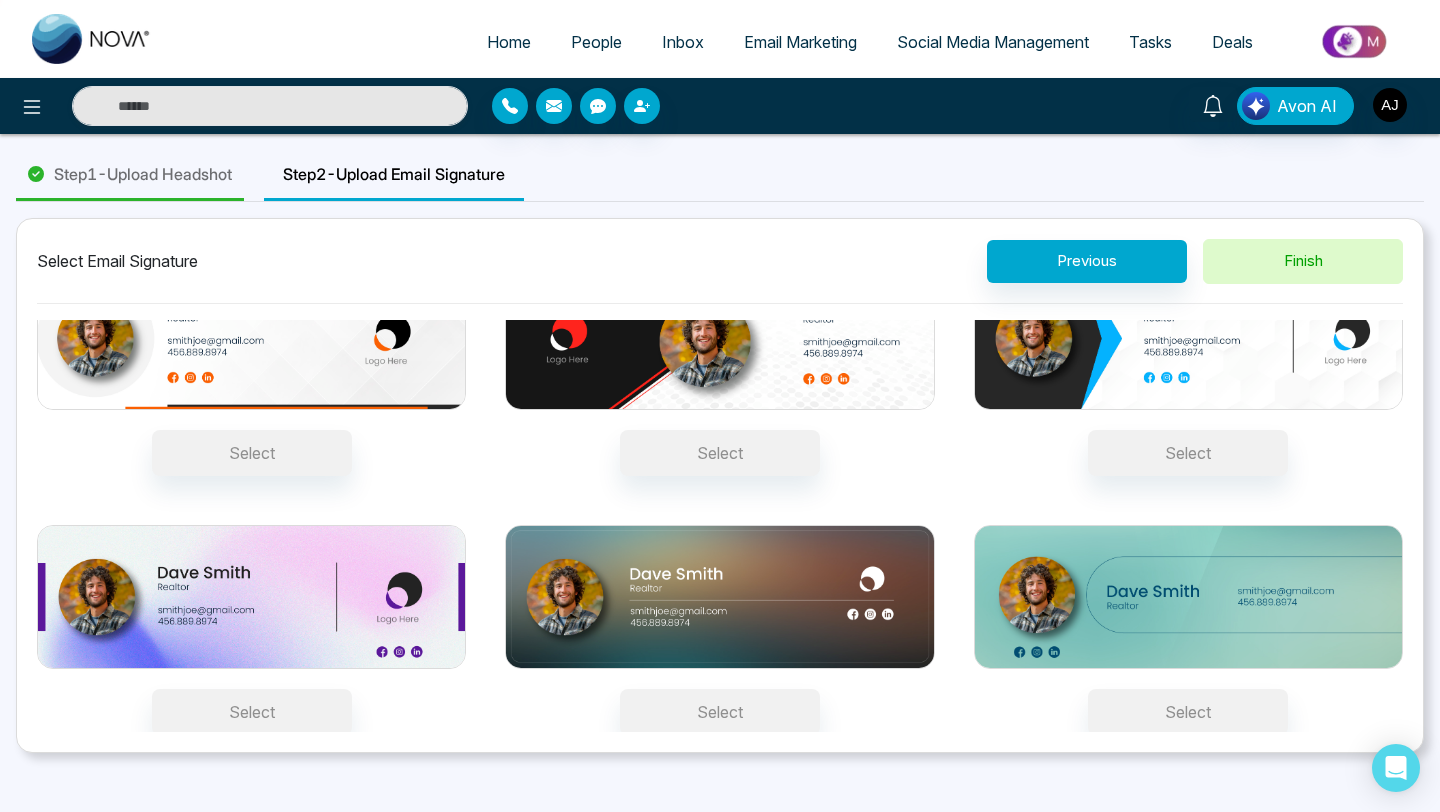 scroll, scrollTop: 0, scrollLeft: 0, axis: both 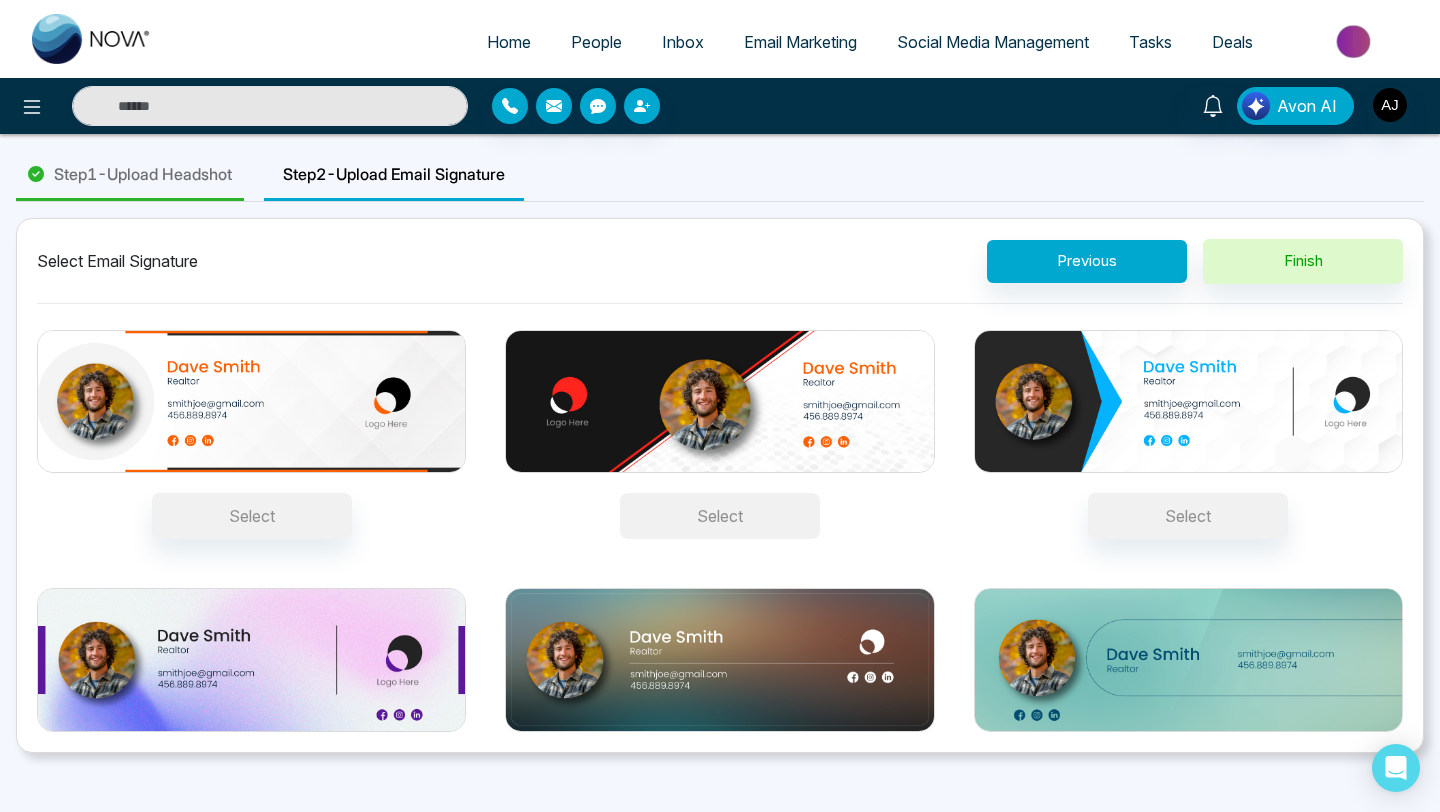 click on "Select" at bounding box center (720, 516) 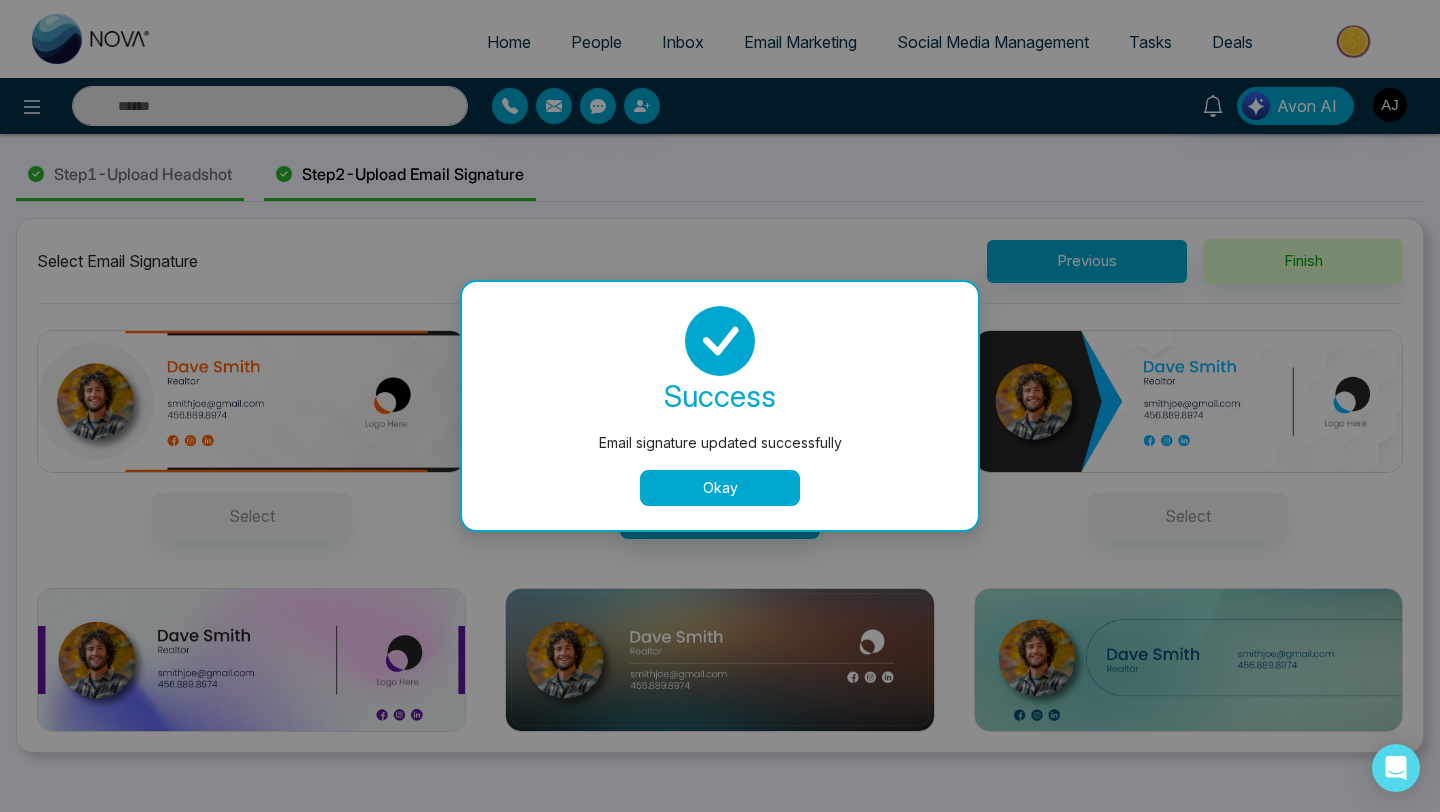 click on "Okay" at bounding box center [720, 488] 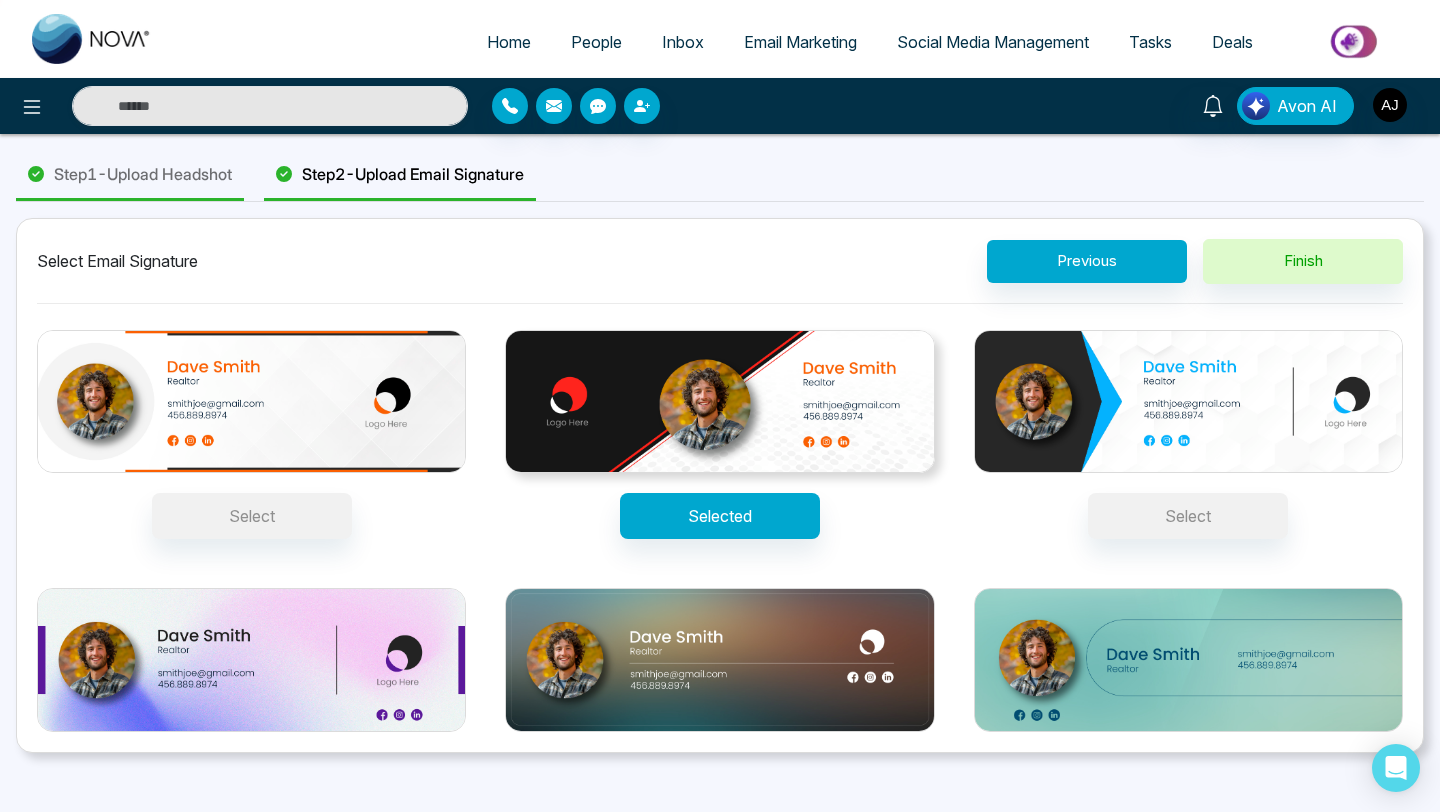 scroll, scrollTop: 63, scrollLeft: 0, axis: vertical 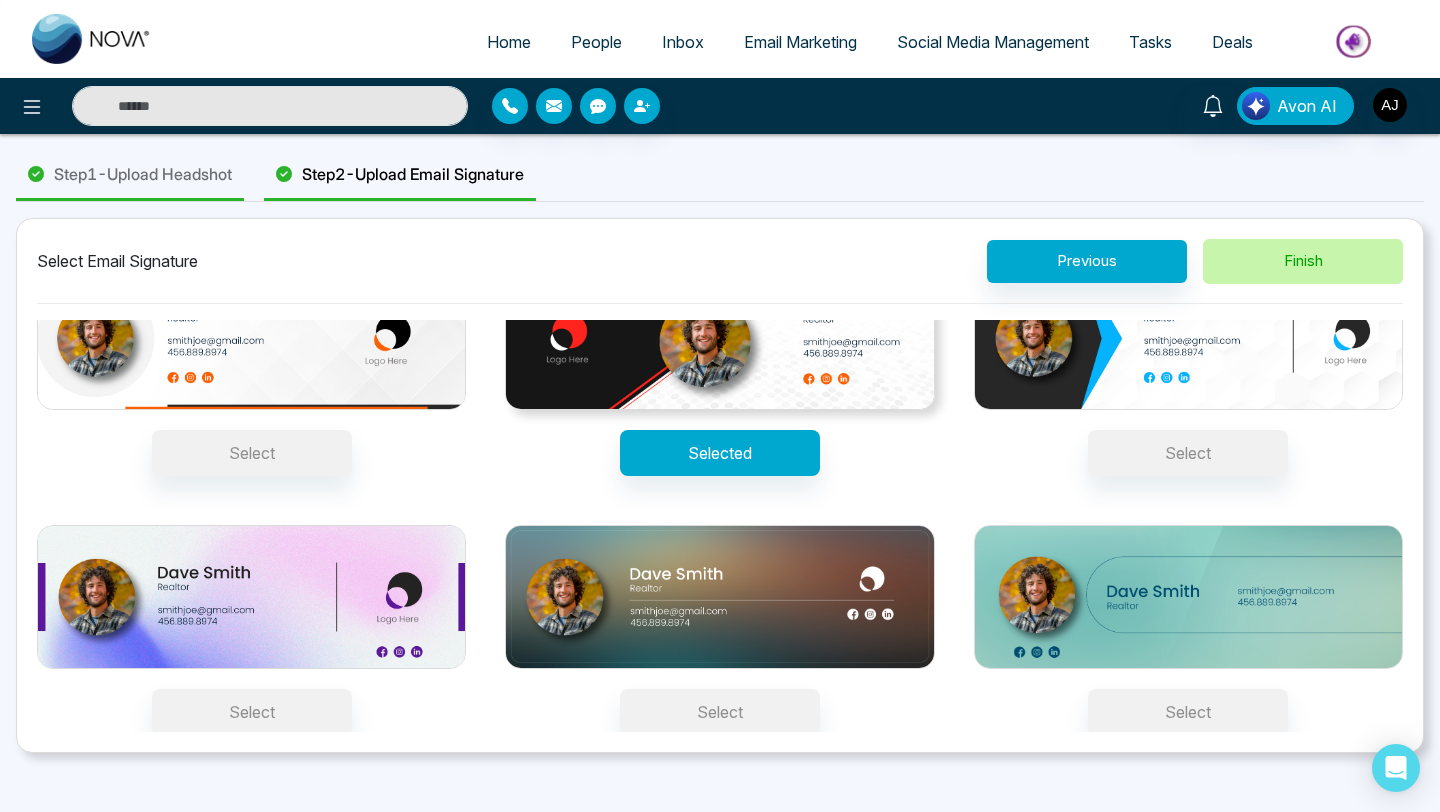 click on "Finish" at bounding box center [1303, 261] 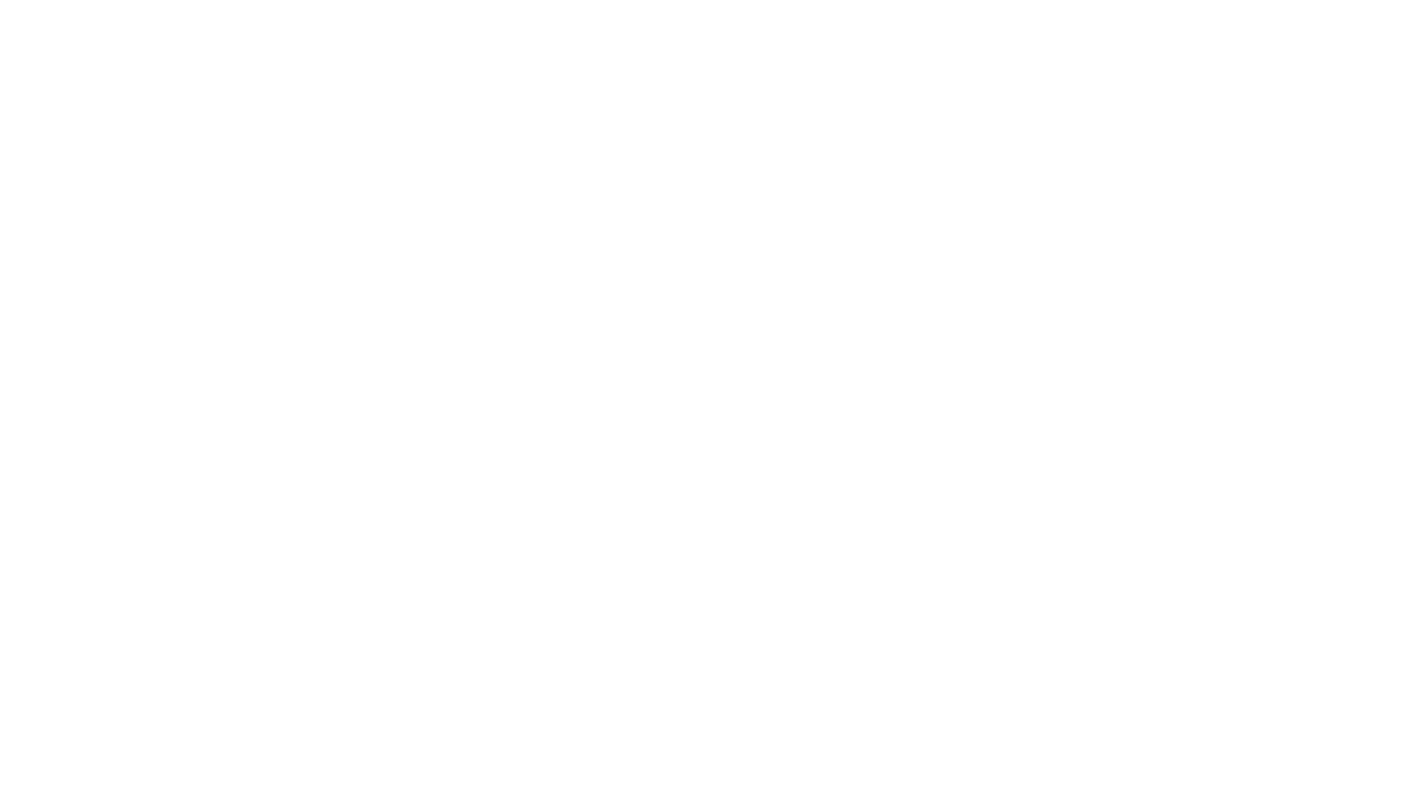 scroll, scrollTop: 0, scrollLeft: 0, axis: both 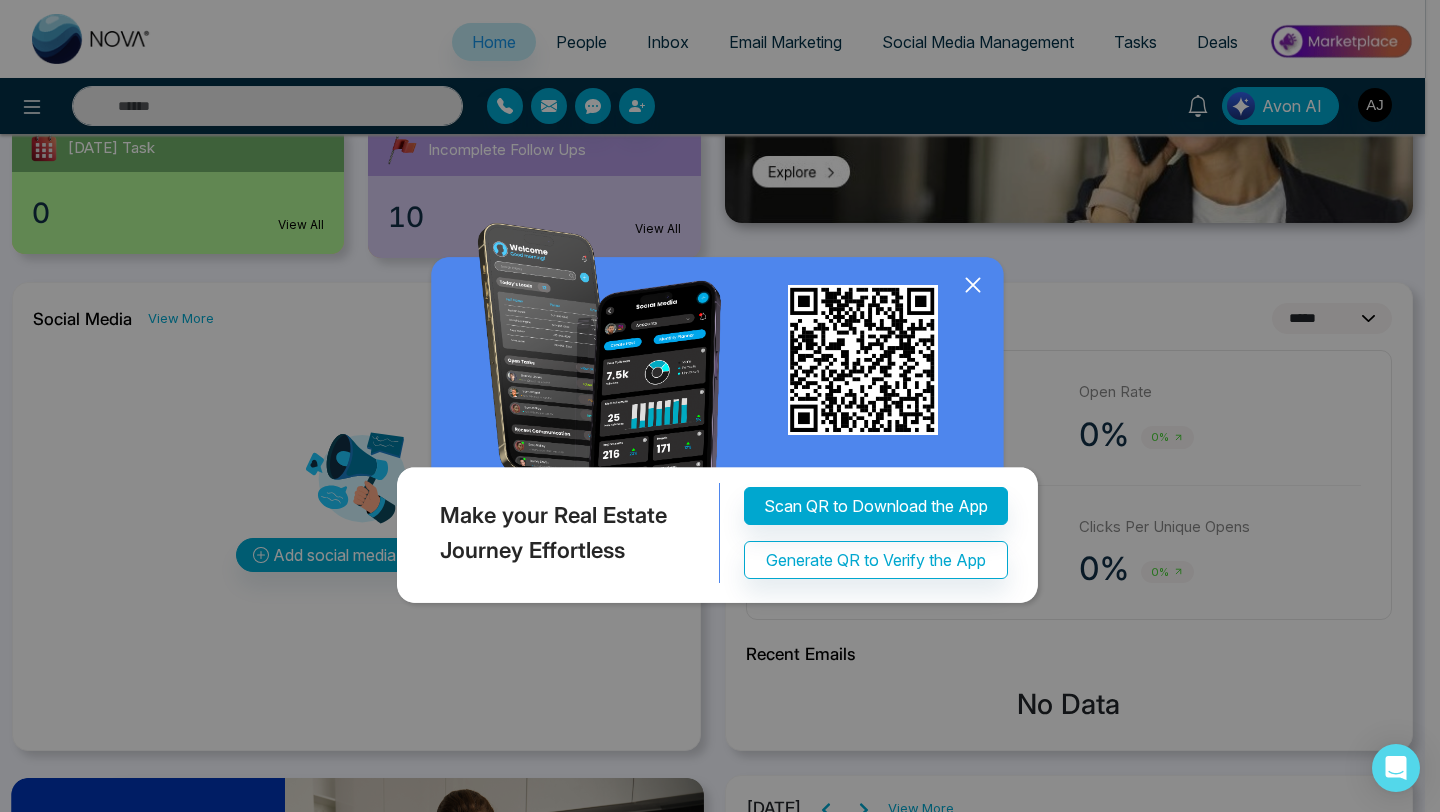 click 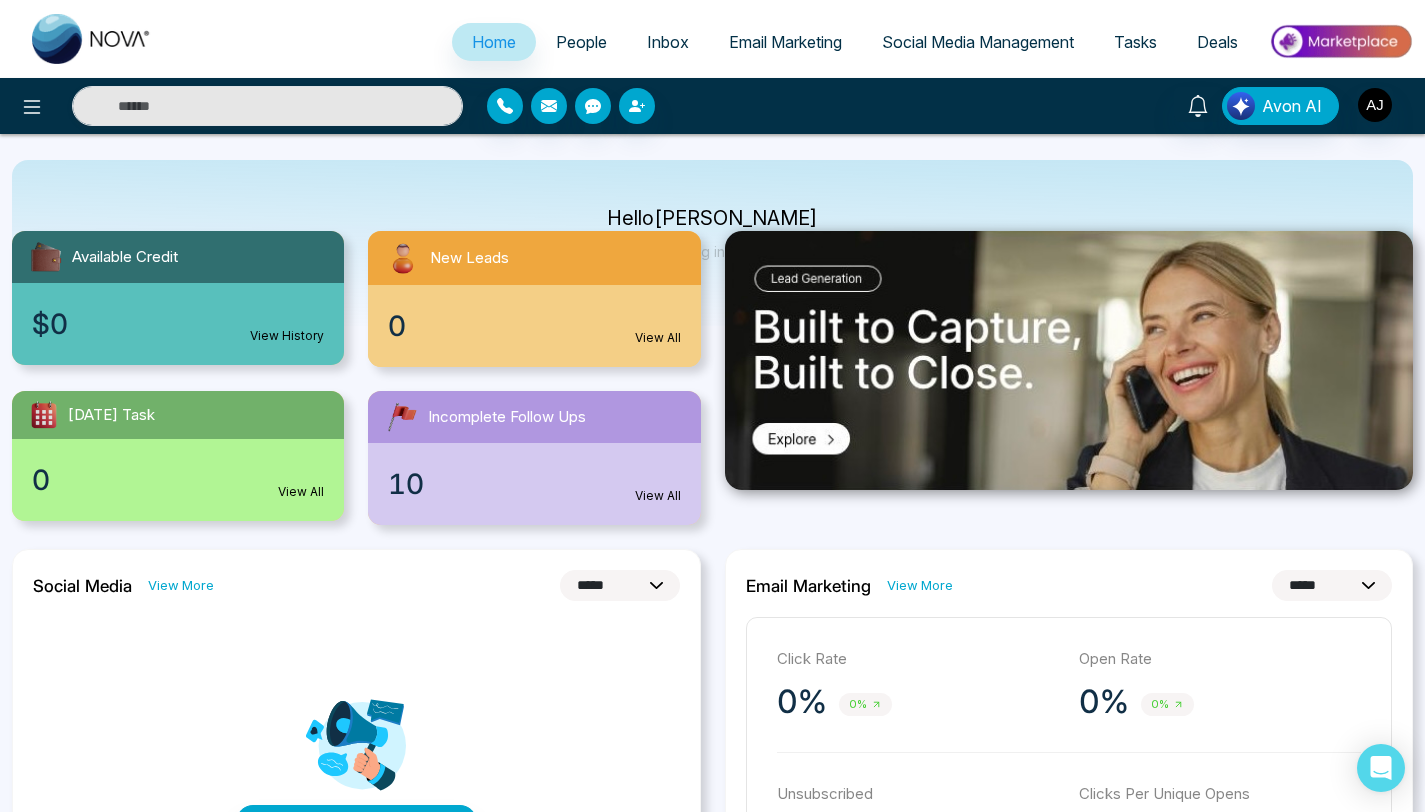 scroll, scrollTop: 0, scrollLeft: 0, axis: both 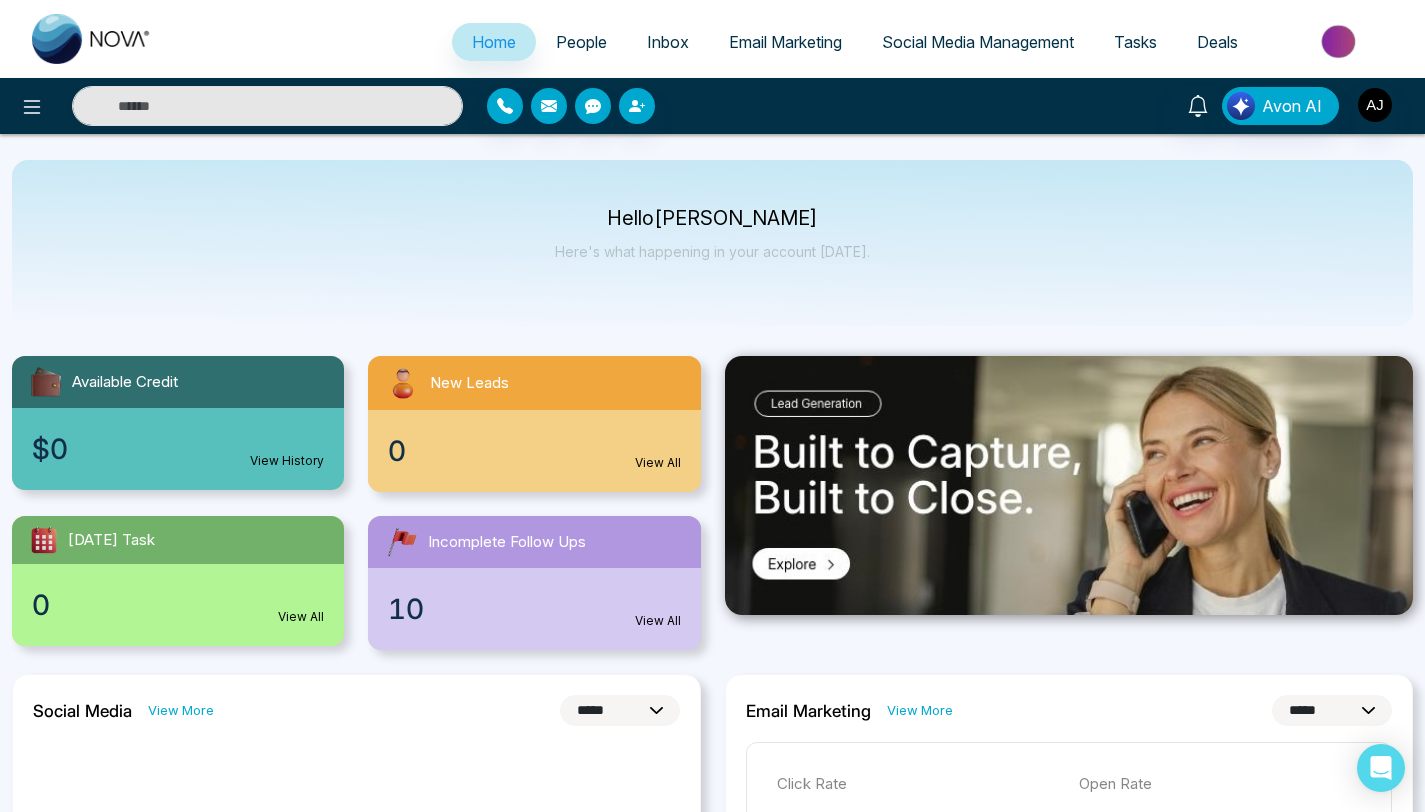click on "Email Marketing" at bounding box center (785, 42) 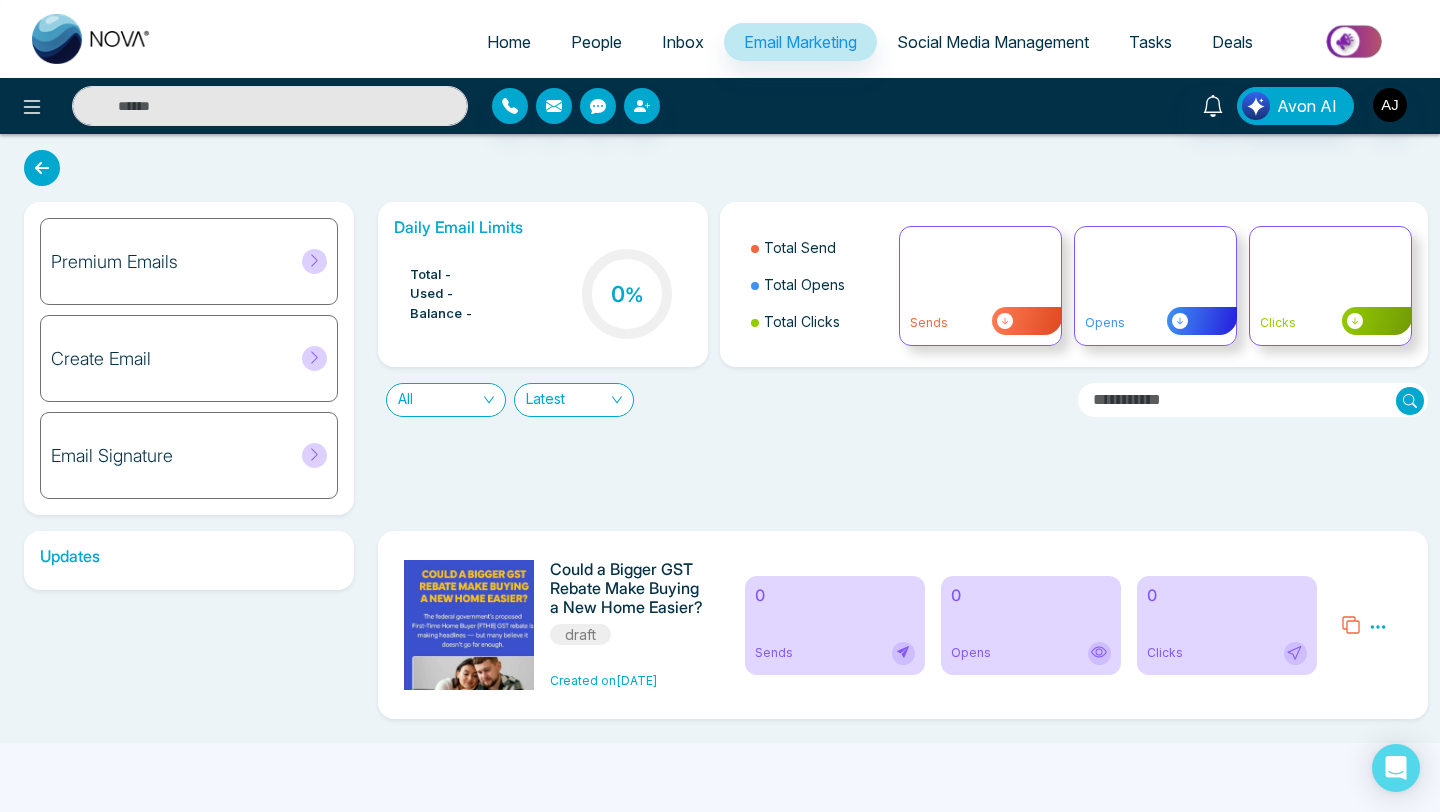 click on "Create Email" at bounding box center (189, 358) 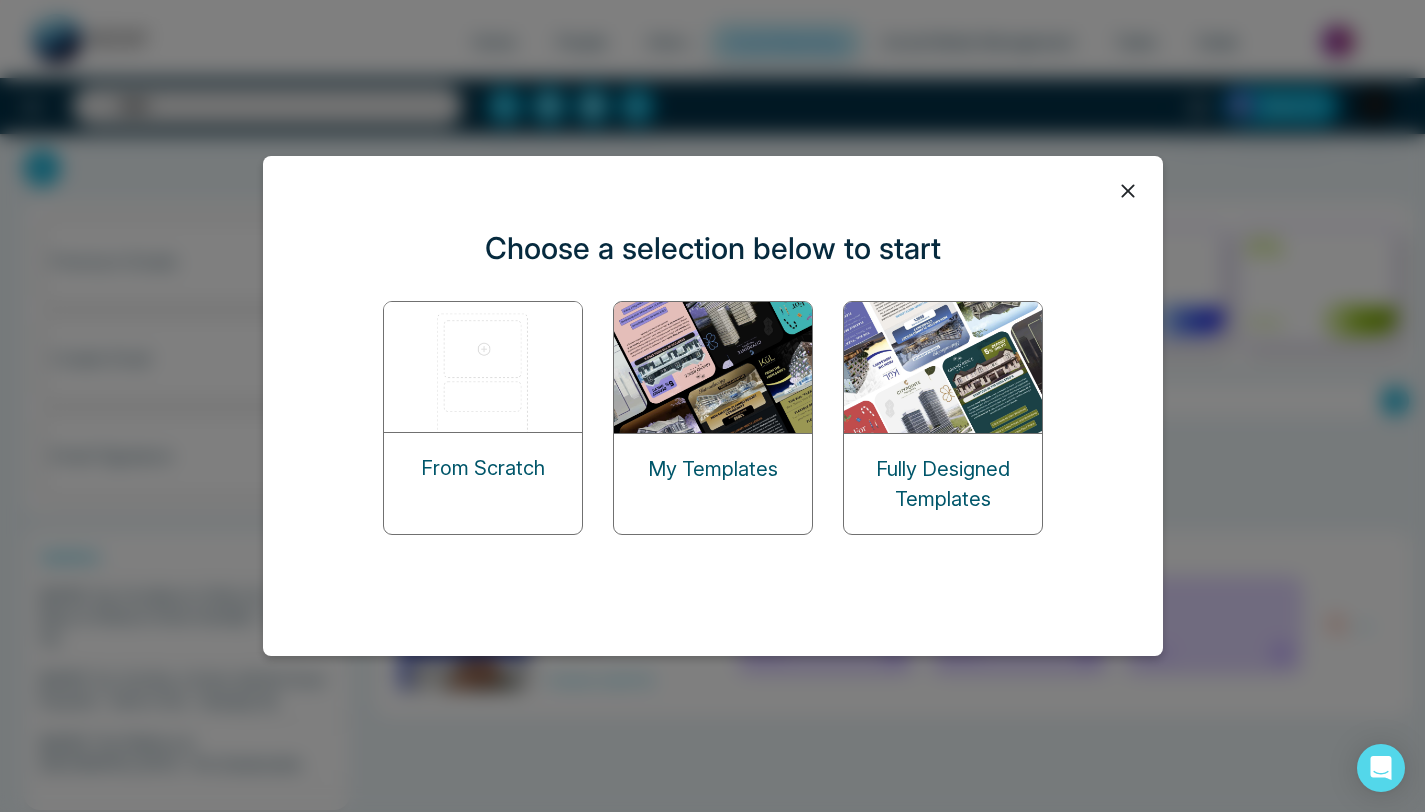 click at bounding box center [484, 367] 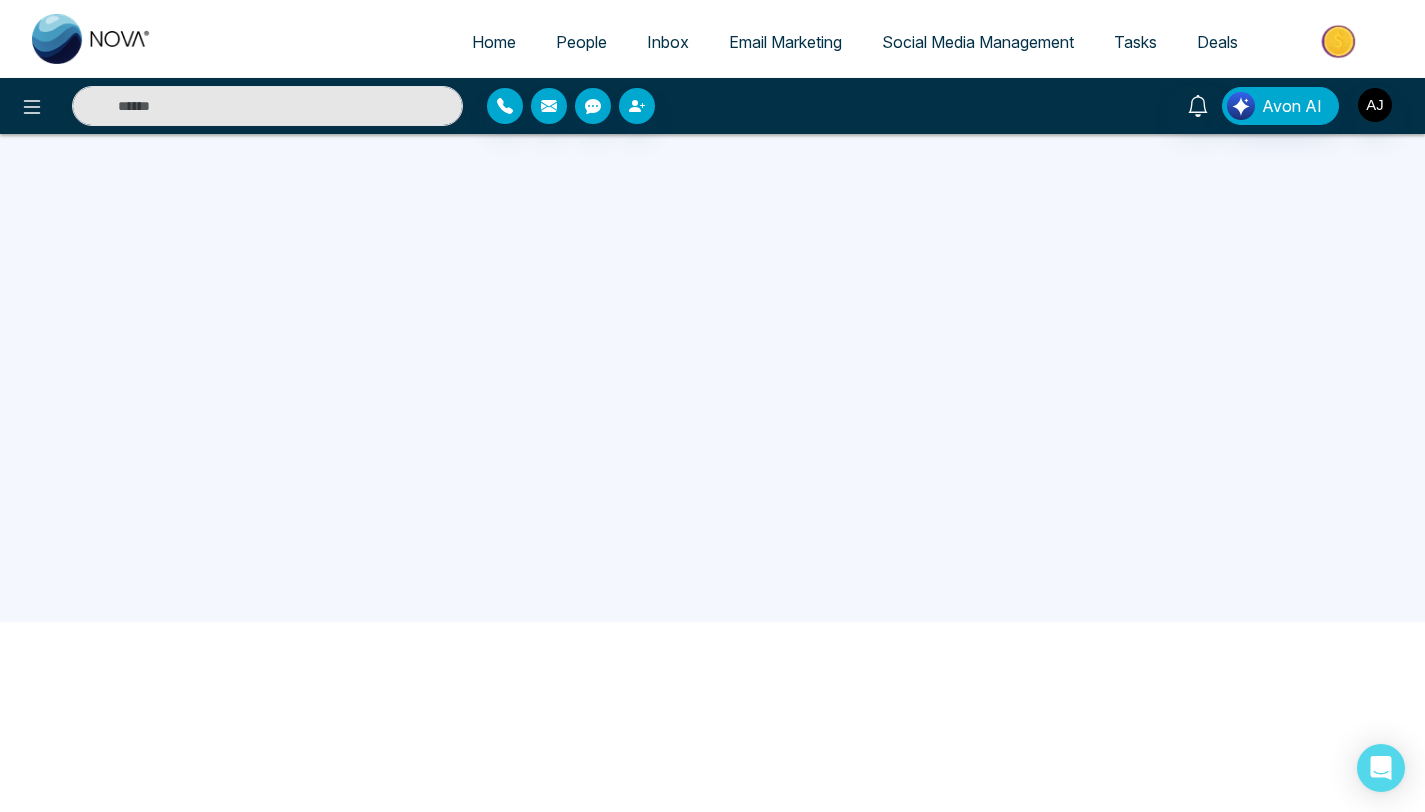 scroll, scrollTop: 0, scrollLeft: 0, axis: both 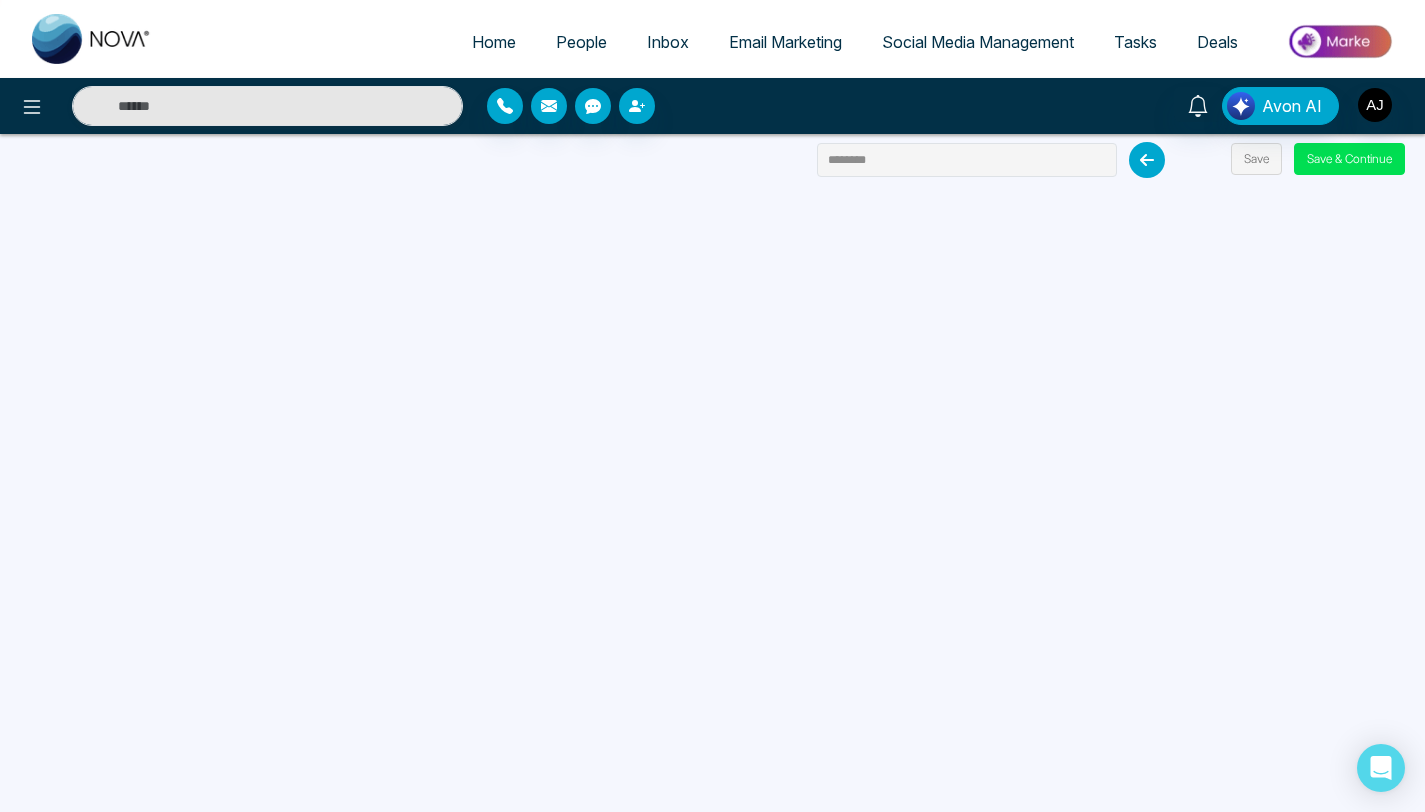 click at bounding box center (712, 1) 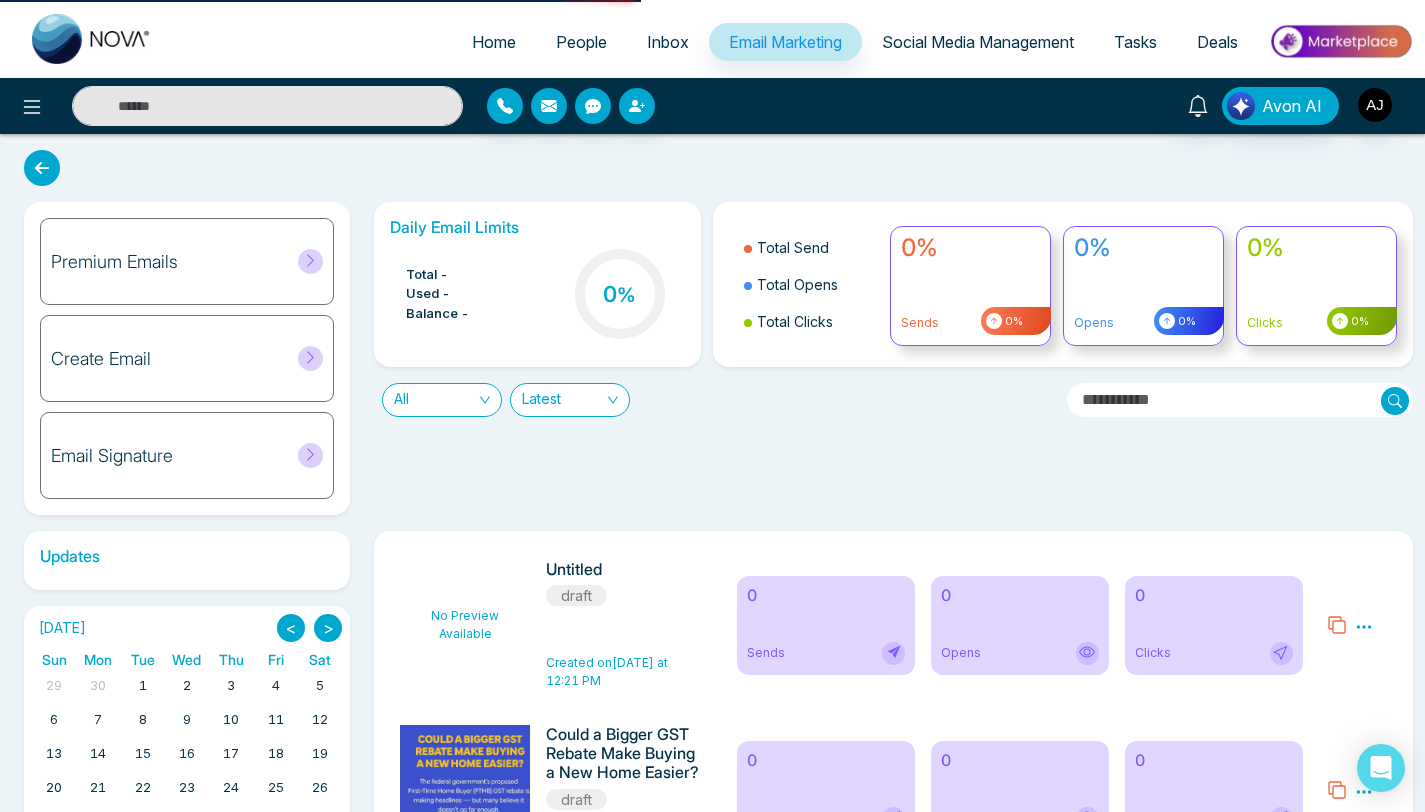 select on "*" 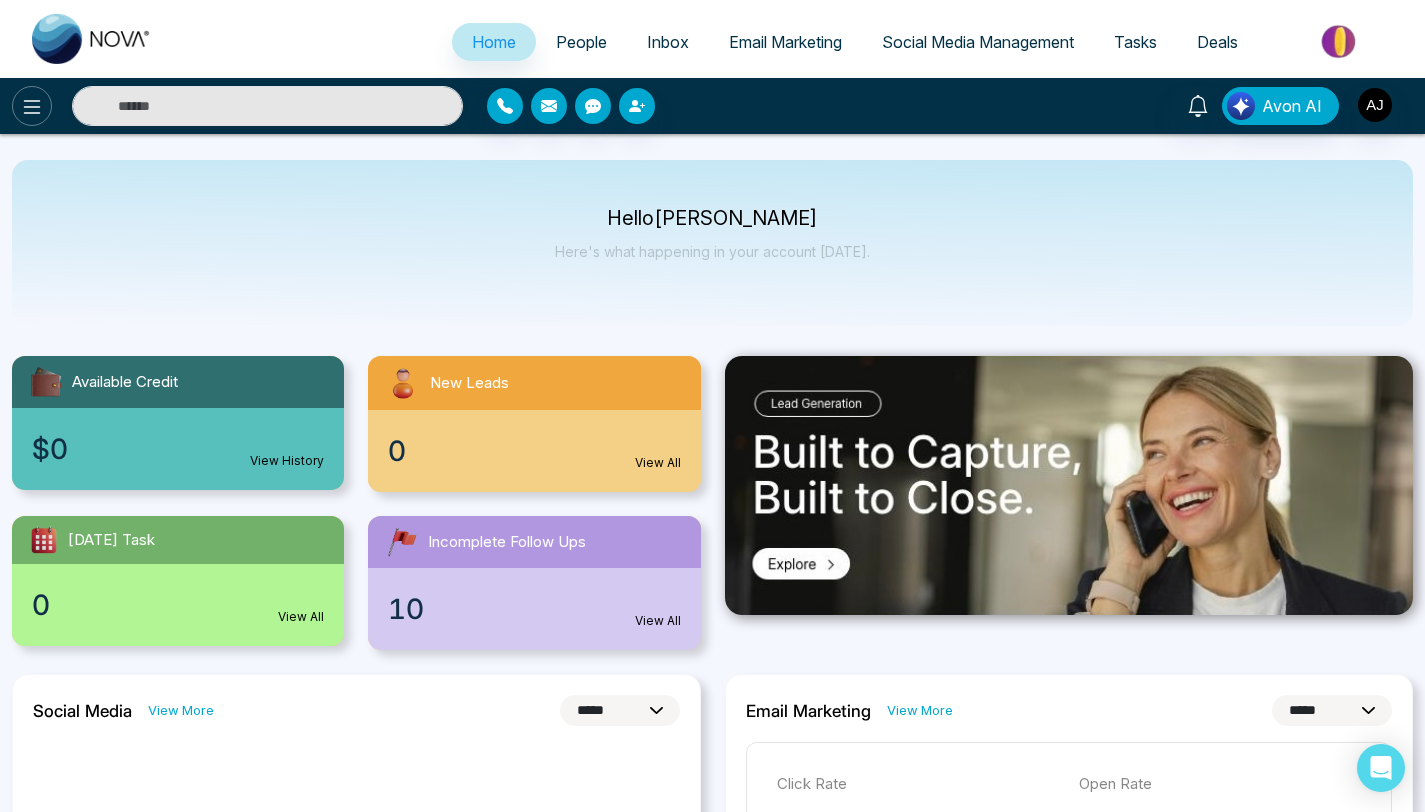 click at bounding box center (32, 106) 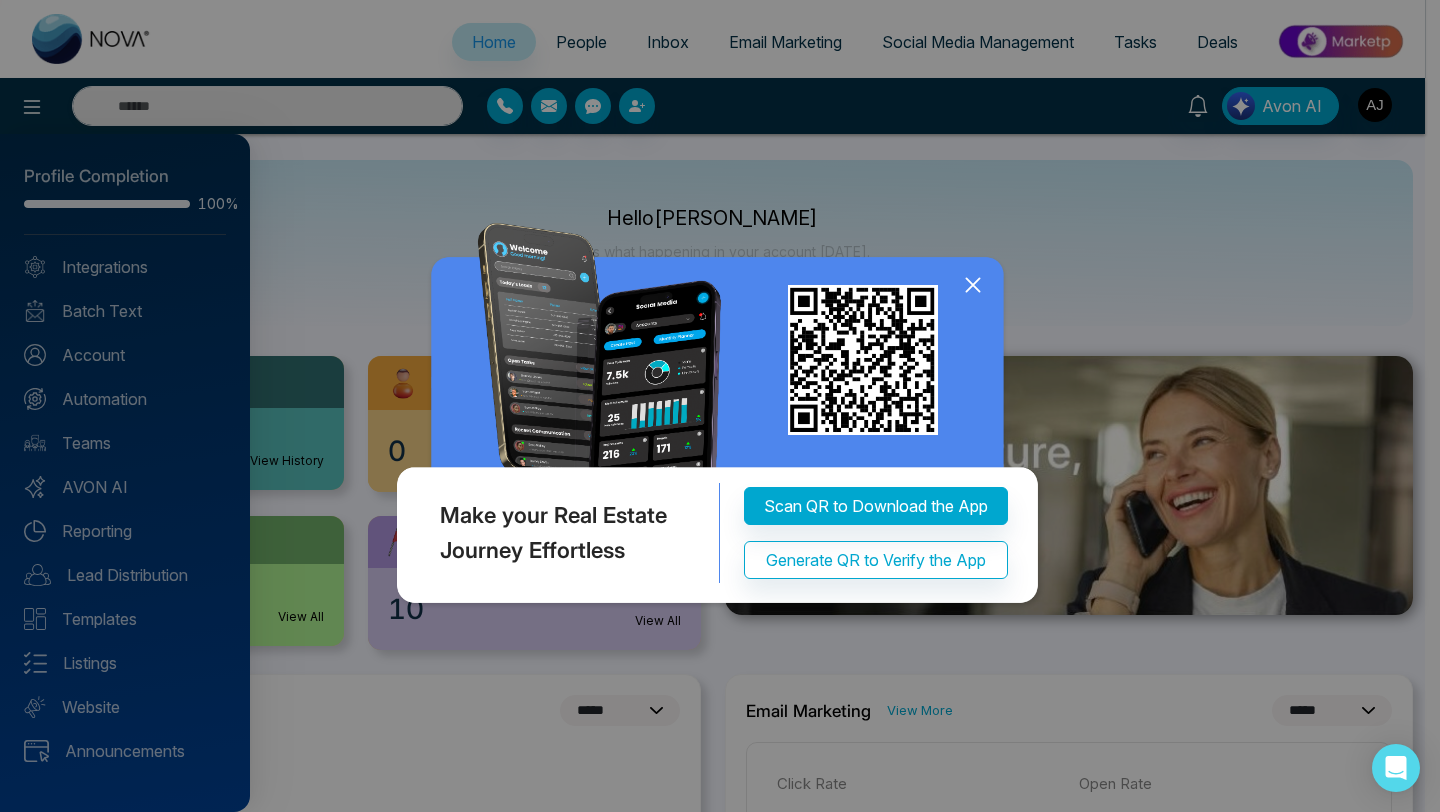 click at bounding box center [720, 417] 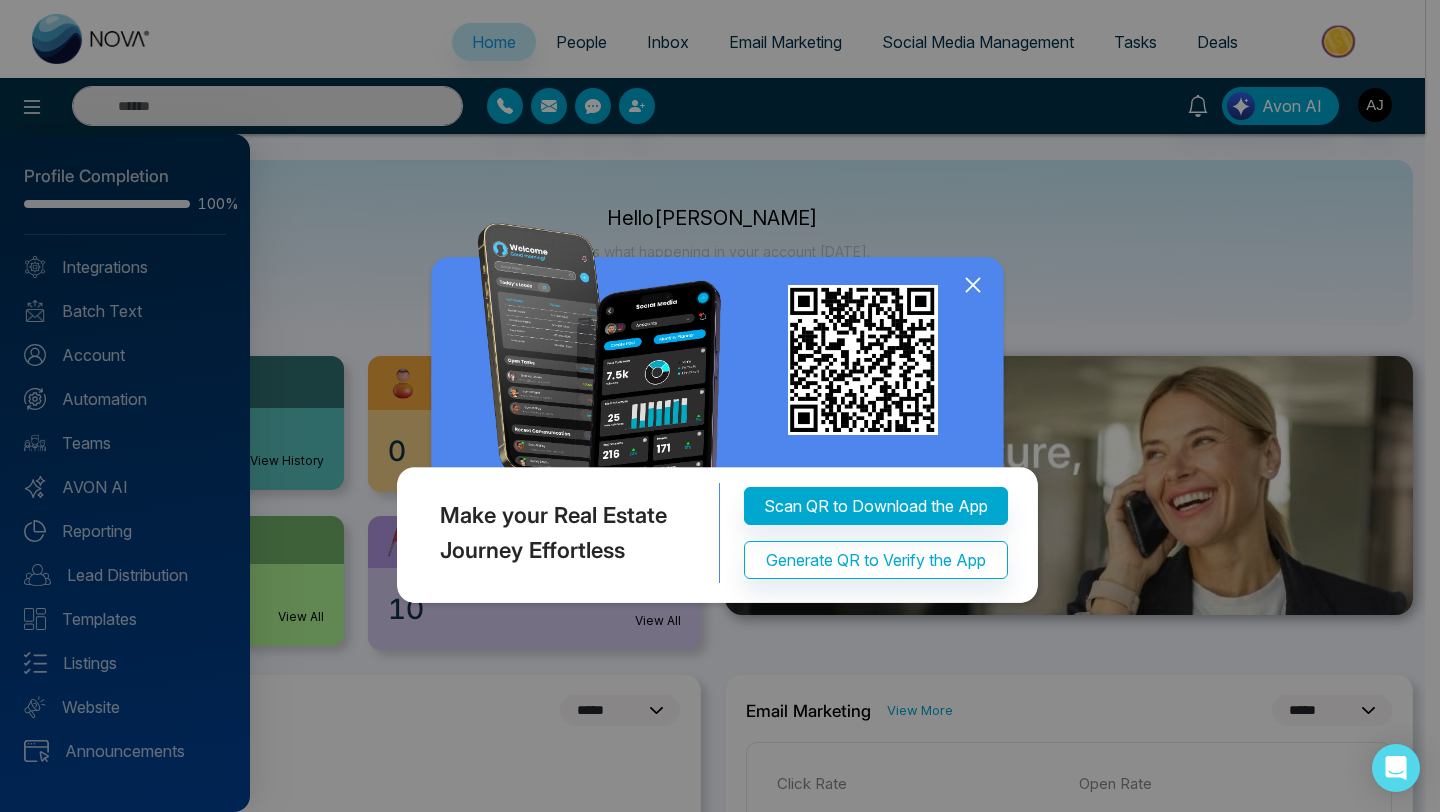 click 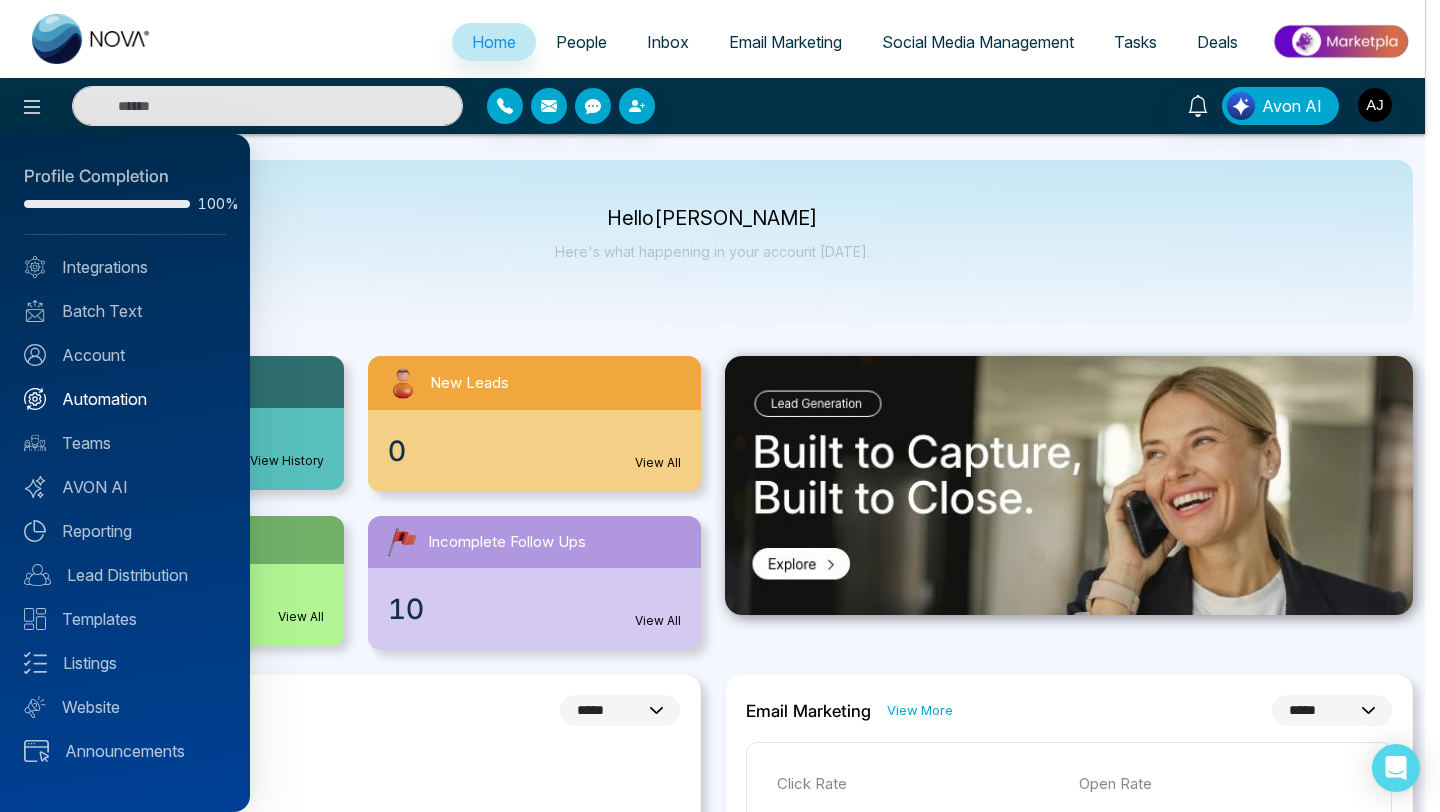 click on "Automation" at bounding box center (125, 399) 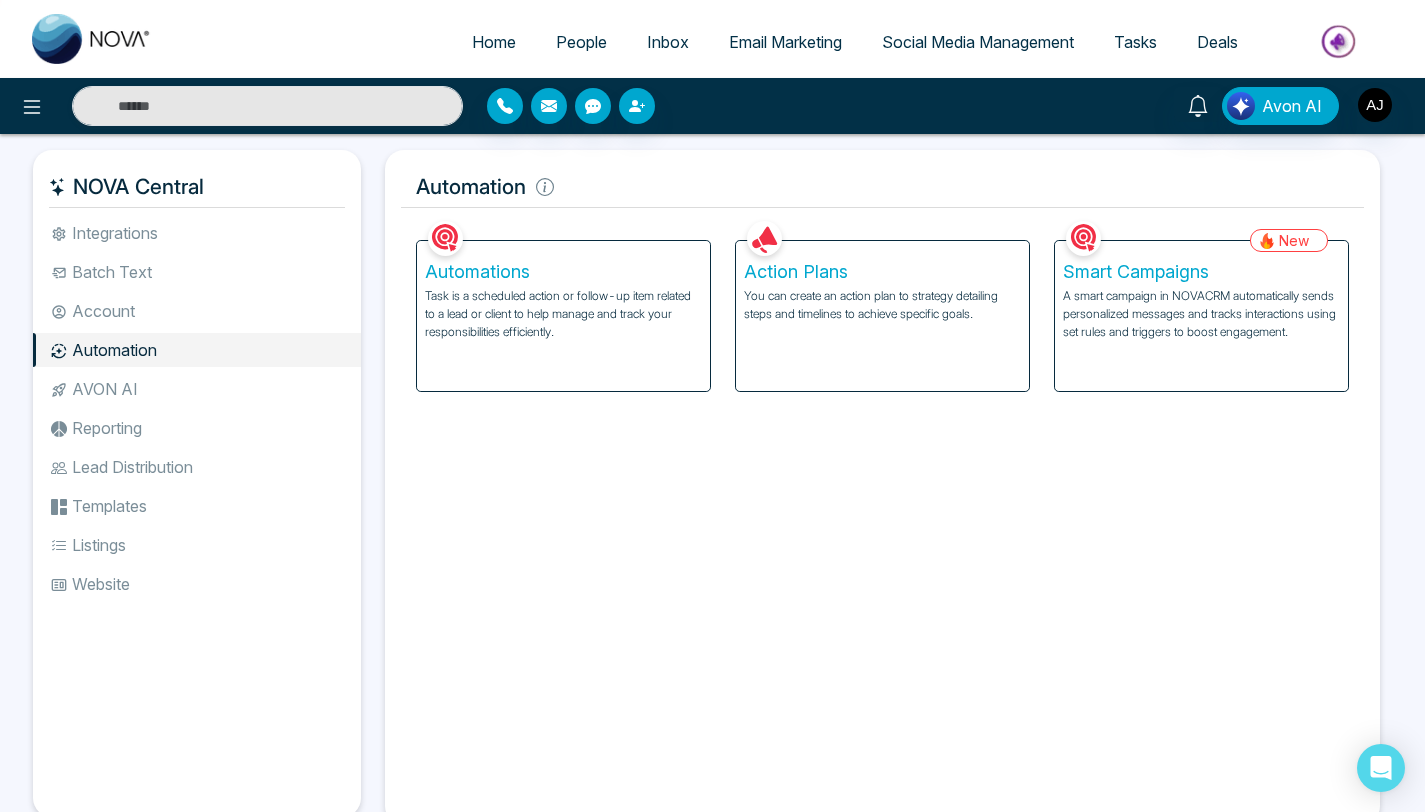 click on "Batch Text" at bounding box center [197, 272] 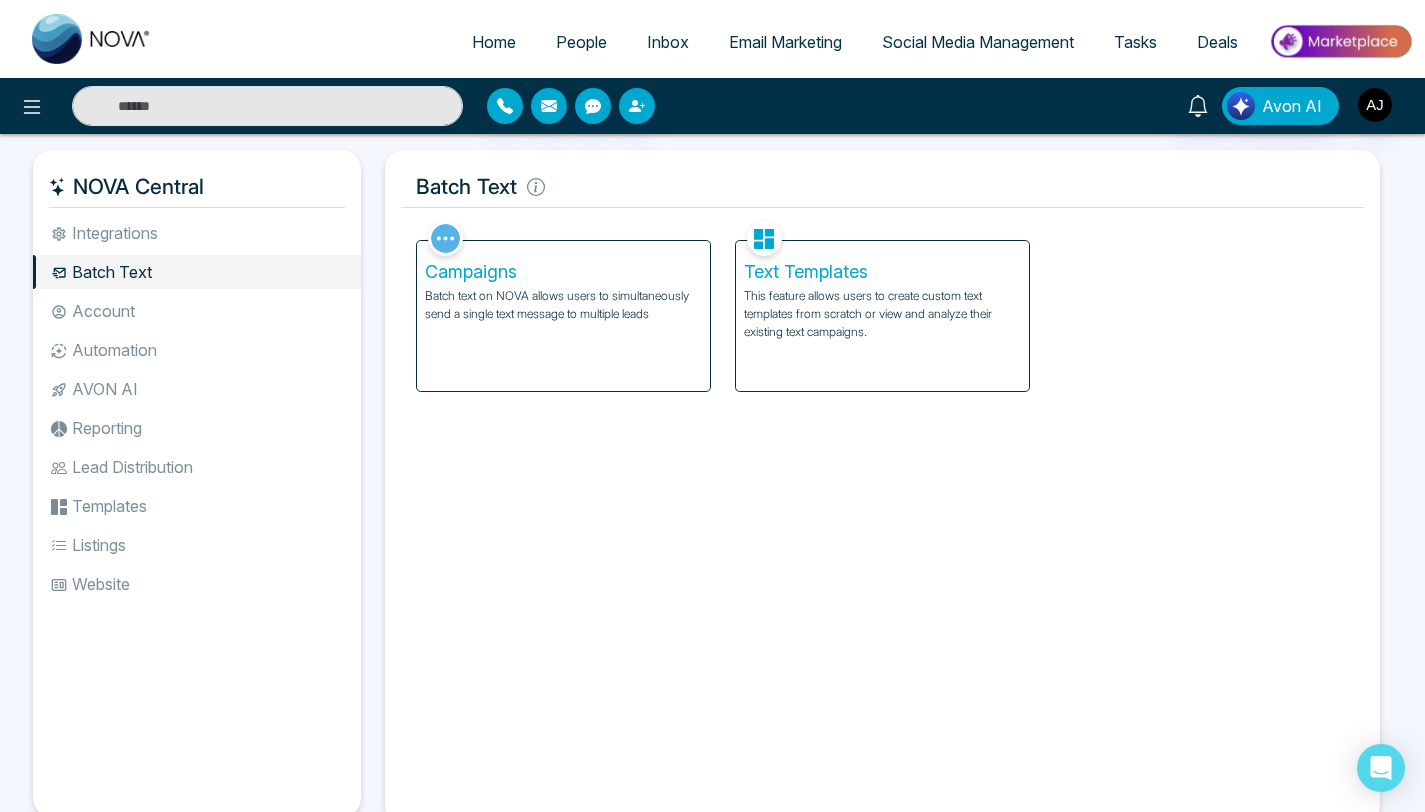 click on "Account" at bounding box center (197, 311) 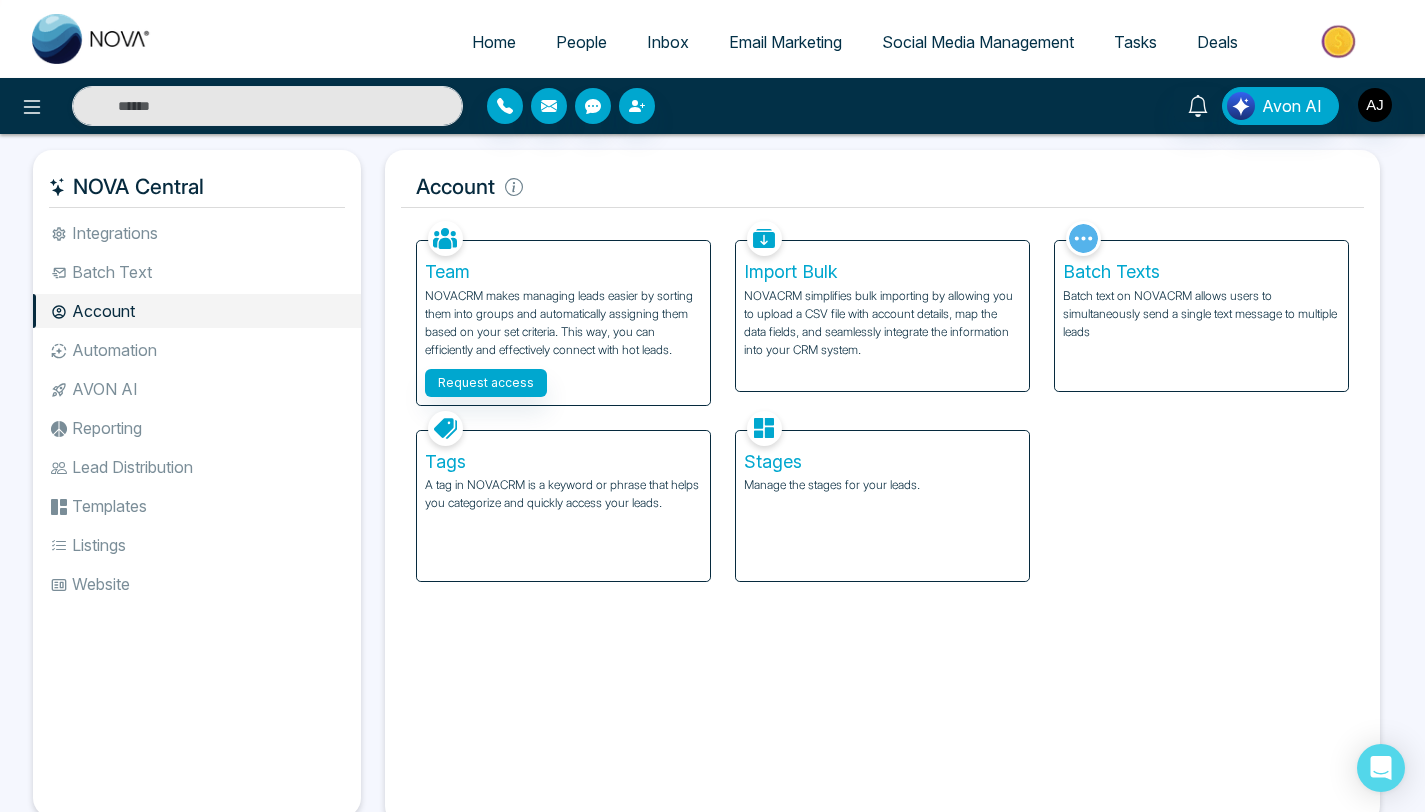 click on "Integrations   Batch Text   Account   Automation   AVON AI   Reporting   Lead Distribution   Templates   Listings   Website" at bounding box center (197, 500) 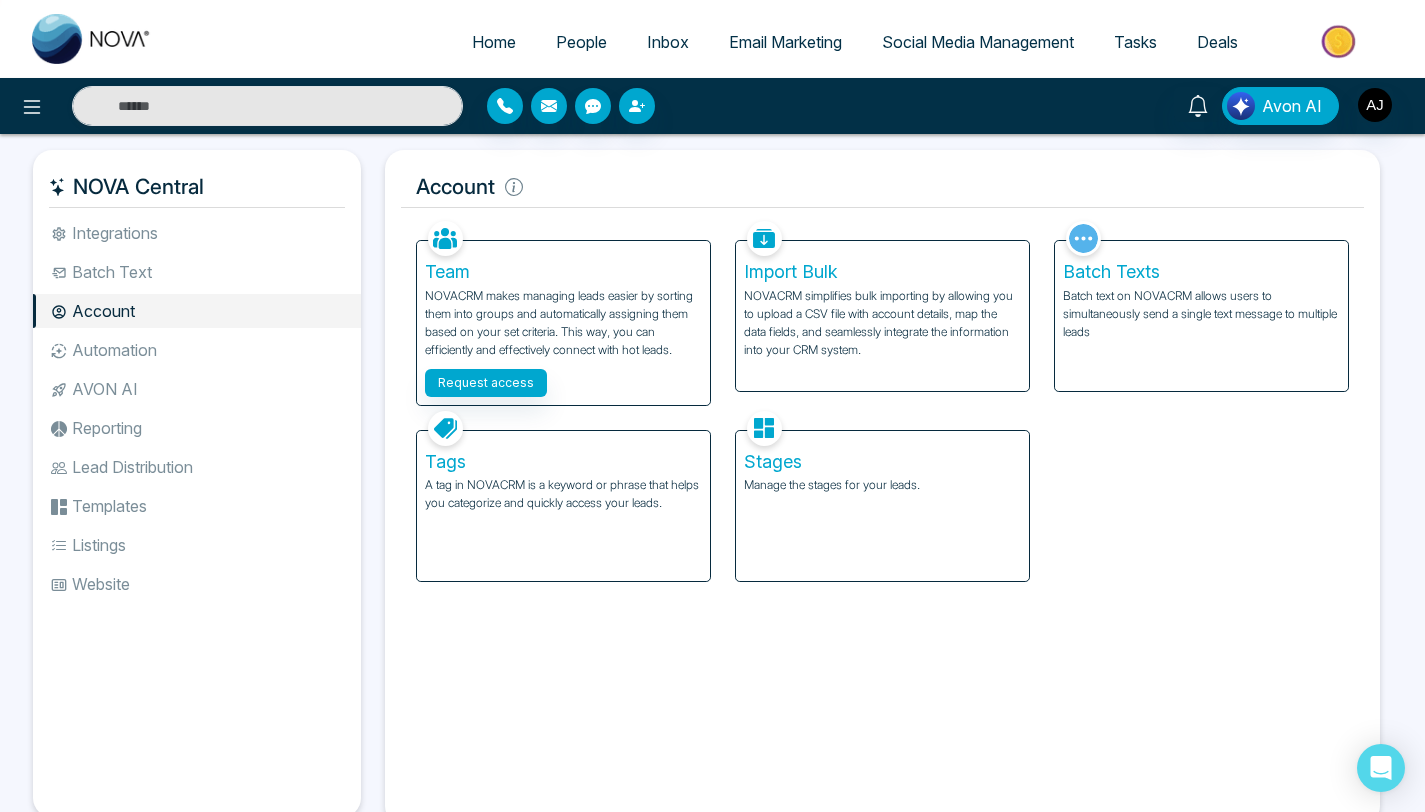 click on "Lead Distribution" at bounding box center [197, 467] 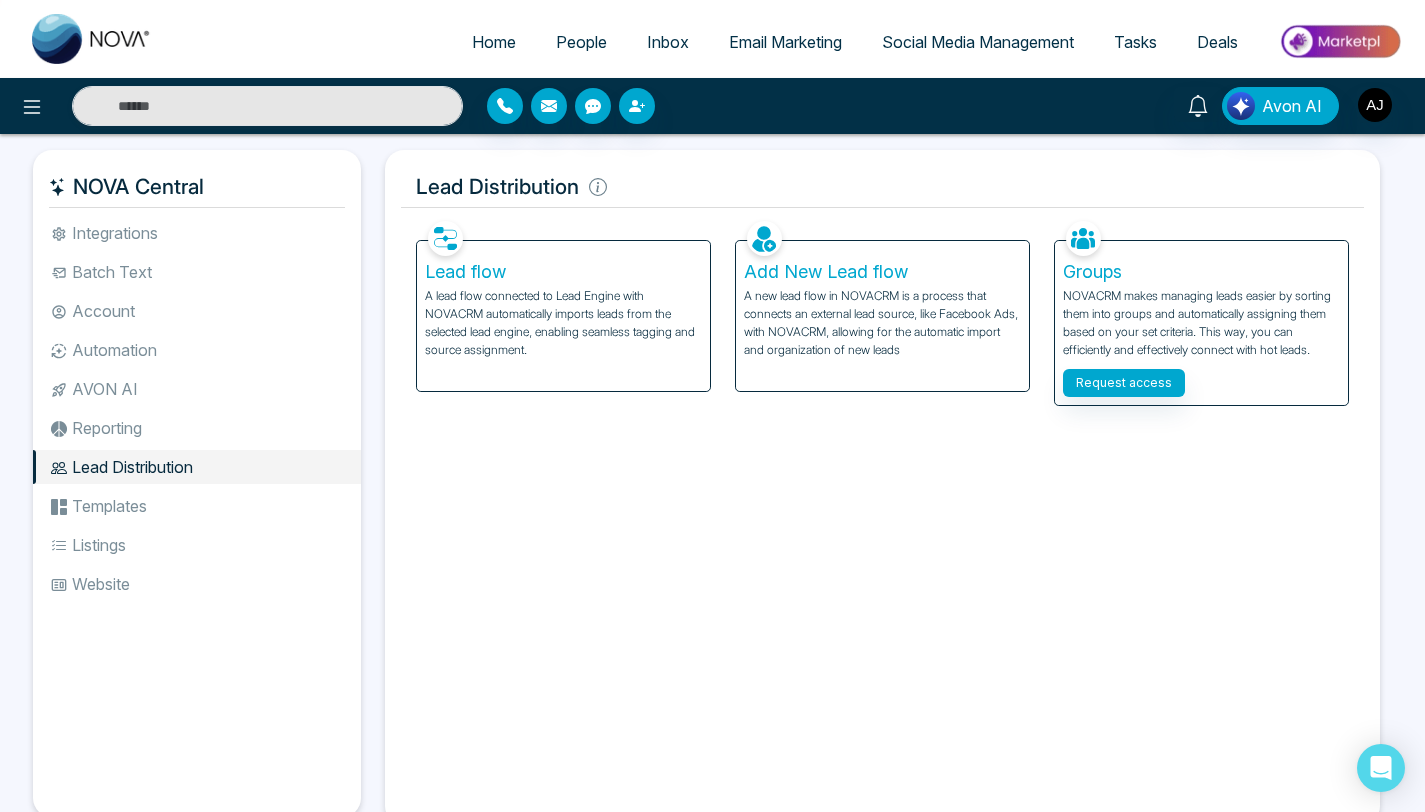 click on "Templates" at bounding box center (197, 506) 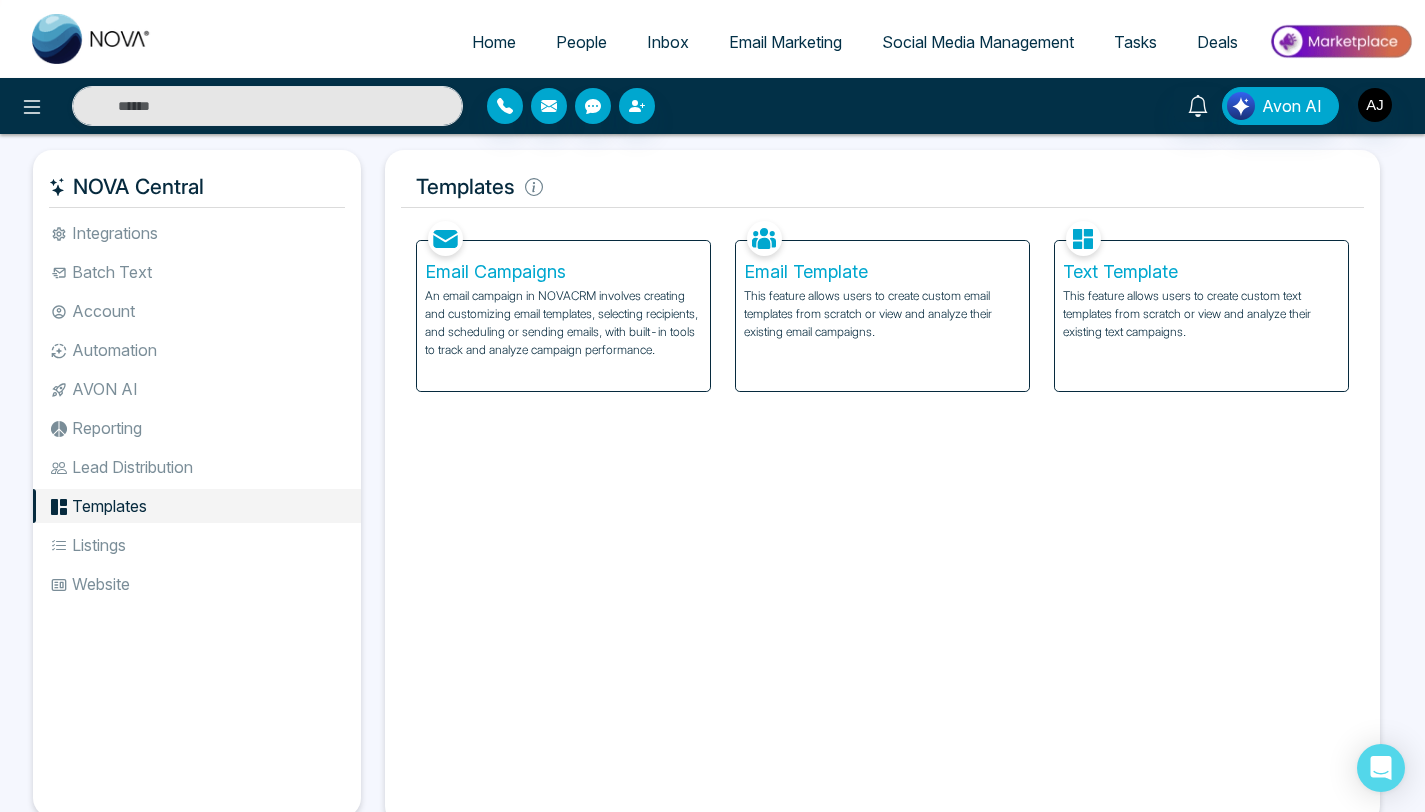 click on "Listings" at bounding box center [197, 545] 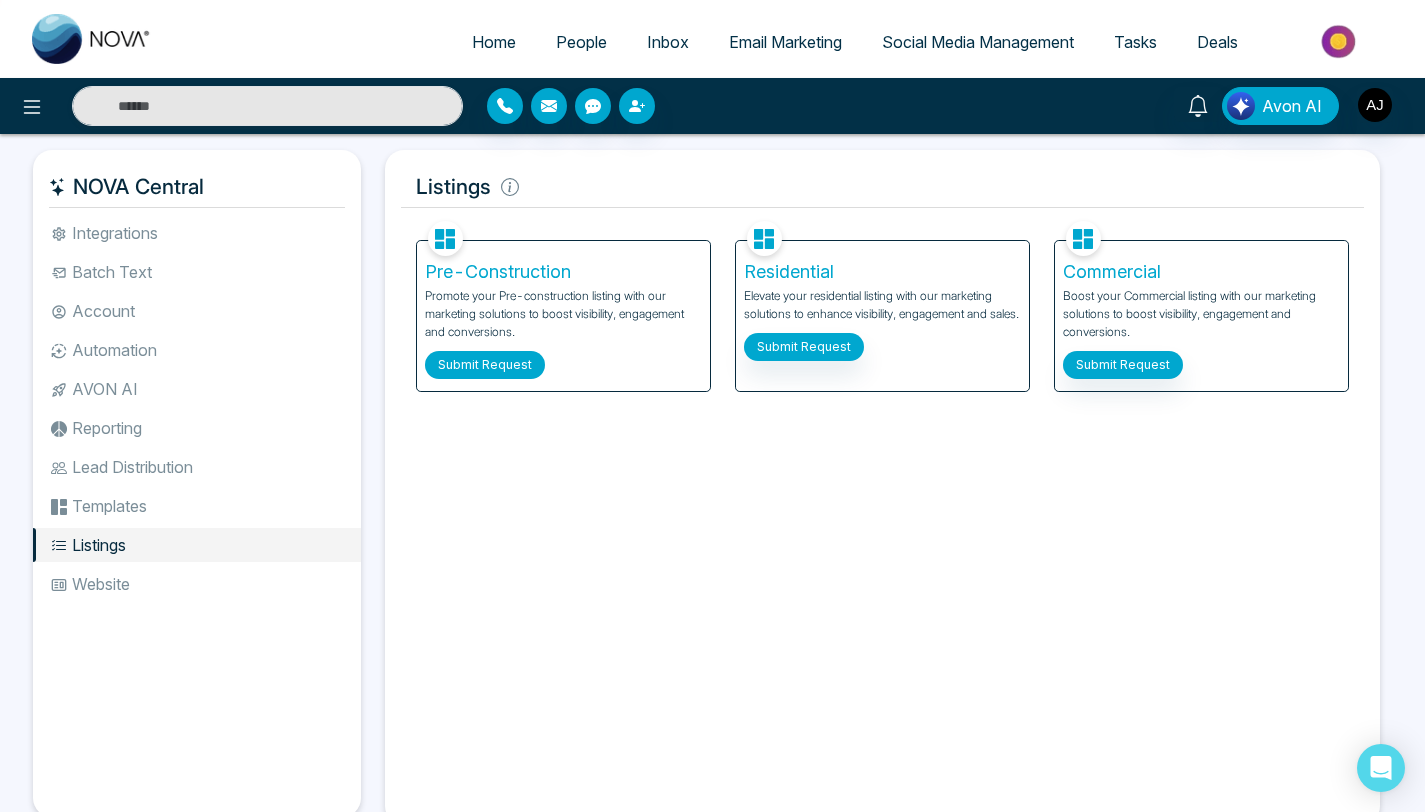 click on "Submit Request" at bounding box center [485, 365] 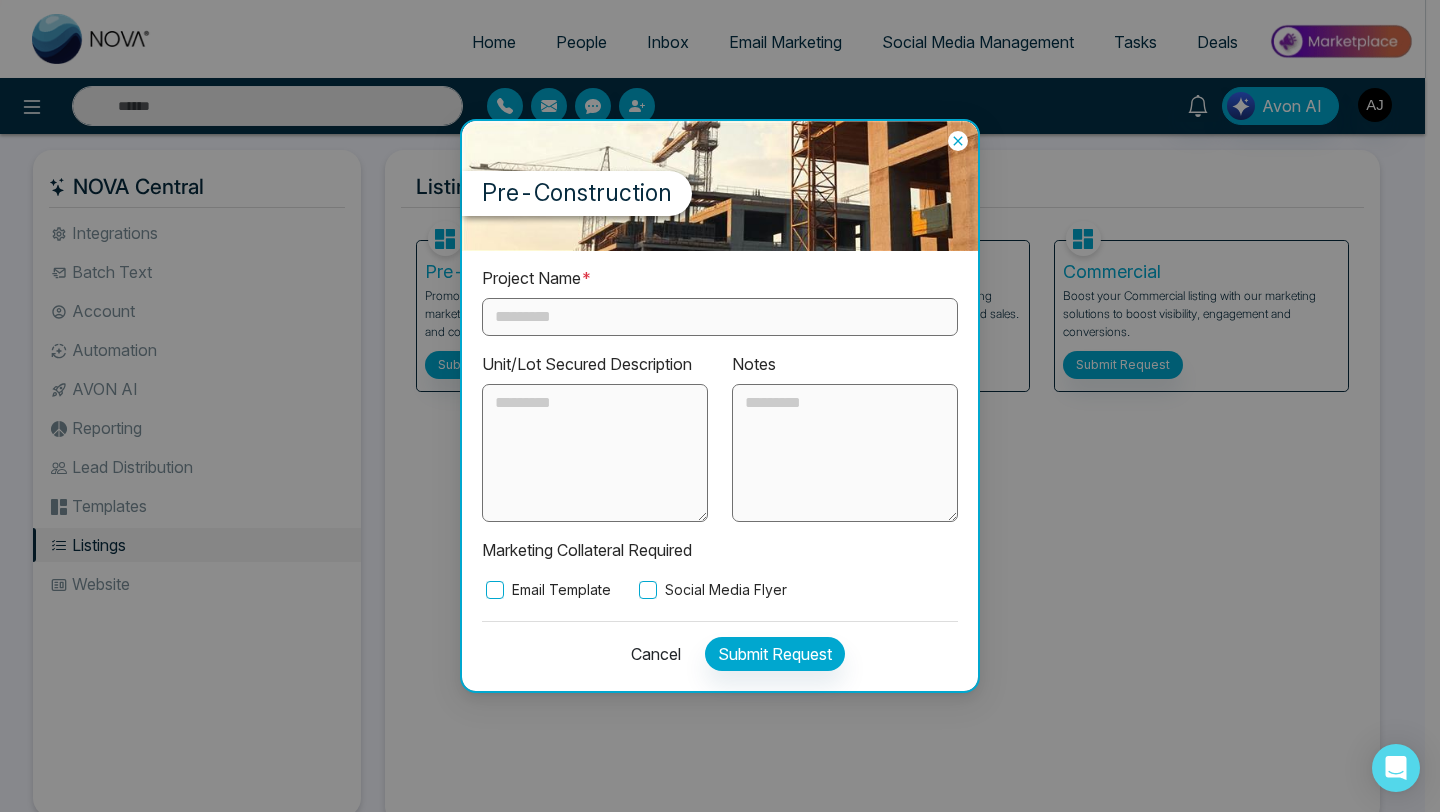 click 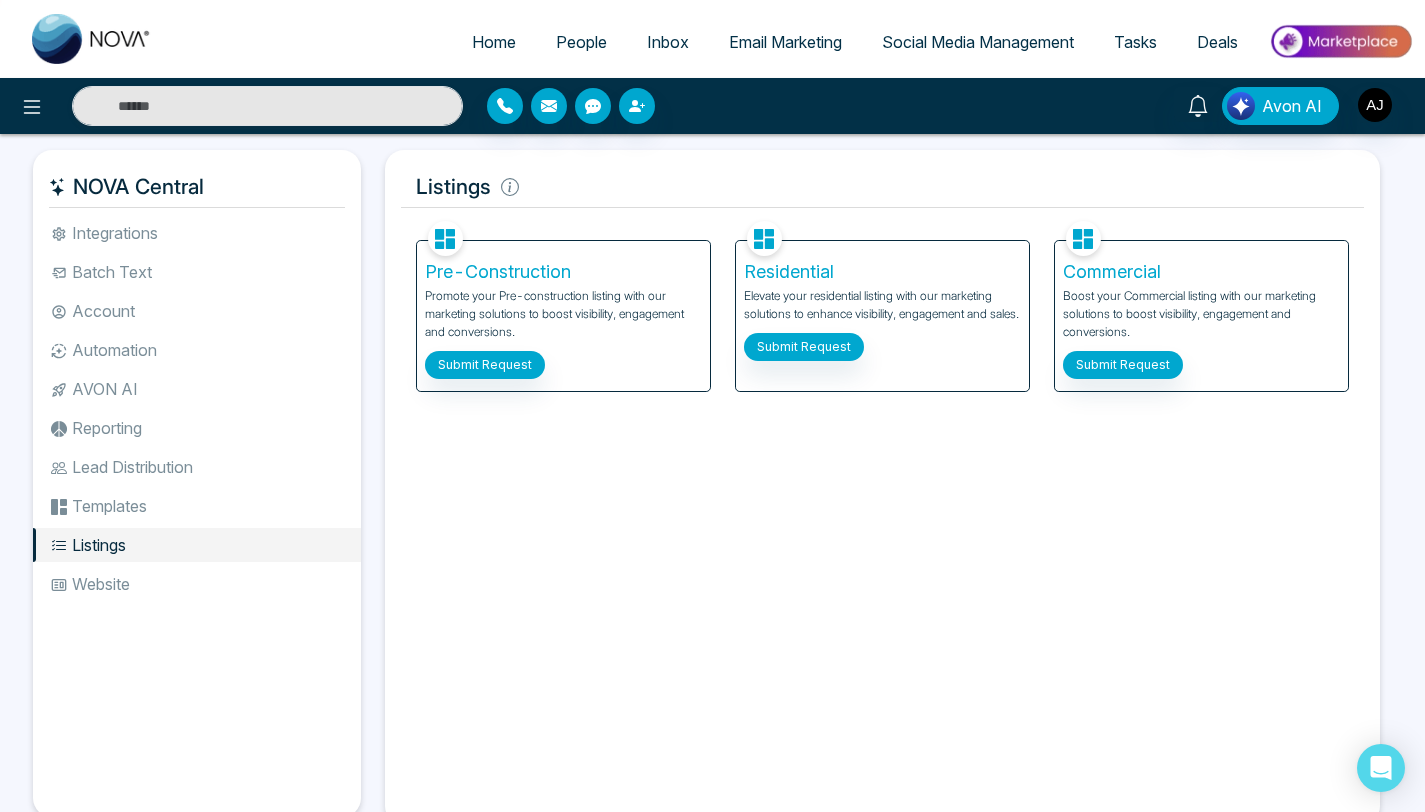 click on "Website" at bounding box center (197, 584) 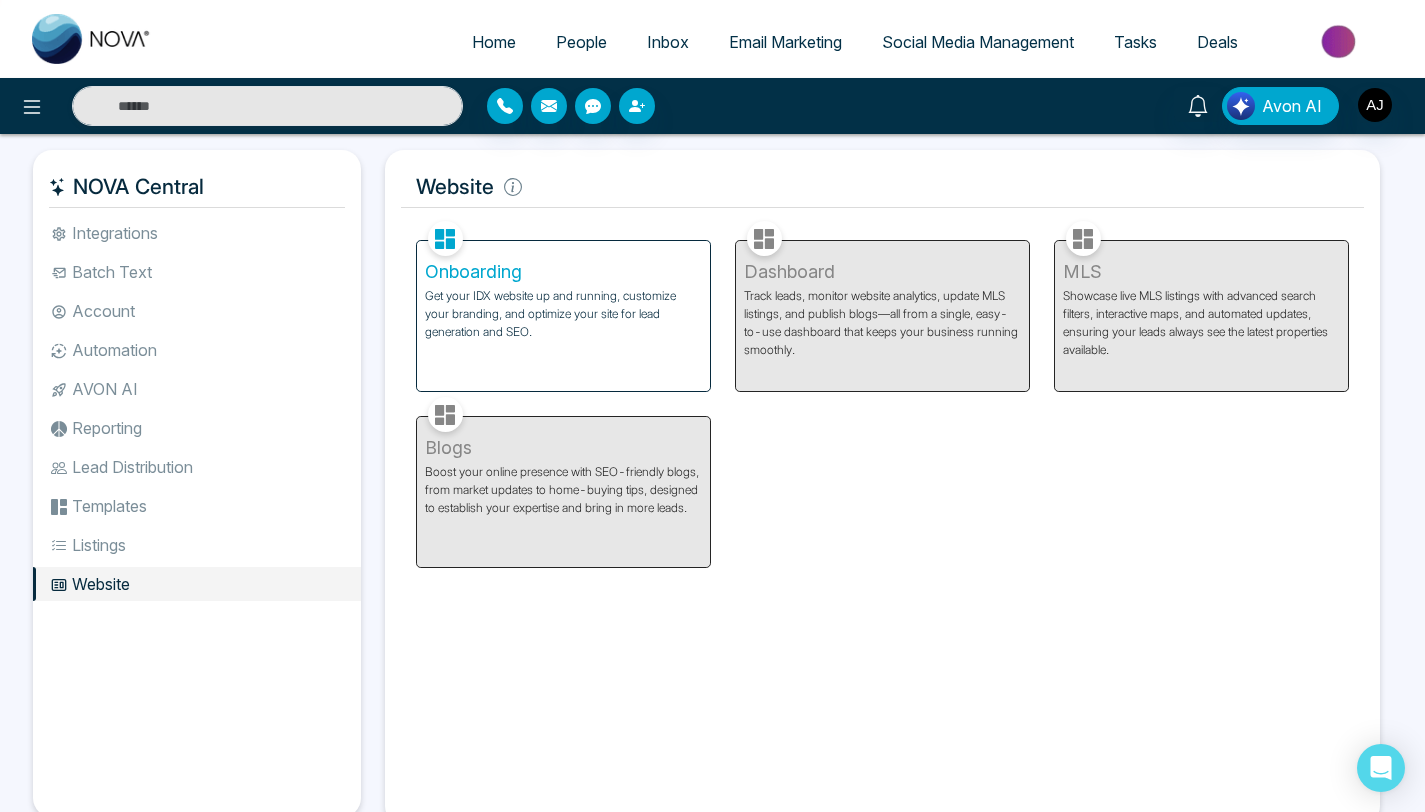 click on "Listings" at bounding box center [197, 545] 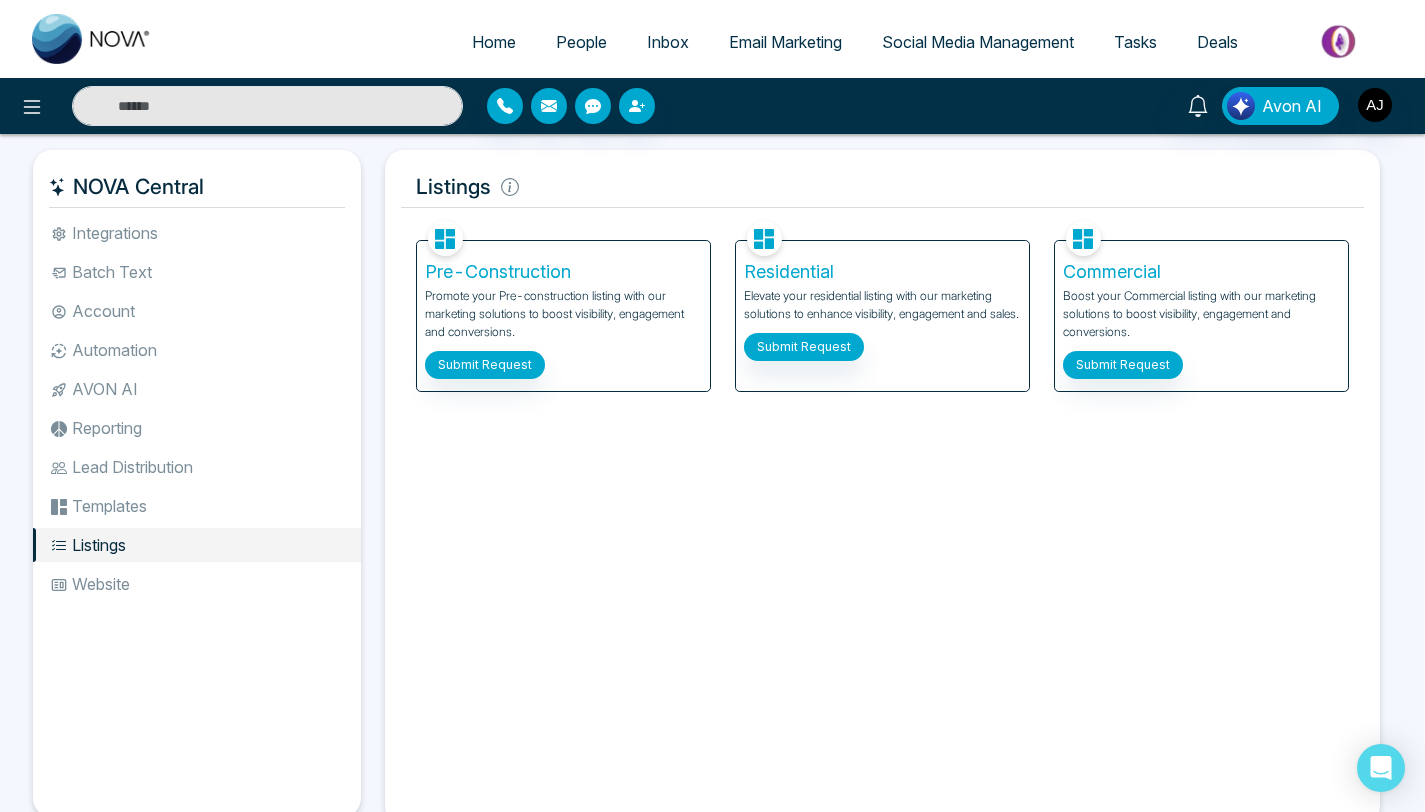 click on "Website" at bounding box center [197, 584] 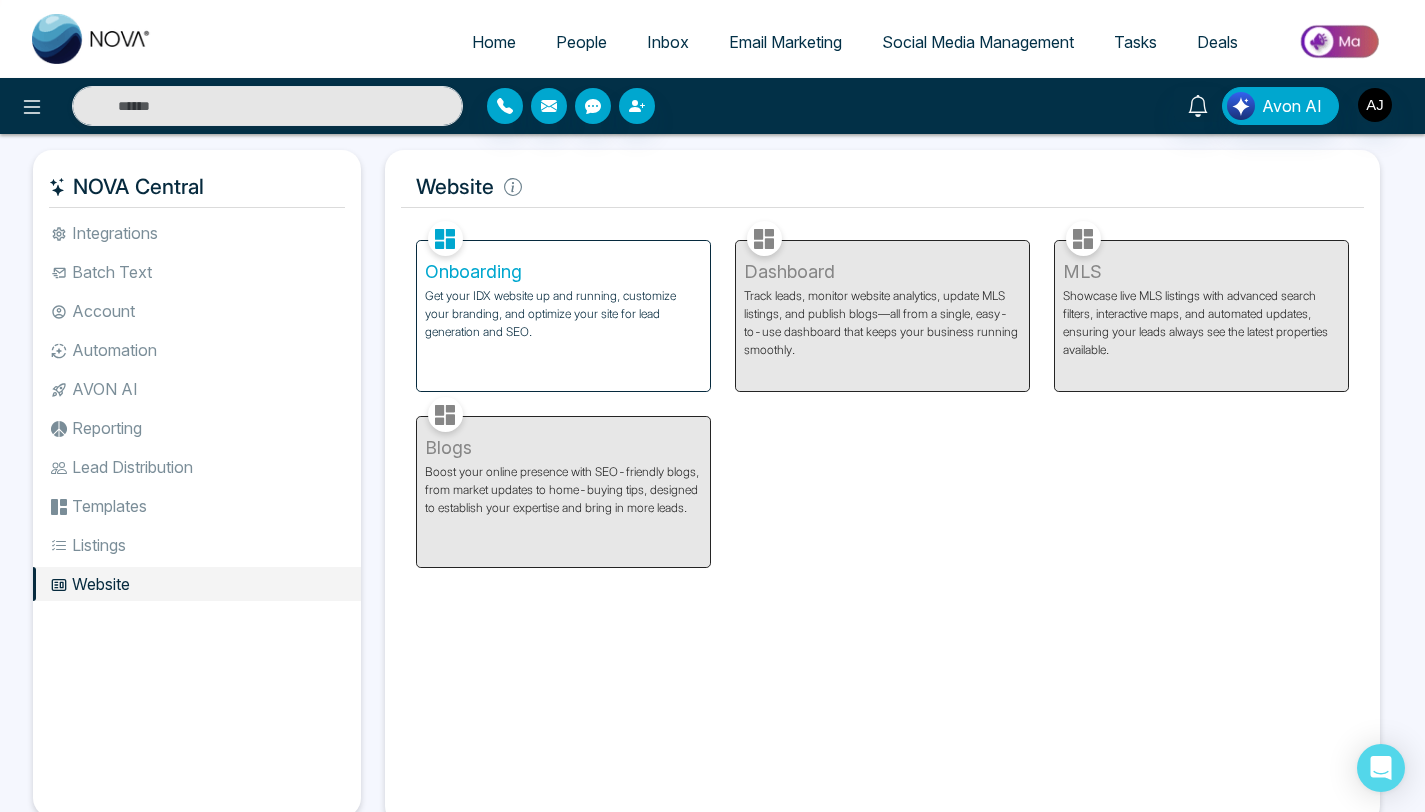 click on "Integrations   Batch Text   Account   Automation   AVON AI   Reporting   Lead Distribution   Templates   Listings   Website" at bounding box center [197, 500] 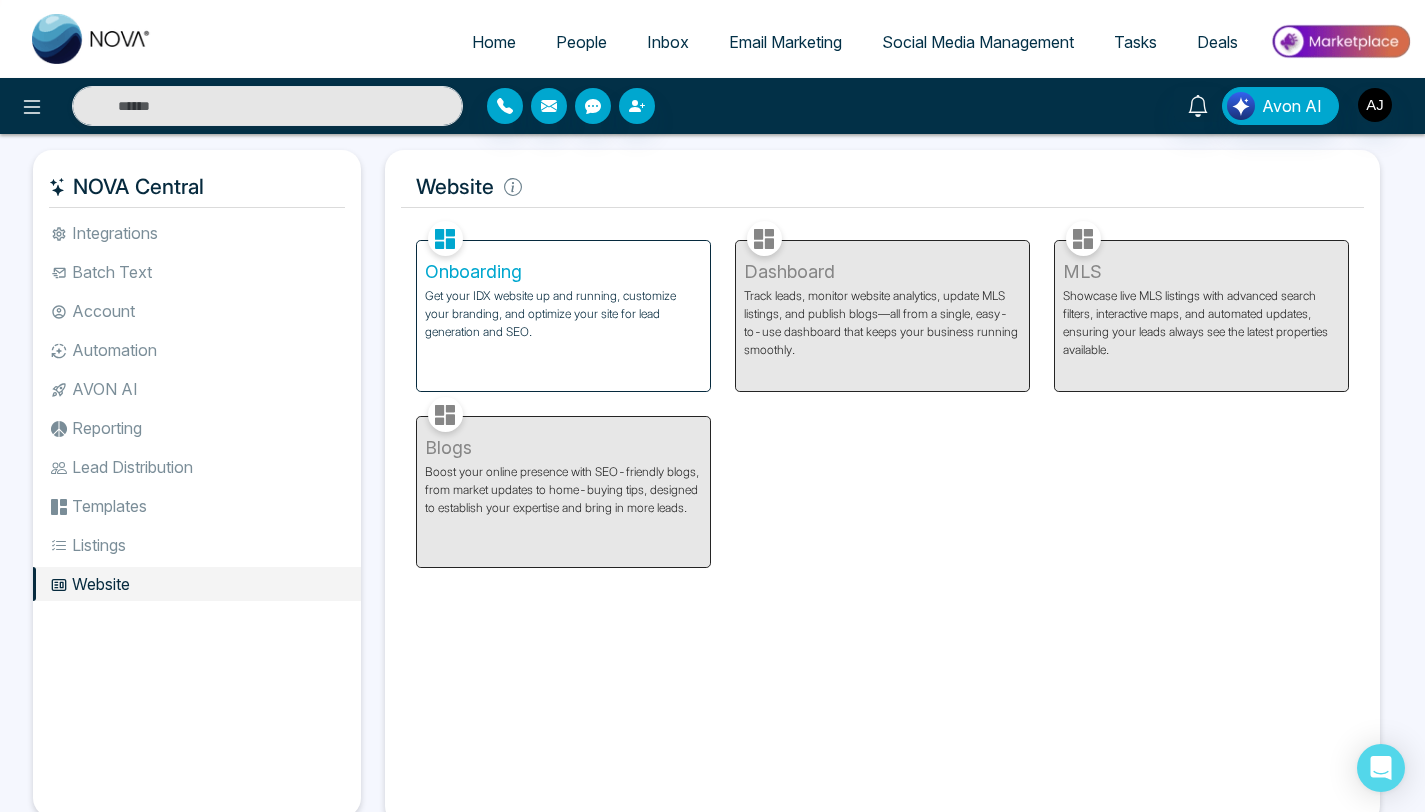 click on "Lead Distribution" at bounding box center [197, 467] 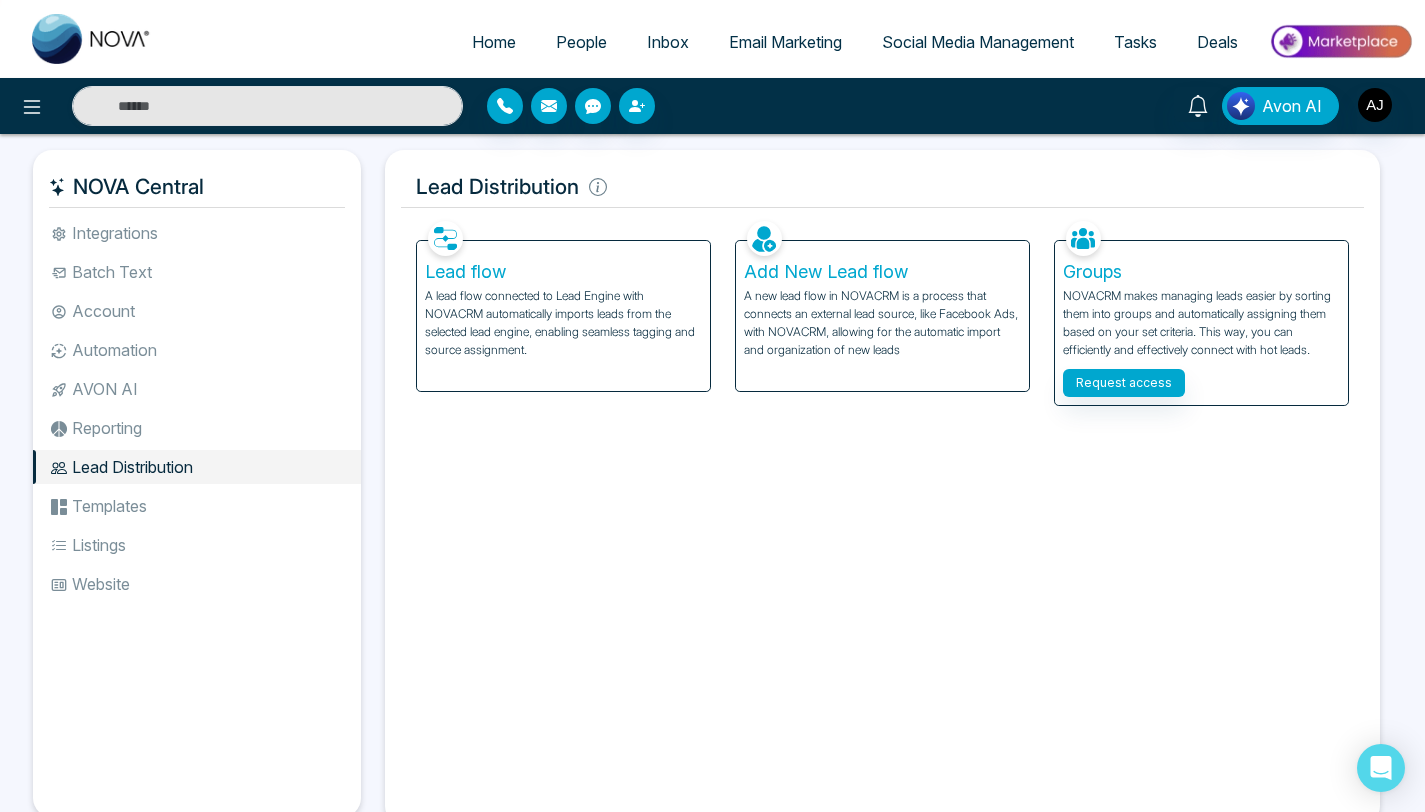 click on "Reporting" at bounding box center (197, 428) 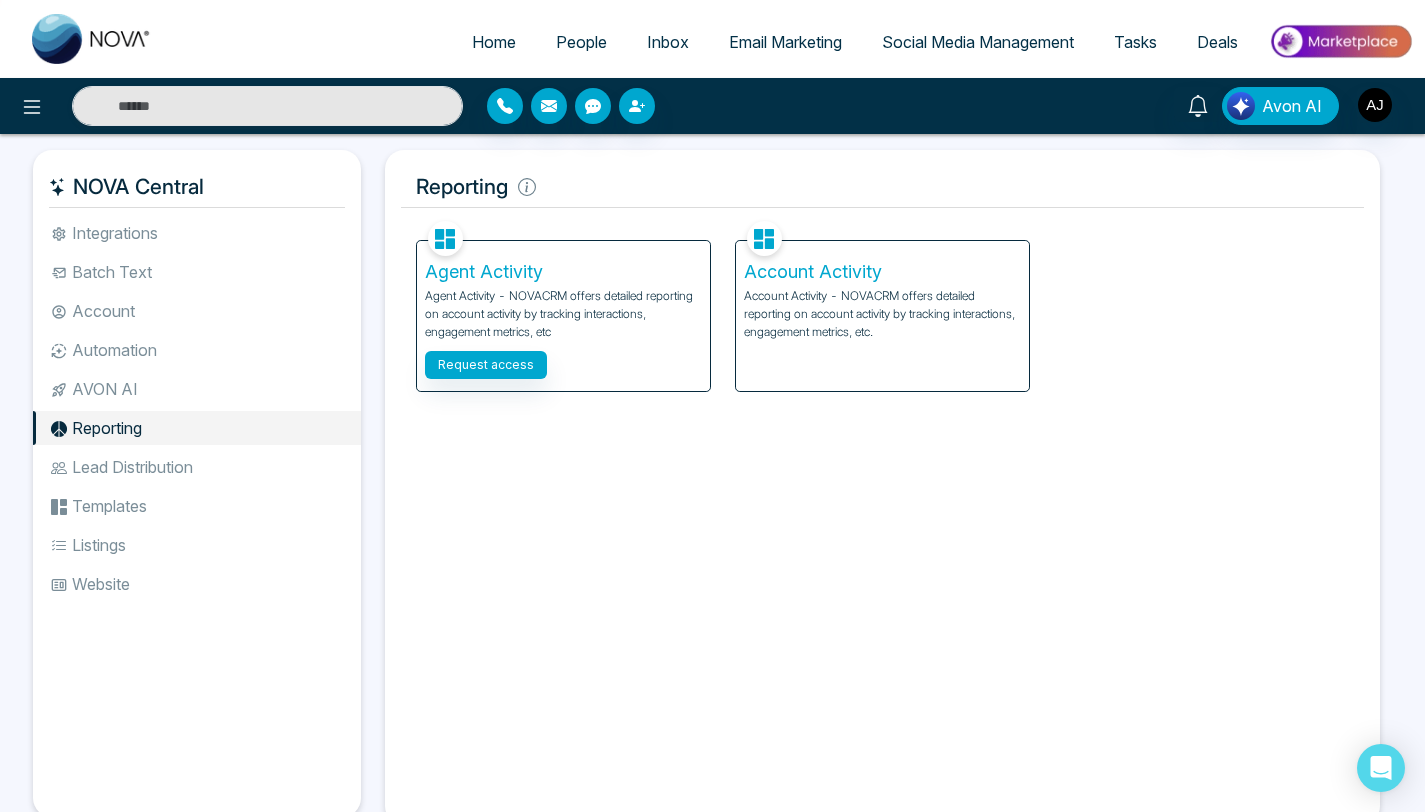 click on "Integrations   Batch Text   Account   Automation   AVON AI   Reporting   Lead Distribution   Templates   Listings   Website" at bounding box center (197, 500) 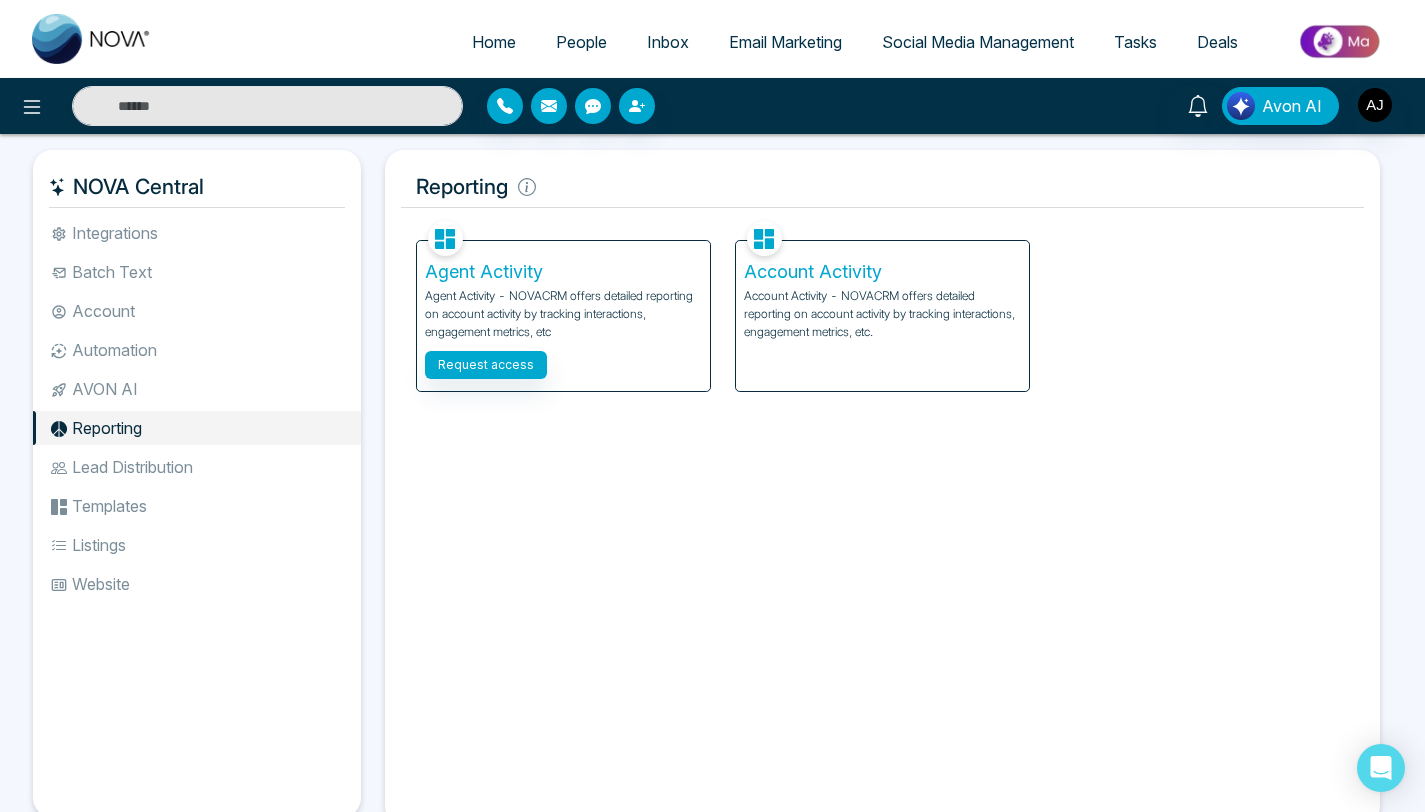 click on "Integrations   Batch Text   Account   Automation   AVON AI   Reporting   Lead Distribution   Templates   Listings   Website" at bounding box center (197, 500) 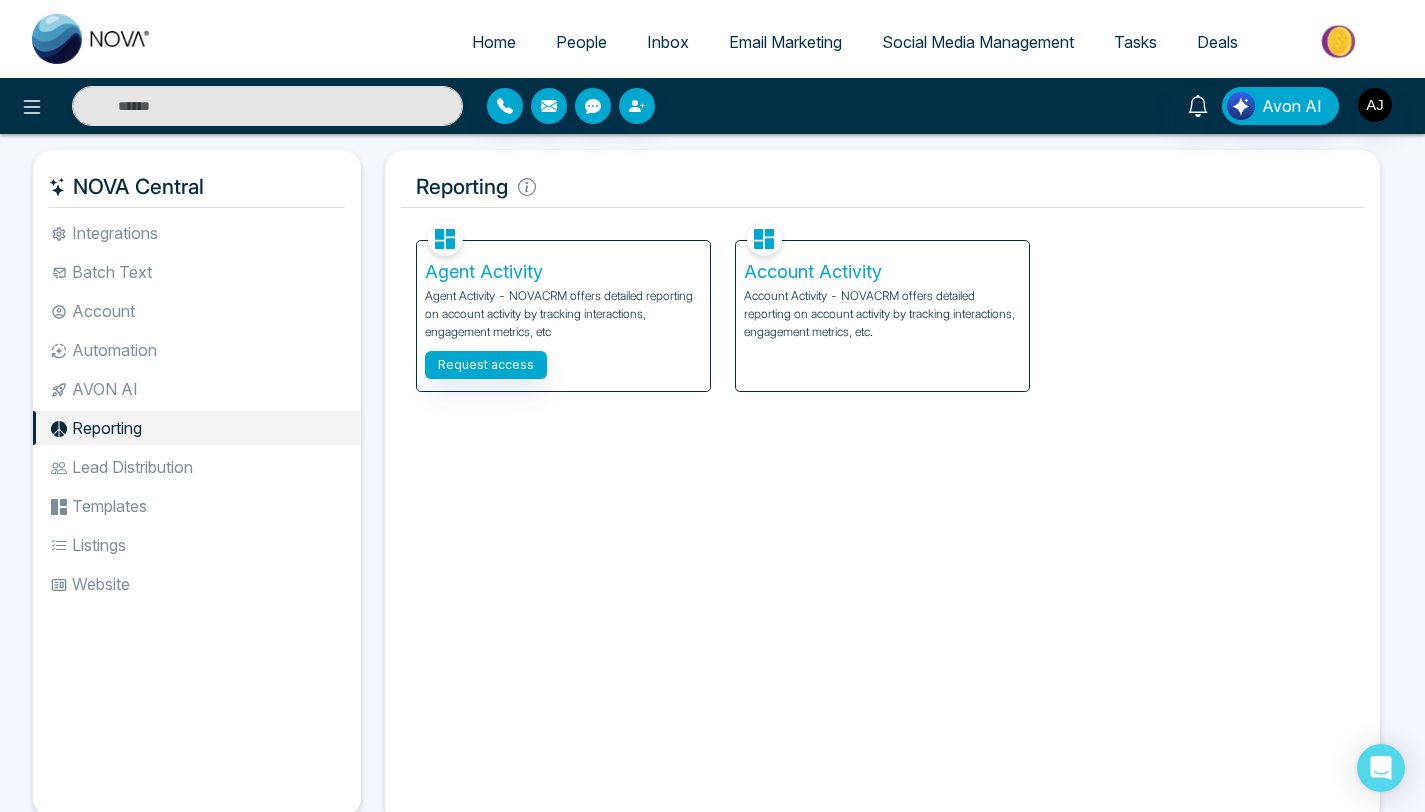 click on "AVON AI" at bounding box center (197, 389) 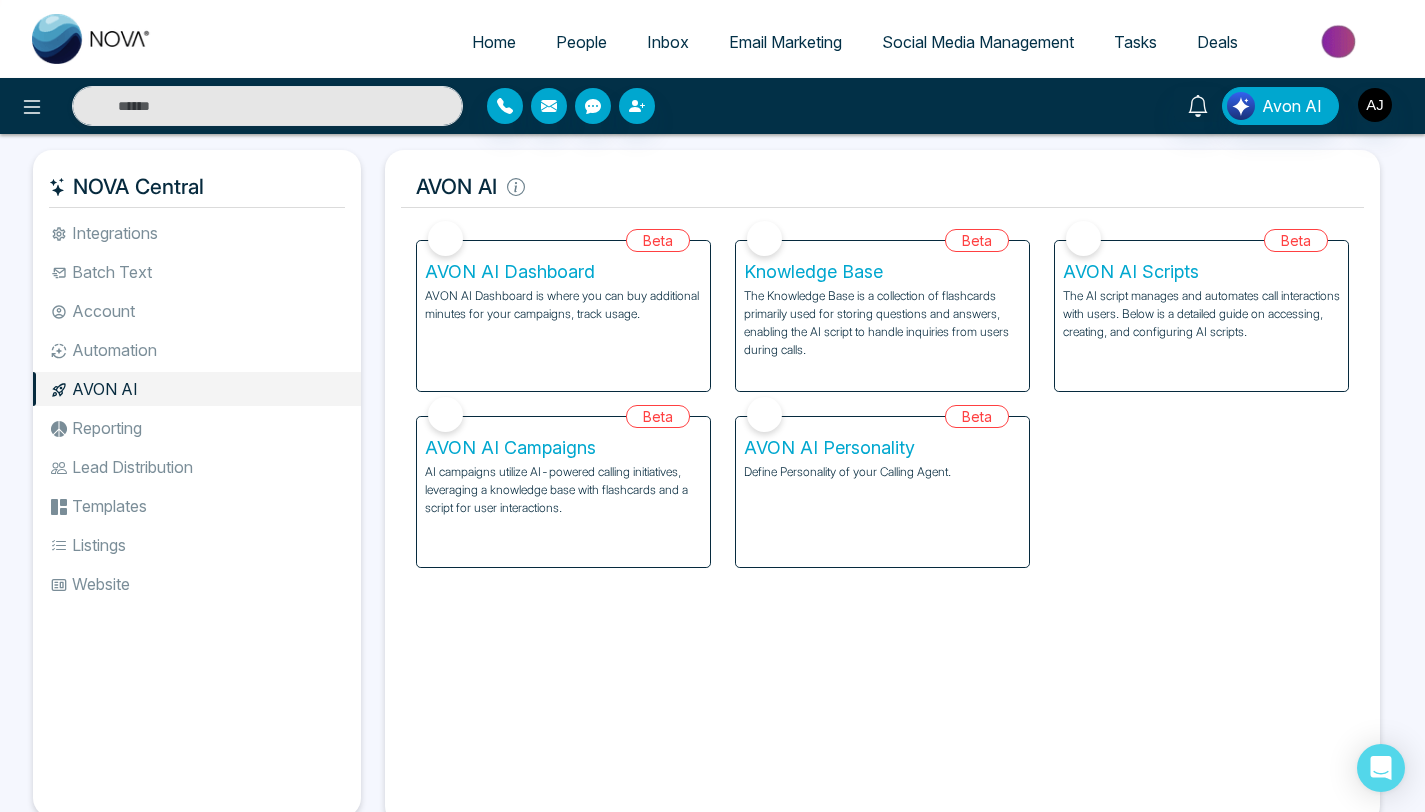 click on "Integrations   Batch Text   Account   Automation   AVON AI   Reporting   Lead Distribution   Templates   Listings   Website" at bounding box center [197, 500] 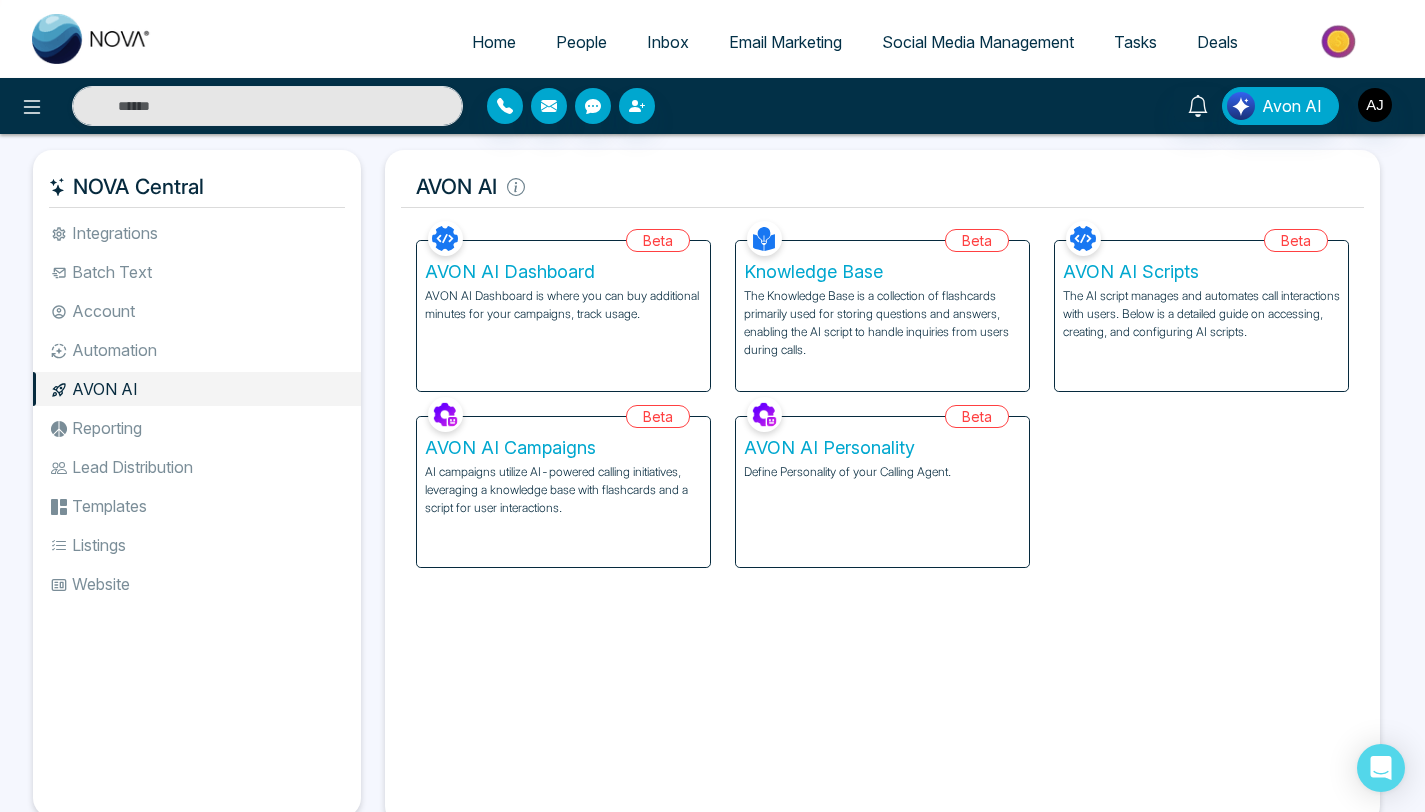 click on "Automation" at bounding box center [197, 350] 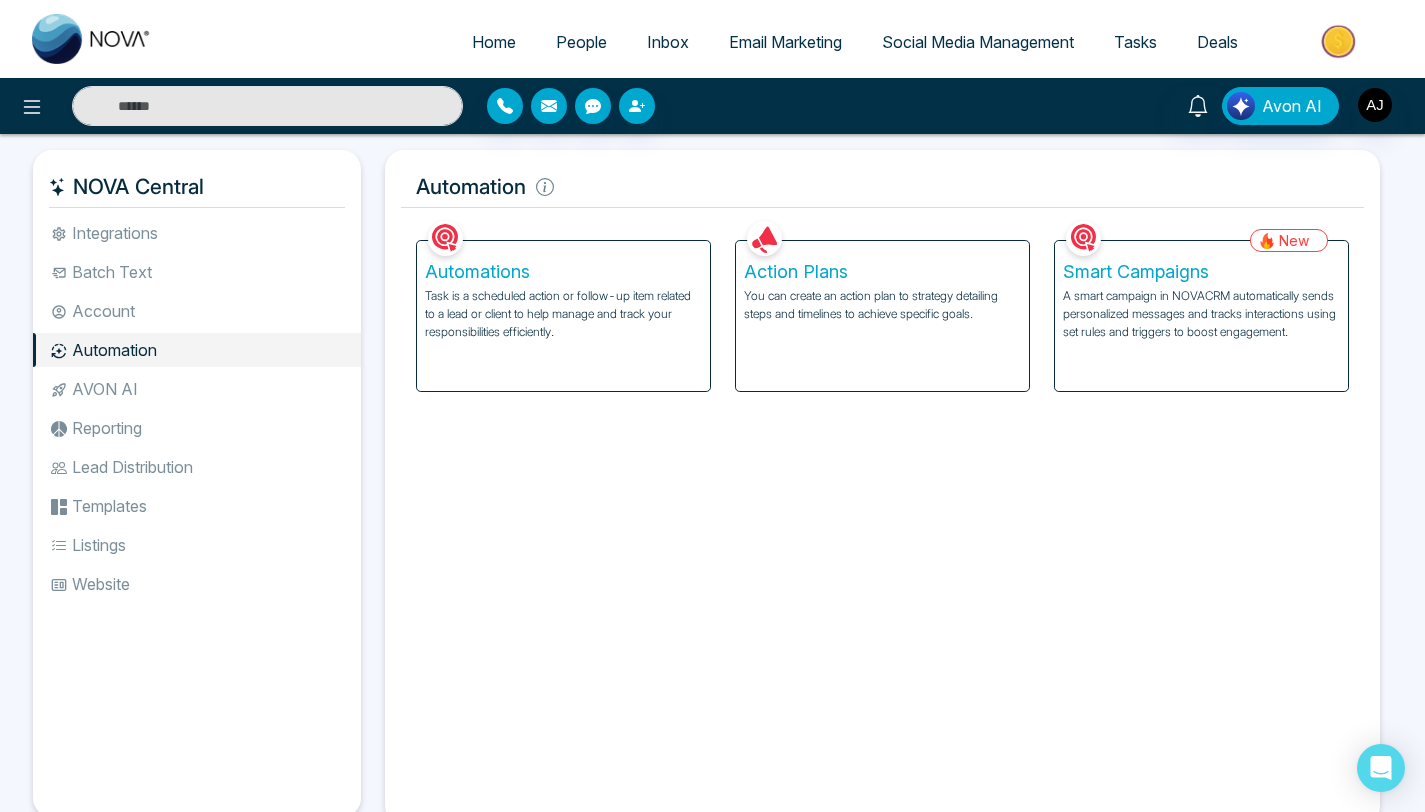 click on "Account" at bounding box center [197, 311] 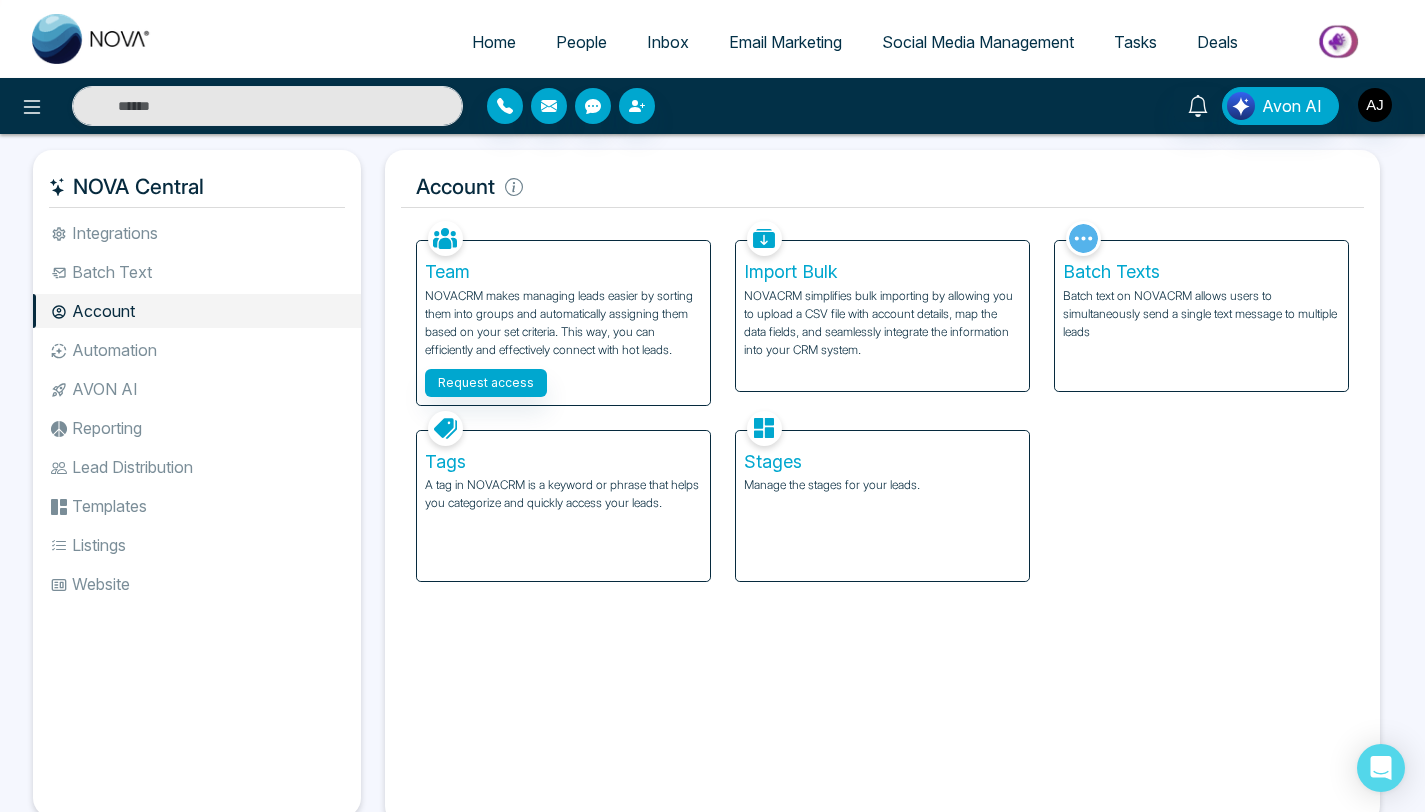 click on "Account" at bounding box center (197, 311) 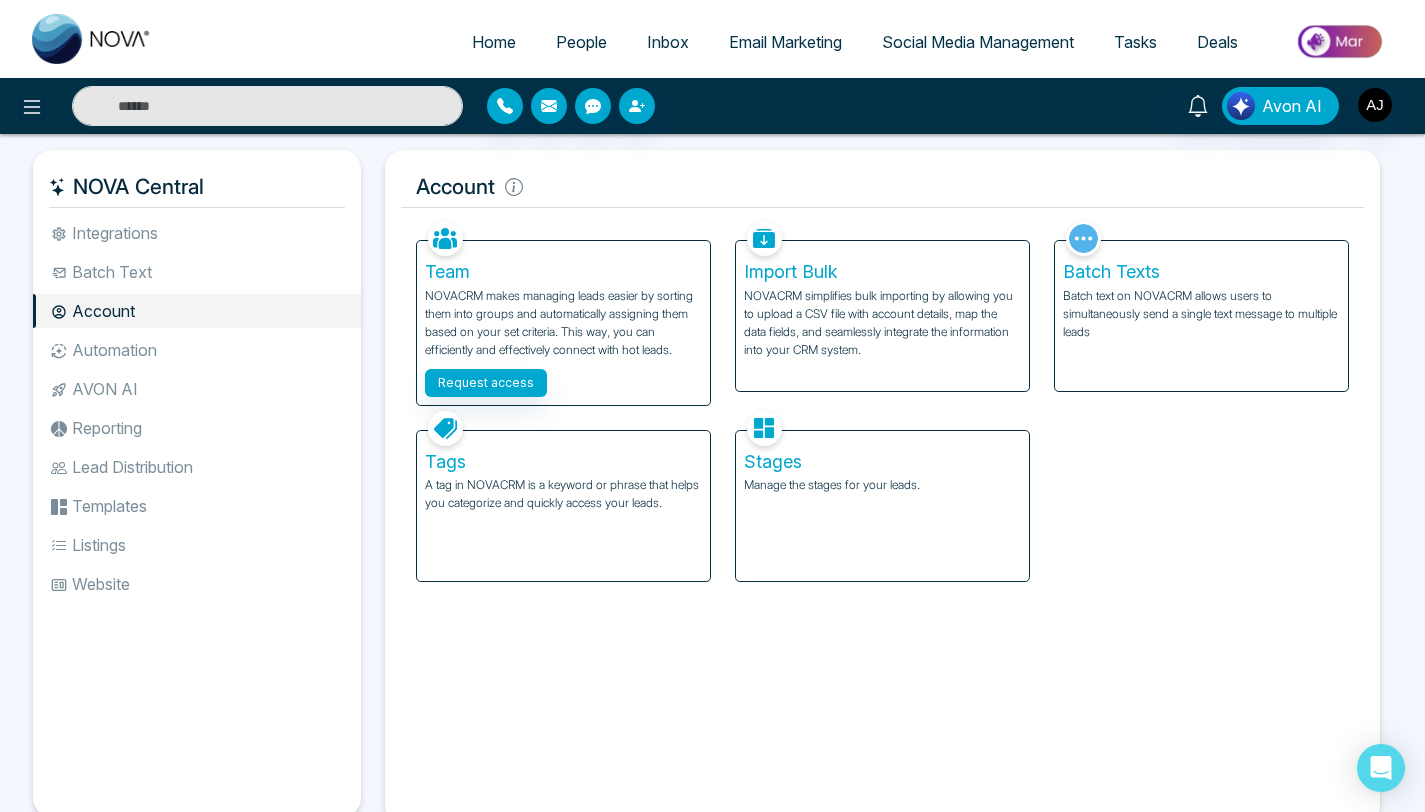 click on "Batch Text" at bounding box center [197, 272] 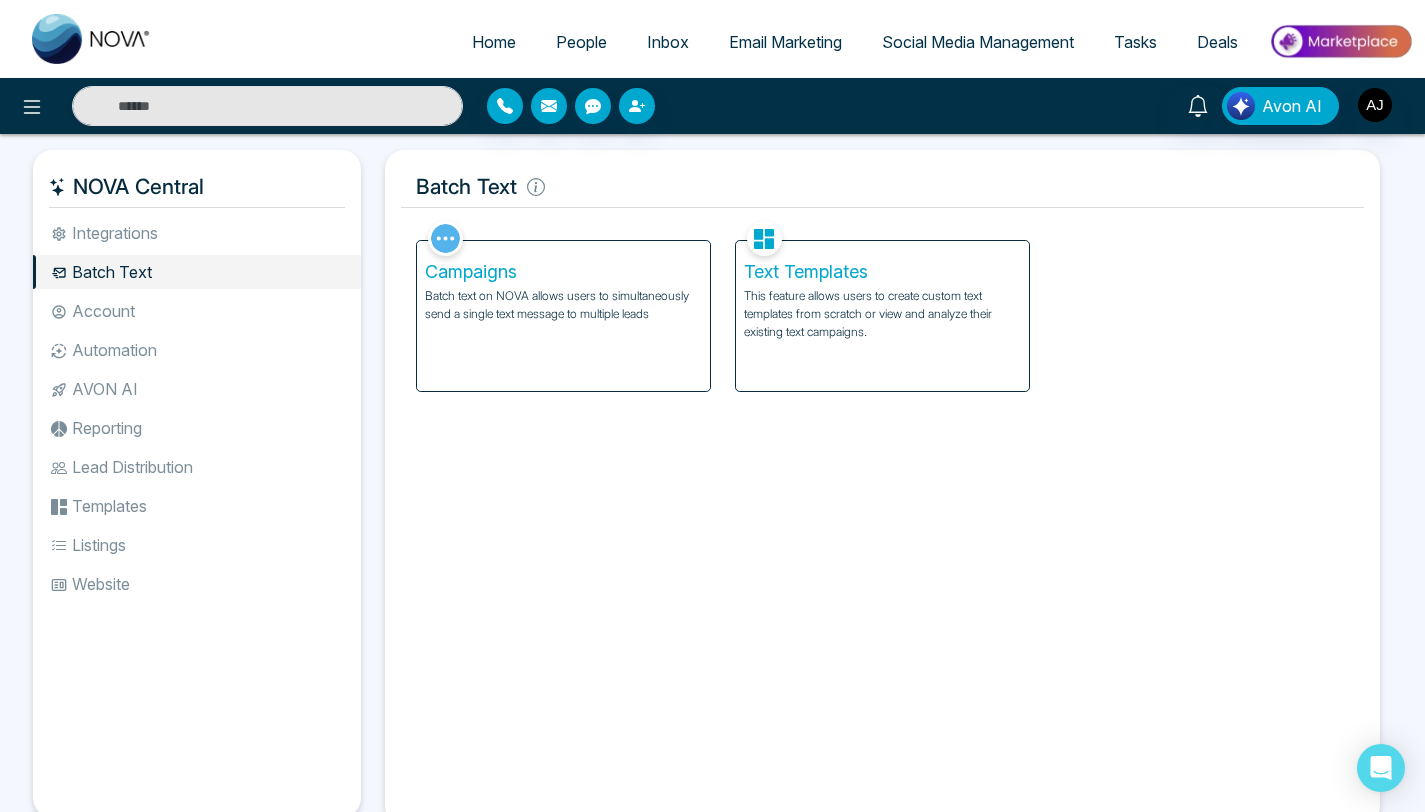click on "Integrations" at bounding box center (197, 233) 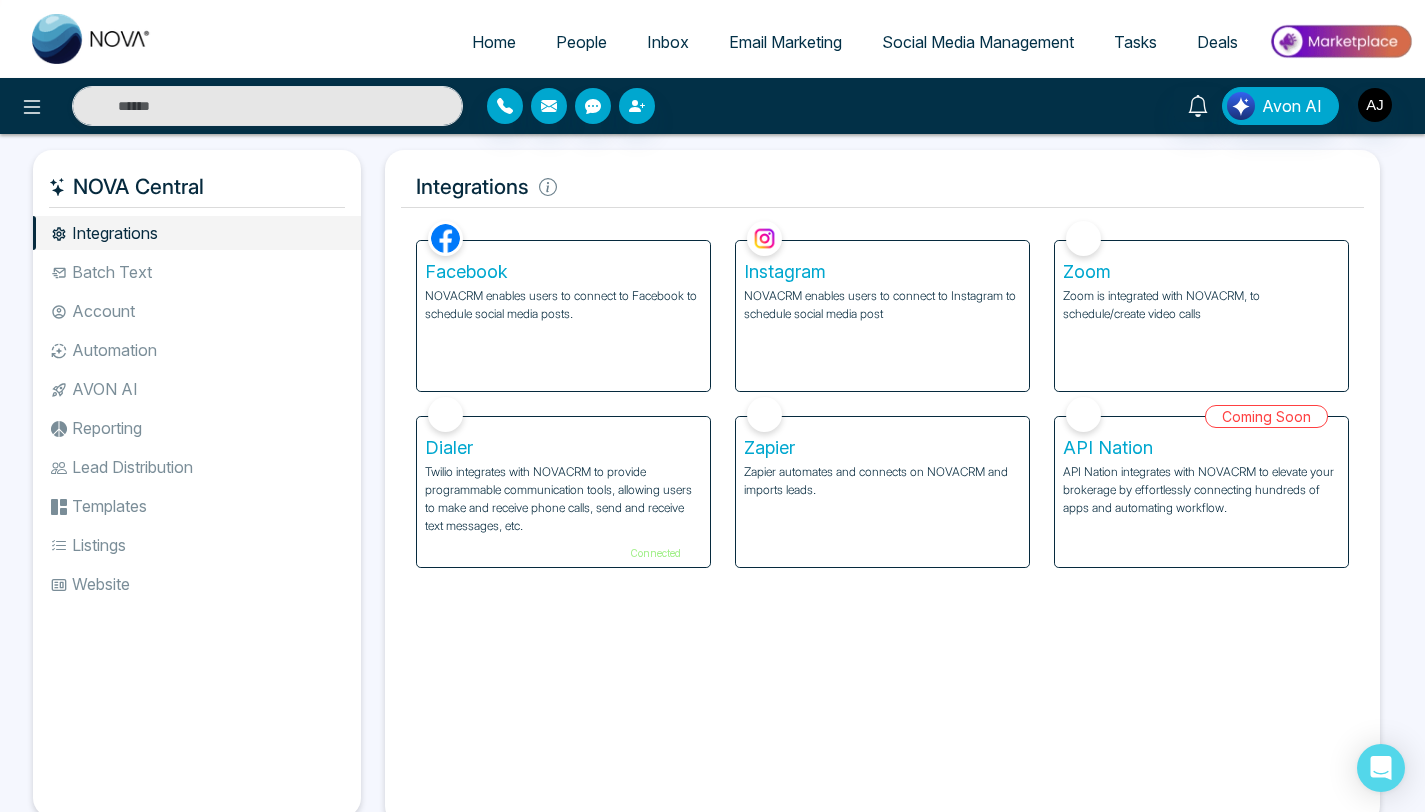 click on "Facebook NOVACRM enables users to connect to Facebook to schedule social media  posts." at bounding box center (563, 316) 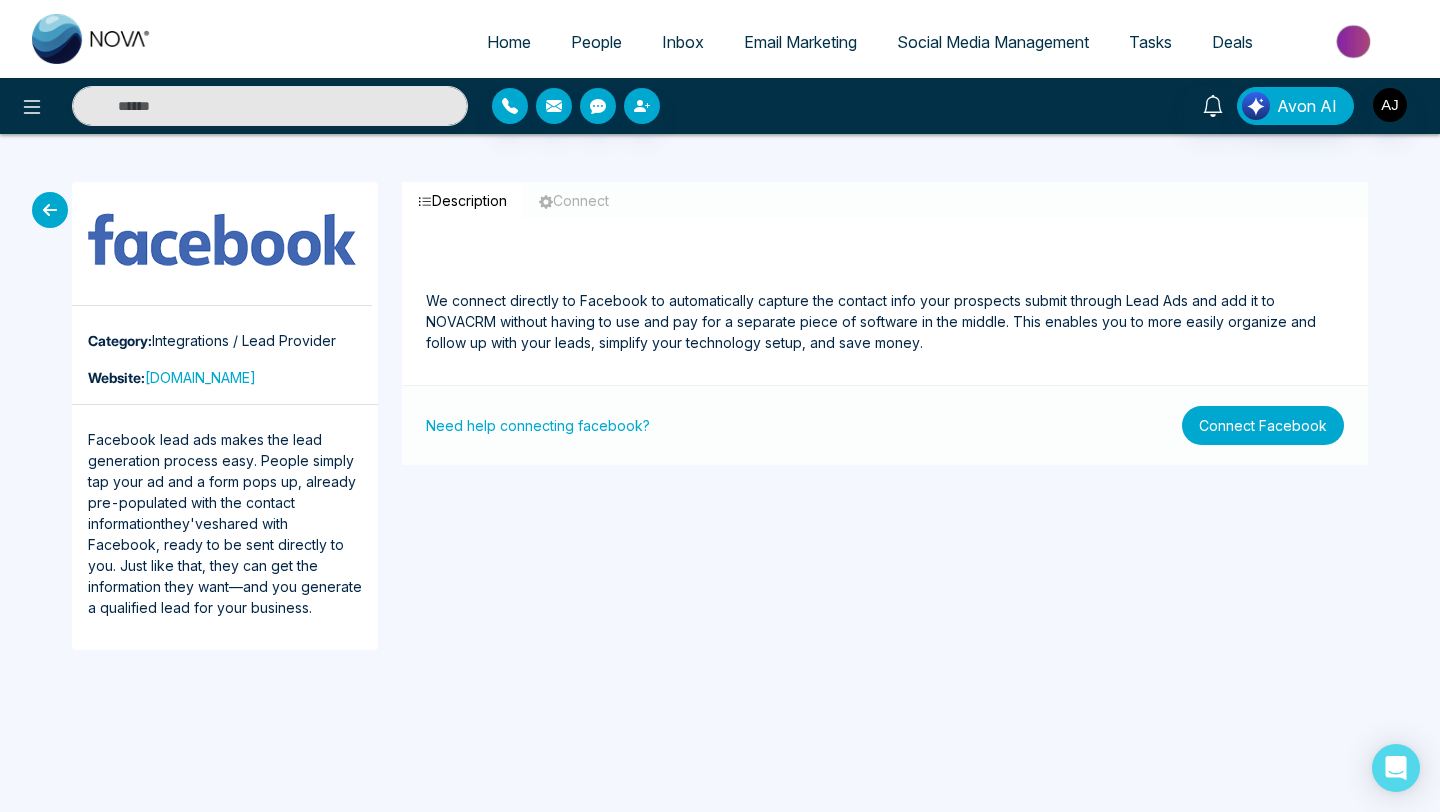 click on "Connect Facebook" at bounding box center (1263, 425) 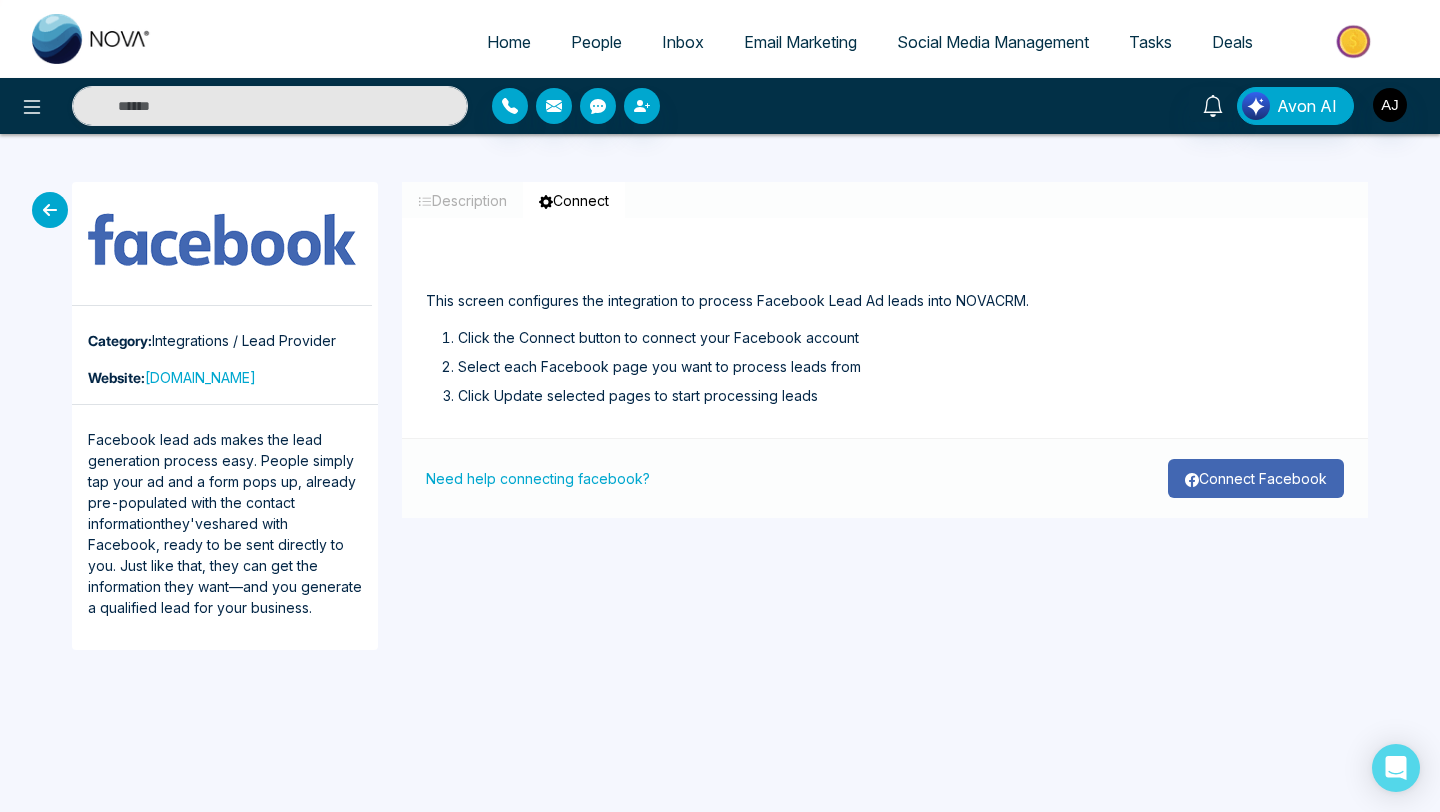 click on "Connect Facebook" at bounding box center [1256, 478] 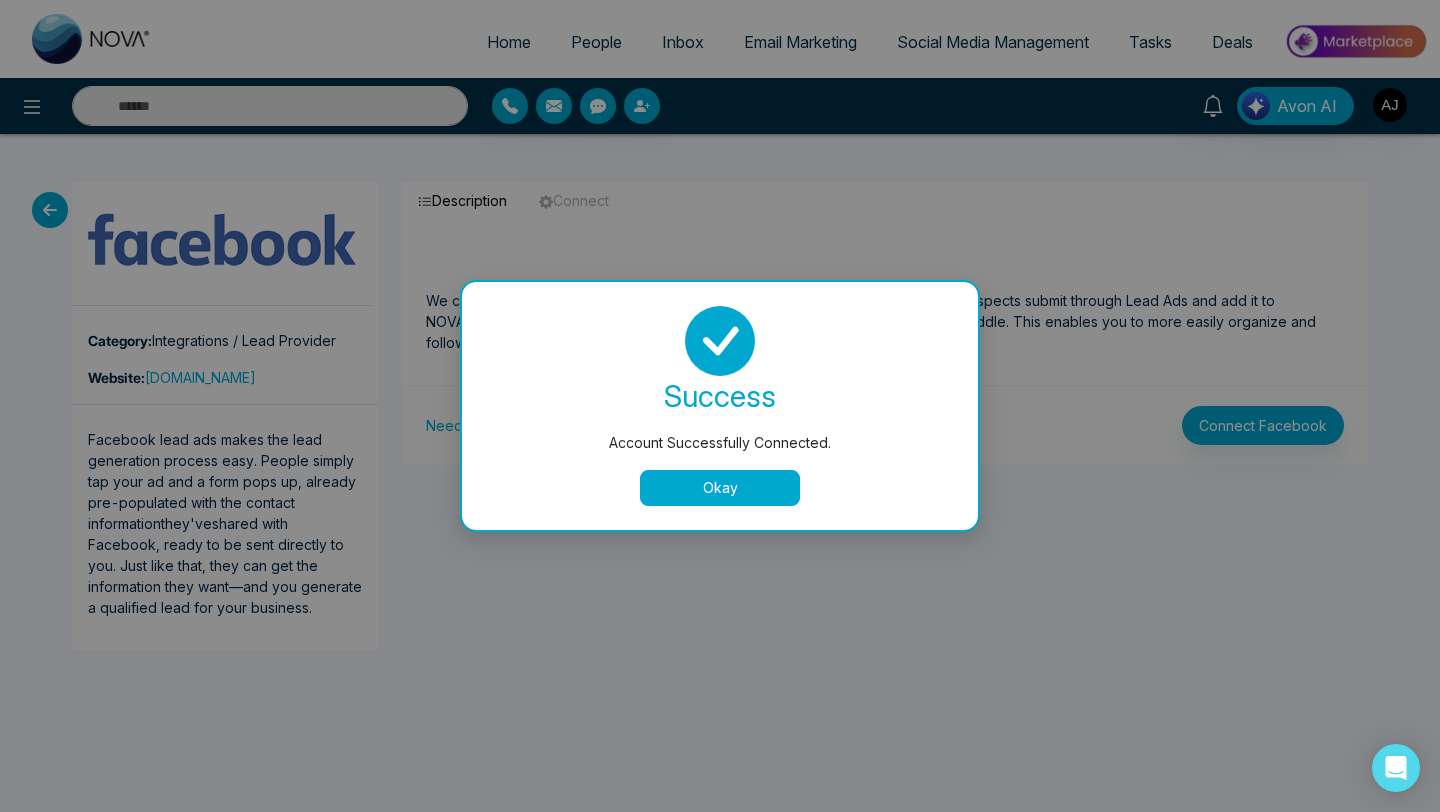 click on "Okay" at bounding box center [720, 488] 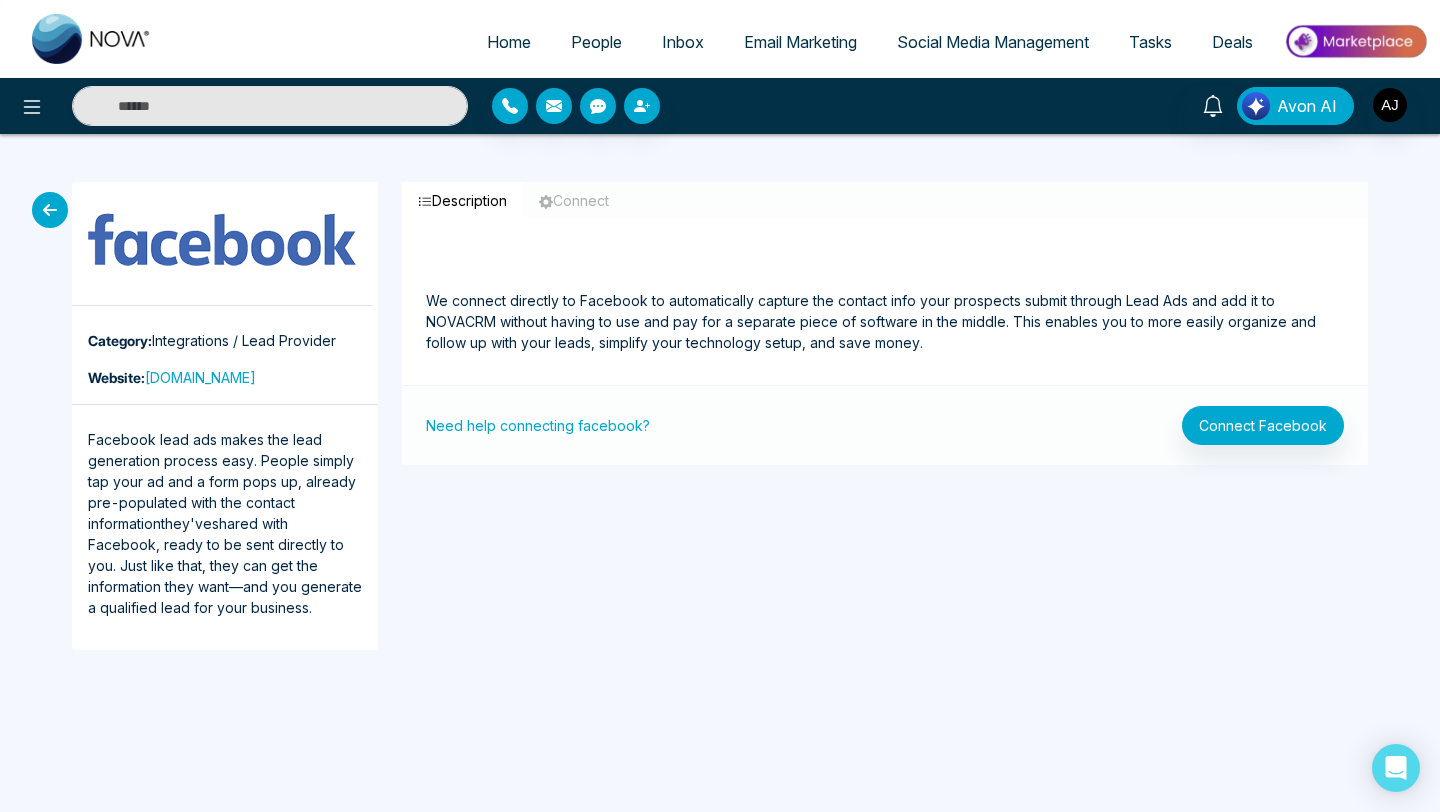 click at bounding box center (50, 210) 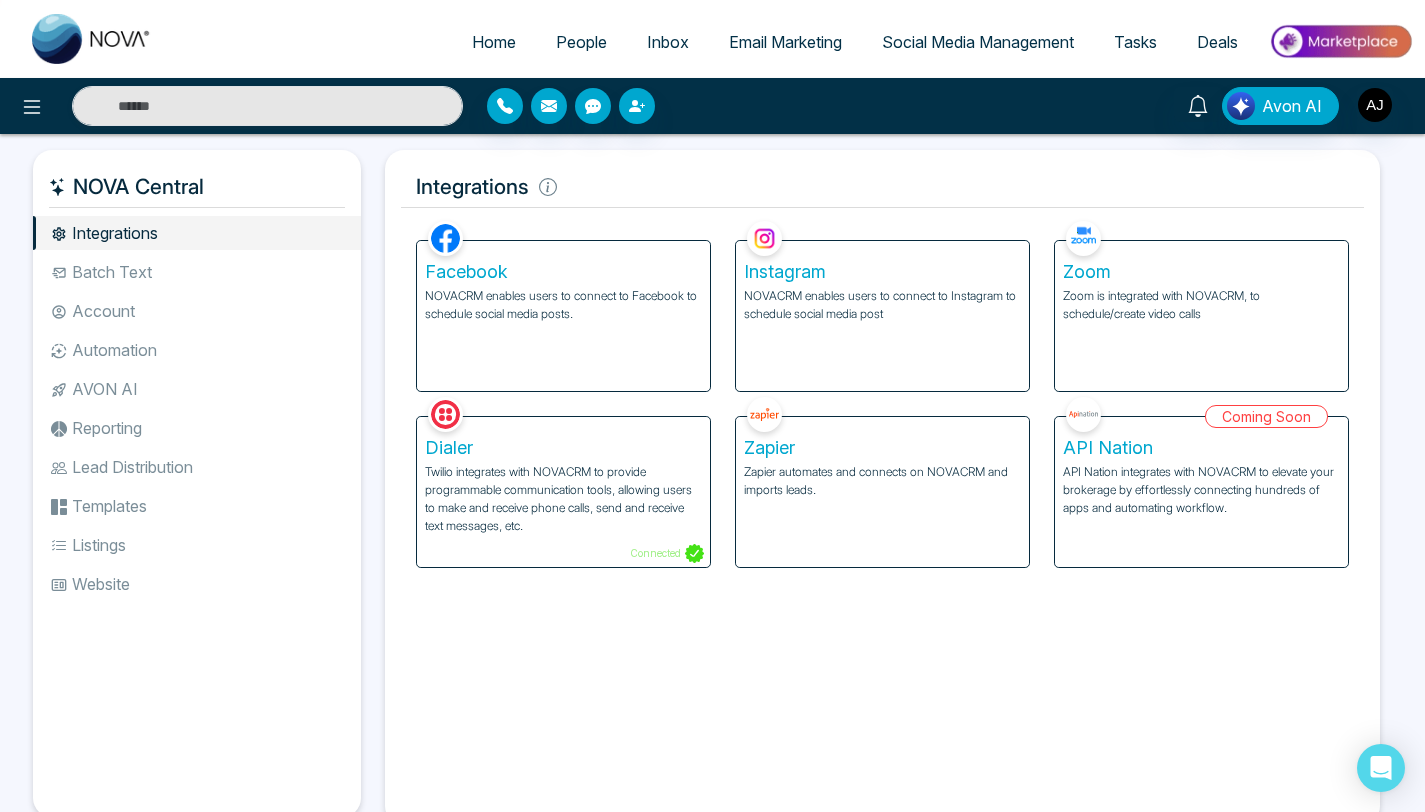click on "Instagram NOVACRM enables users to connect to Instagram to schedule social media post" at bounding box center (882, 316) 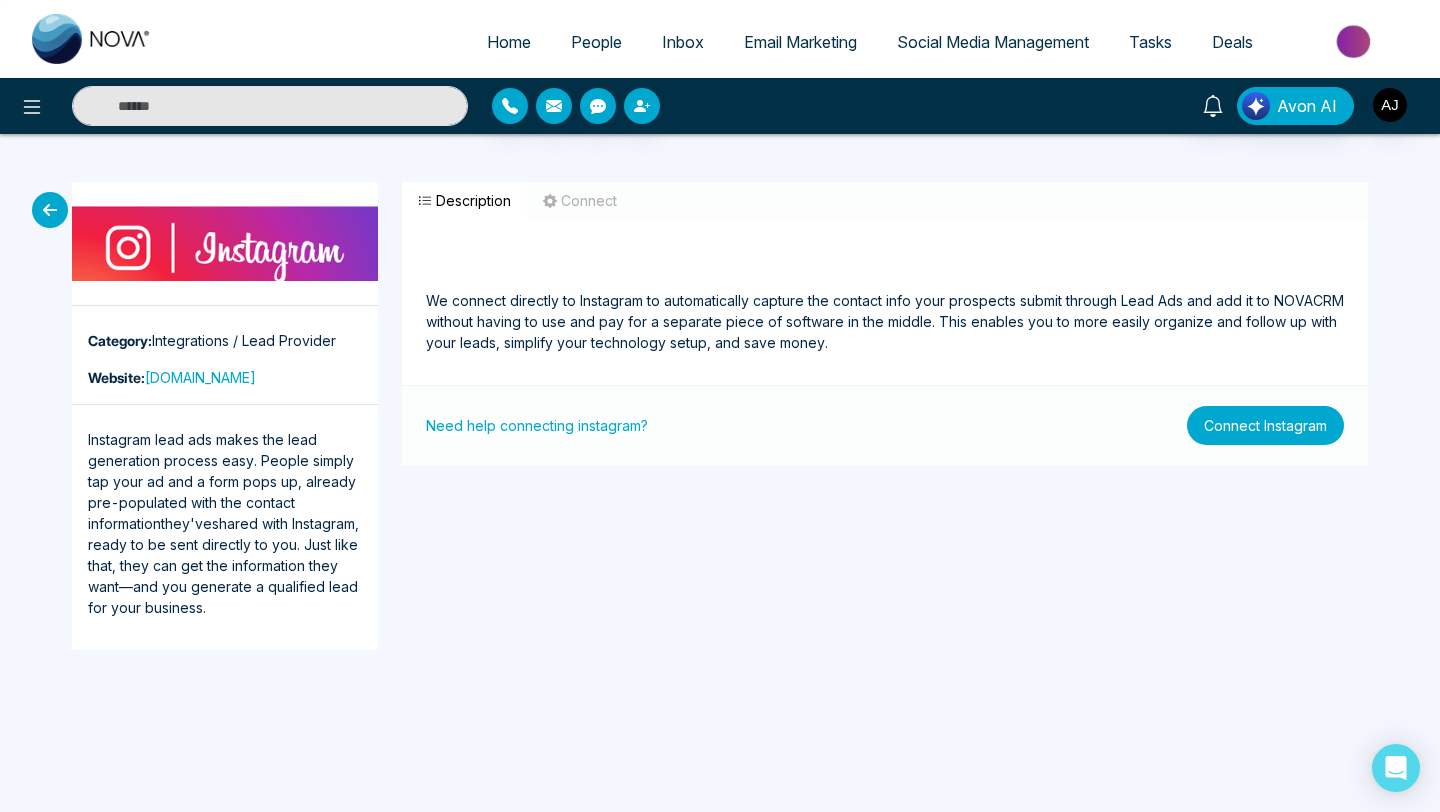 click on "Connect Instagram" at bounding box center (1265, 425) 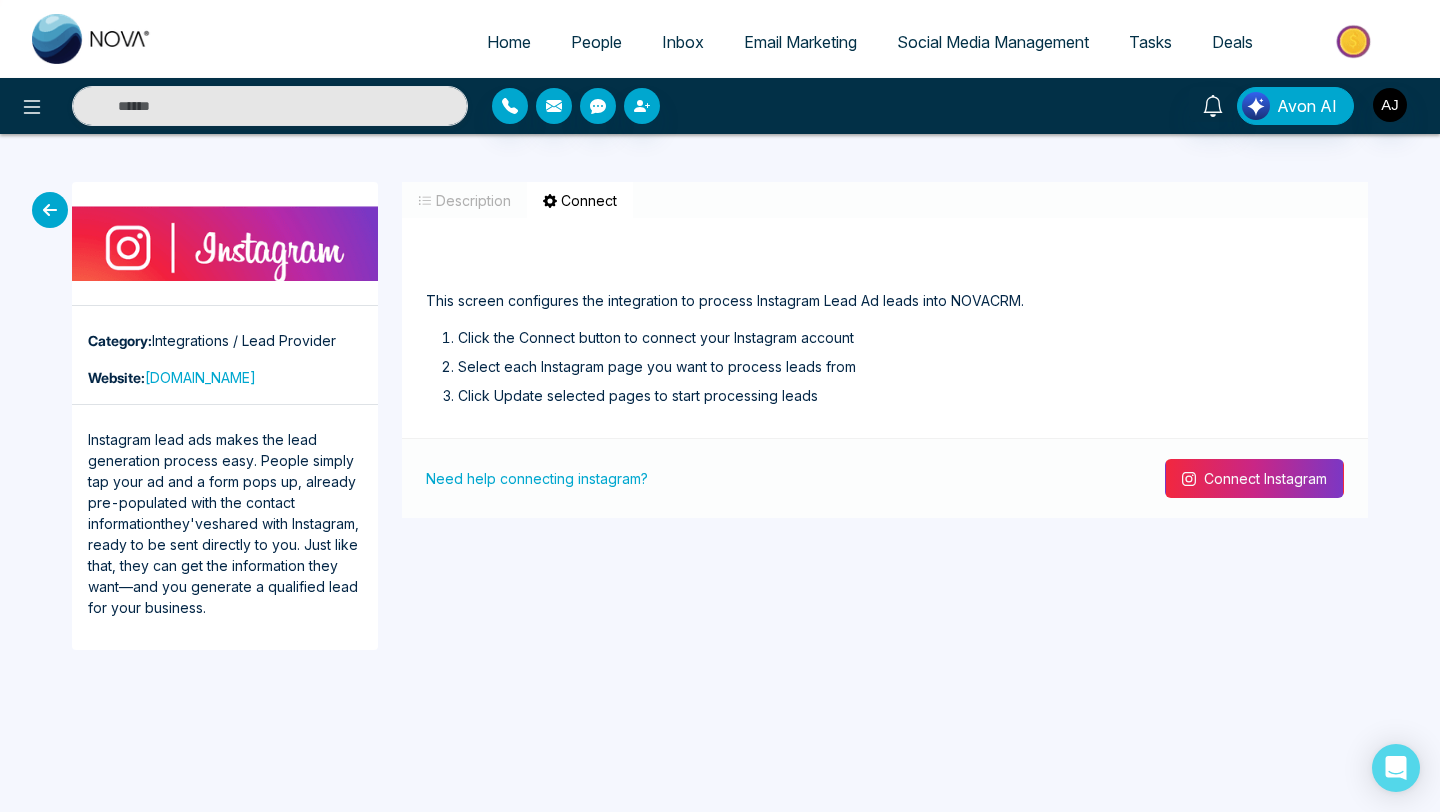 click on "Connect Instagram" at bounding box center [1254, 478] 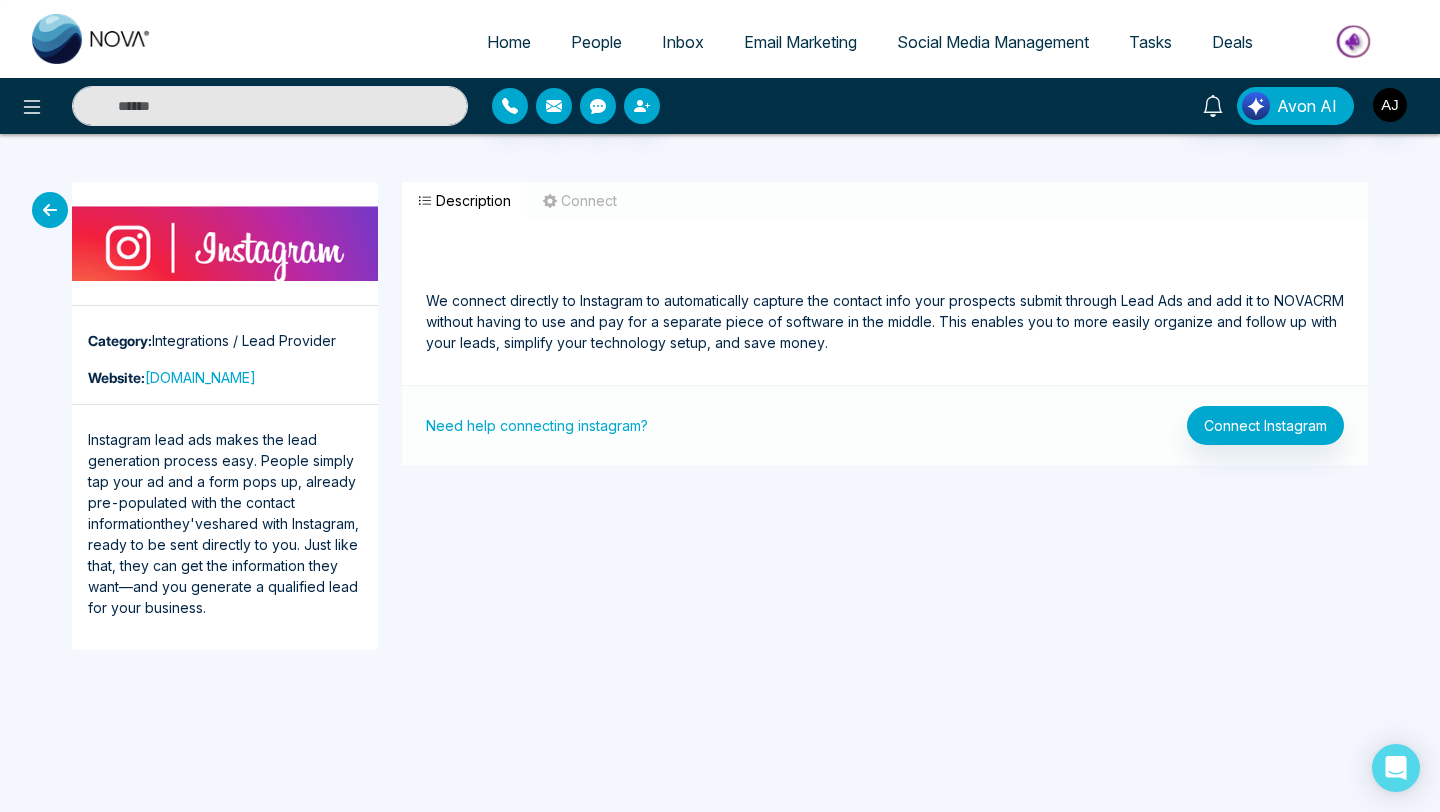 click at bounding box center [50, 210] 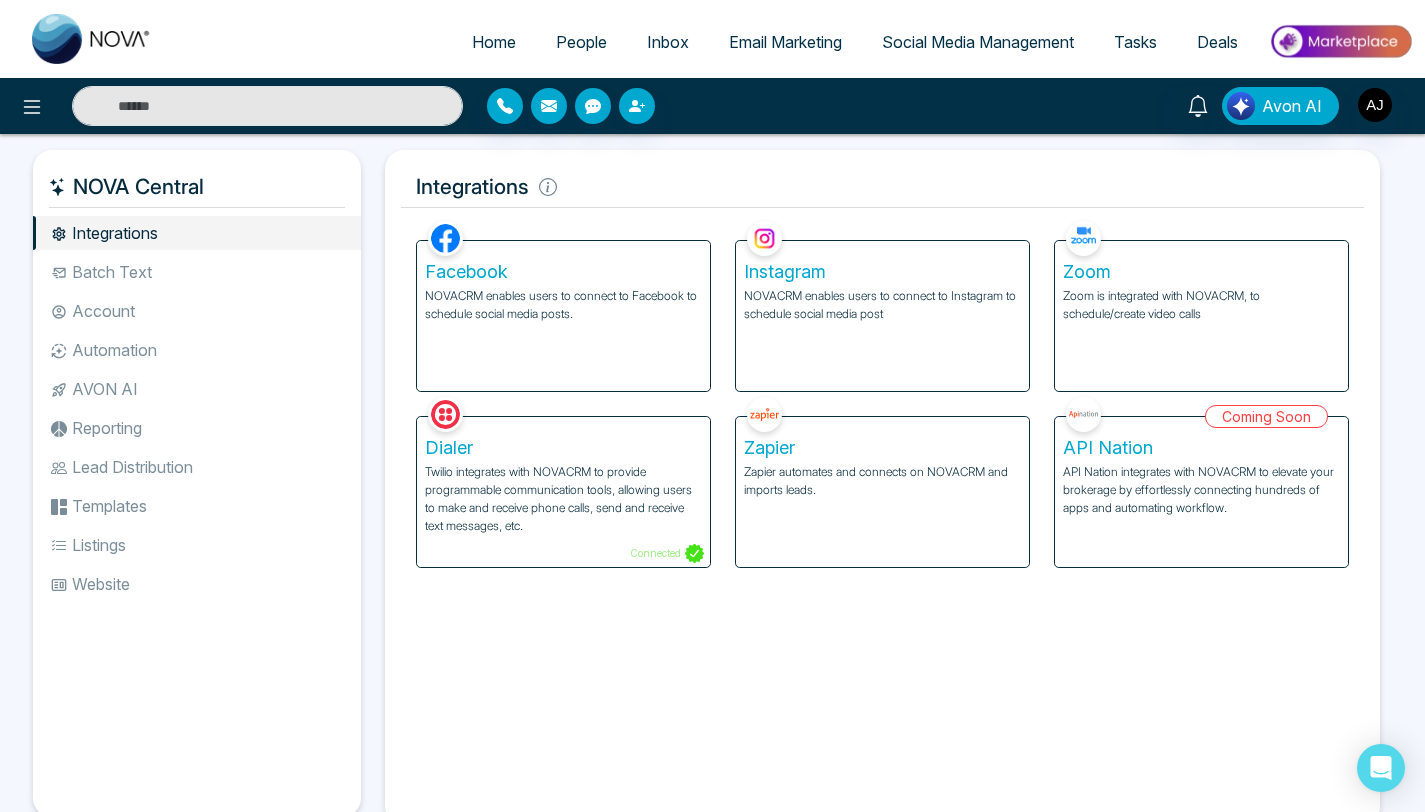 click on "Home" at bounding box center (494, 42) 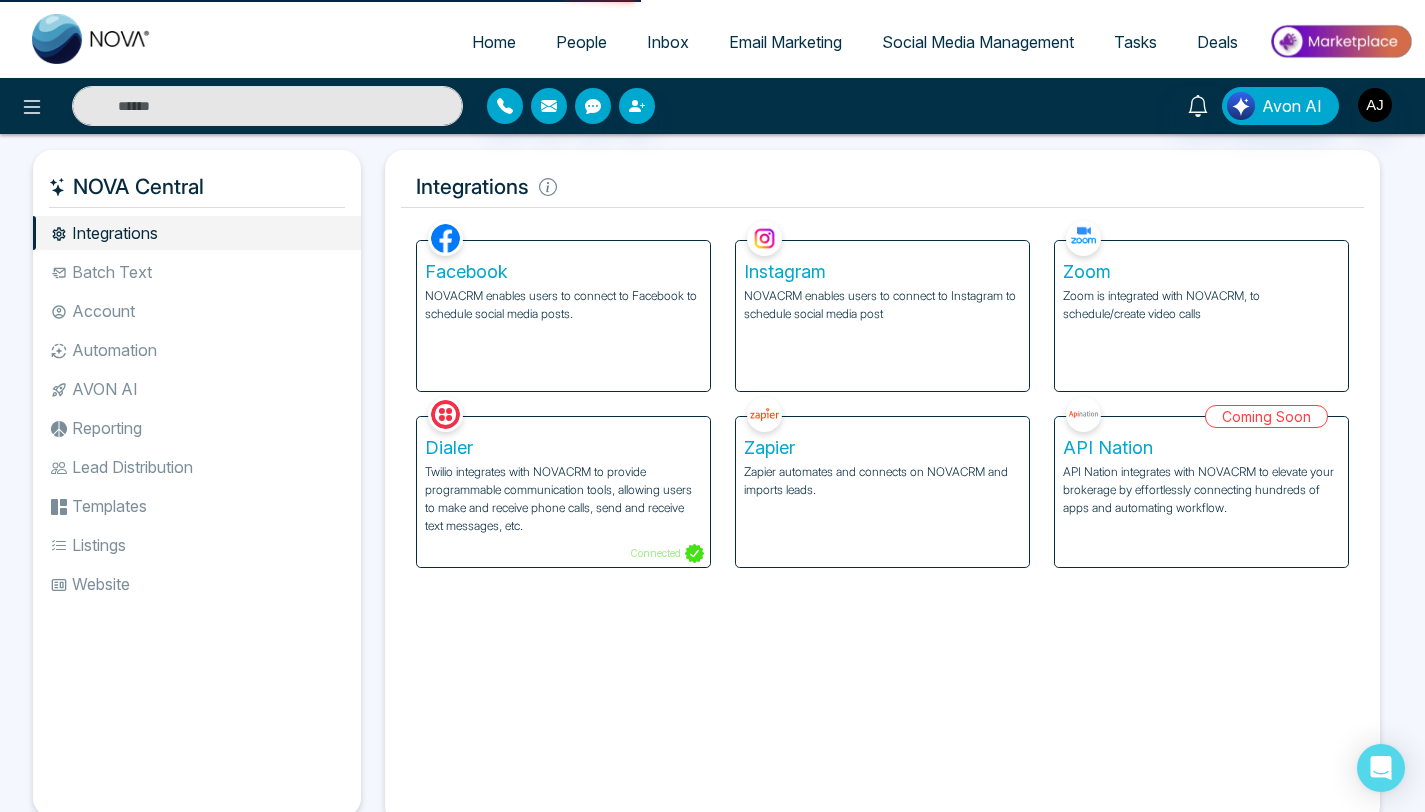 select on "*" 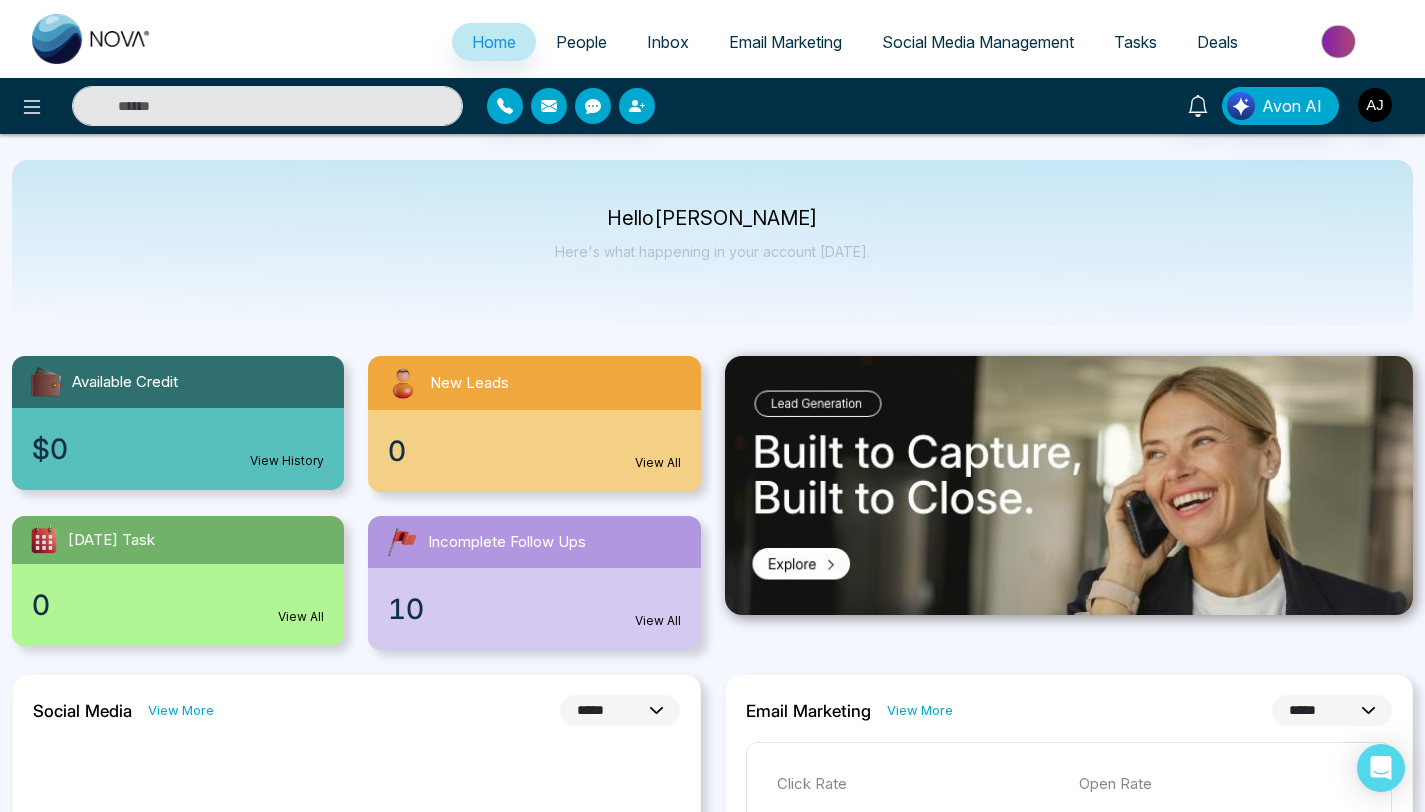 click on "People" at bounding box center (581, 42) 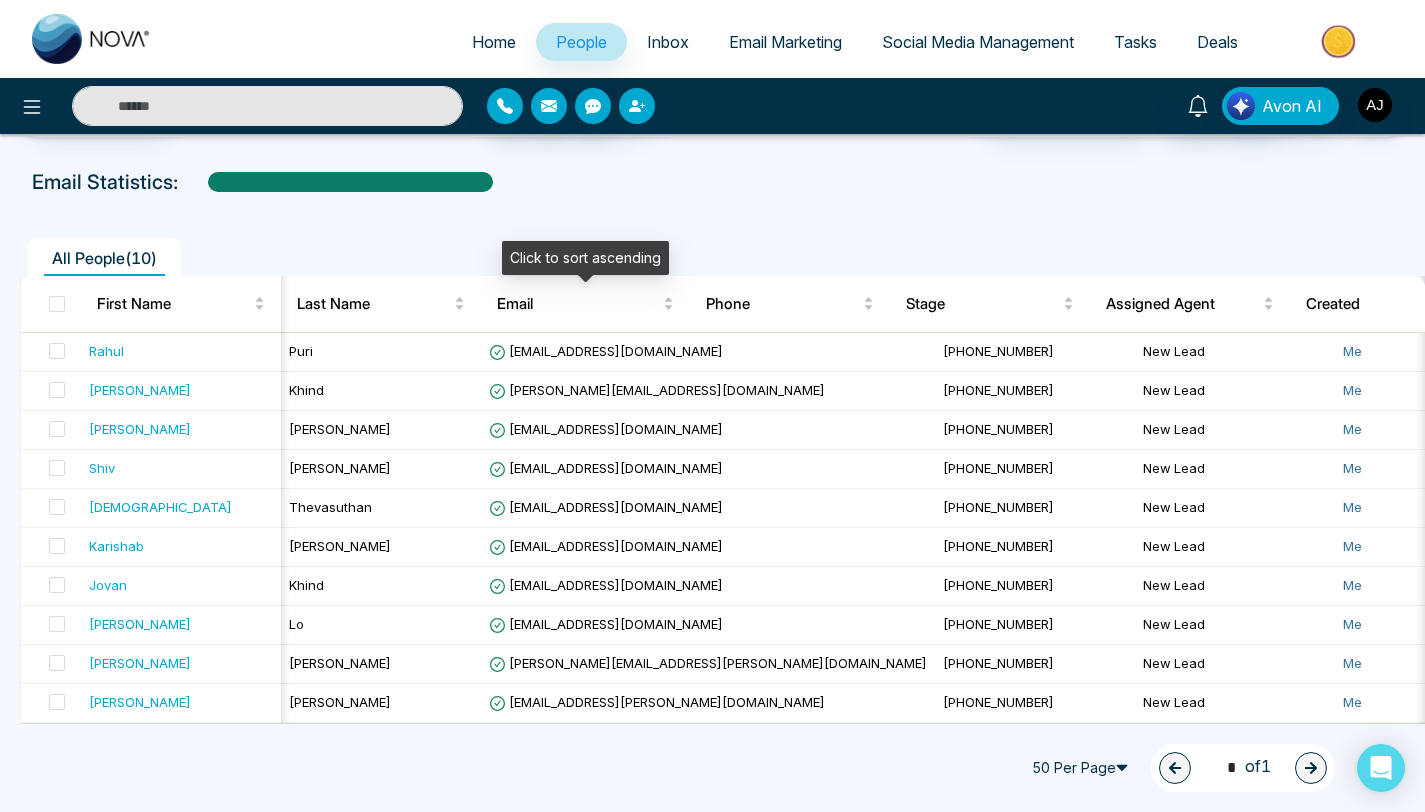 scroll, scrollTop: 0, scrollLeft: 0, axis: both 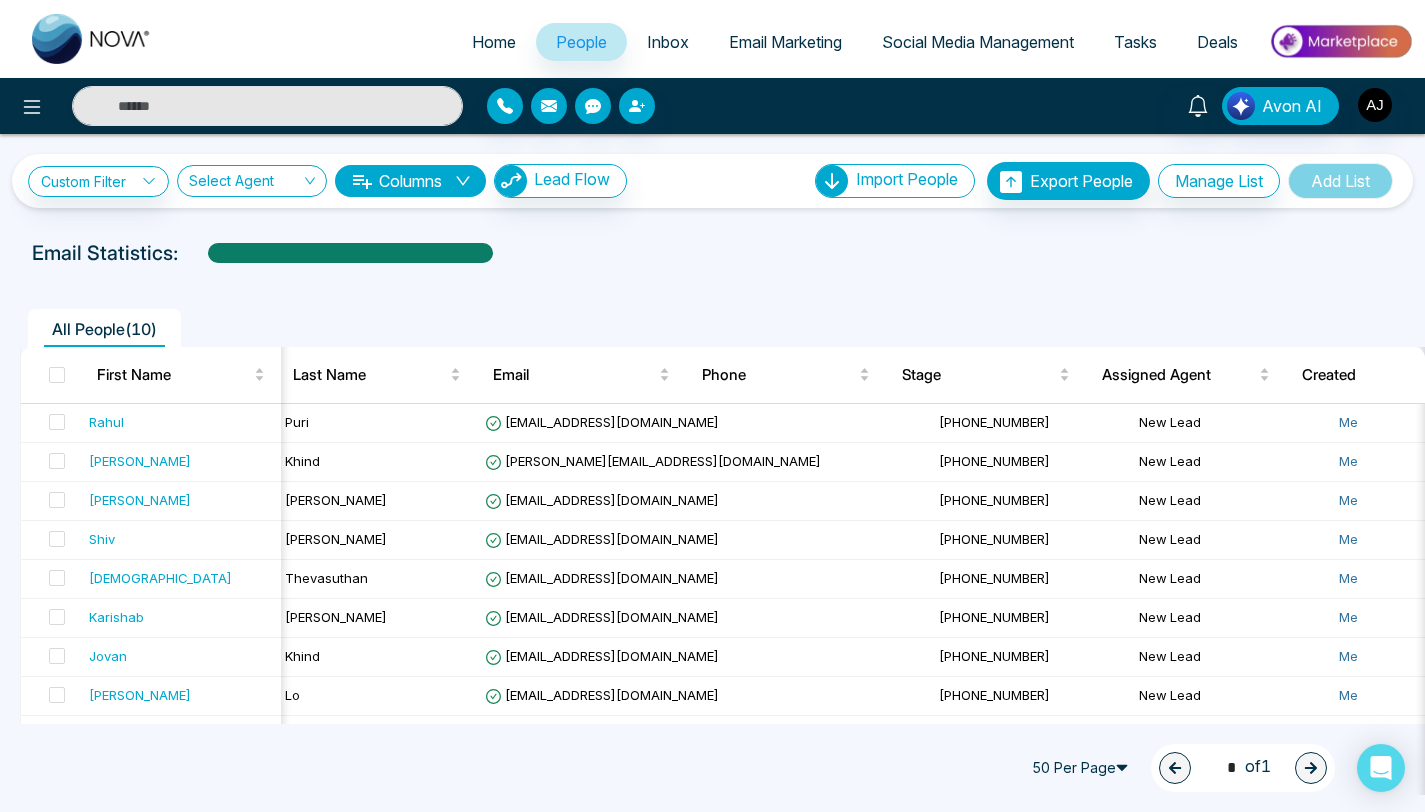 select on "*" 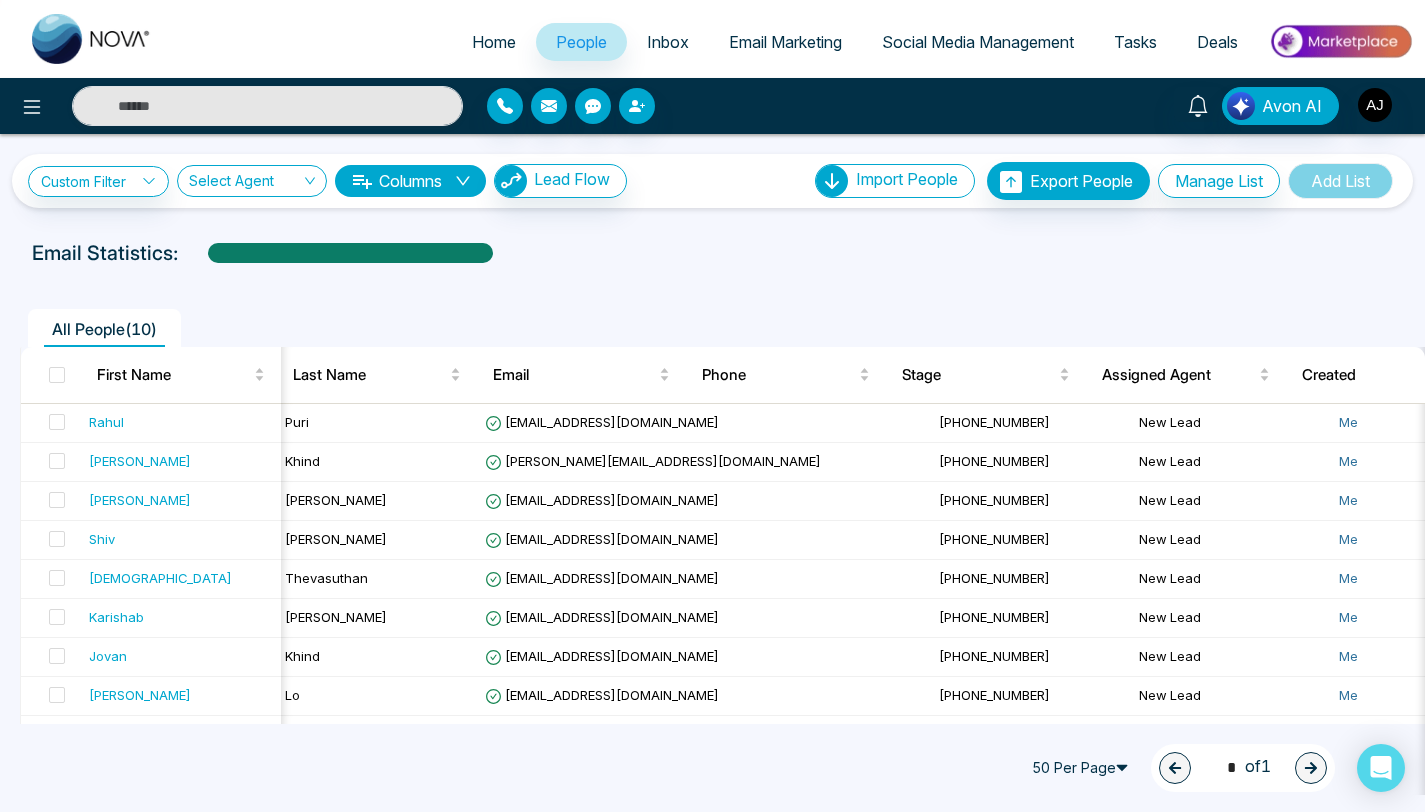 select on "*" 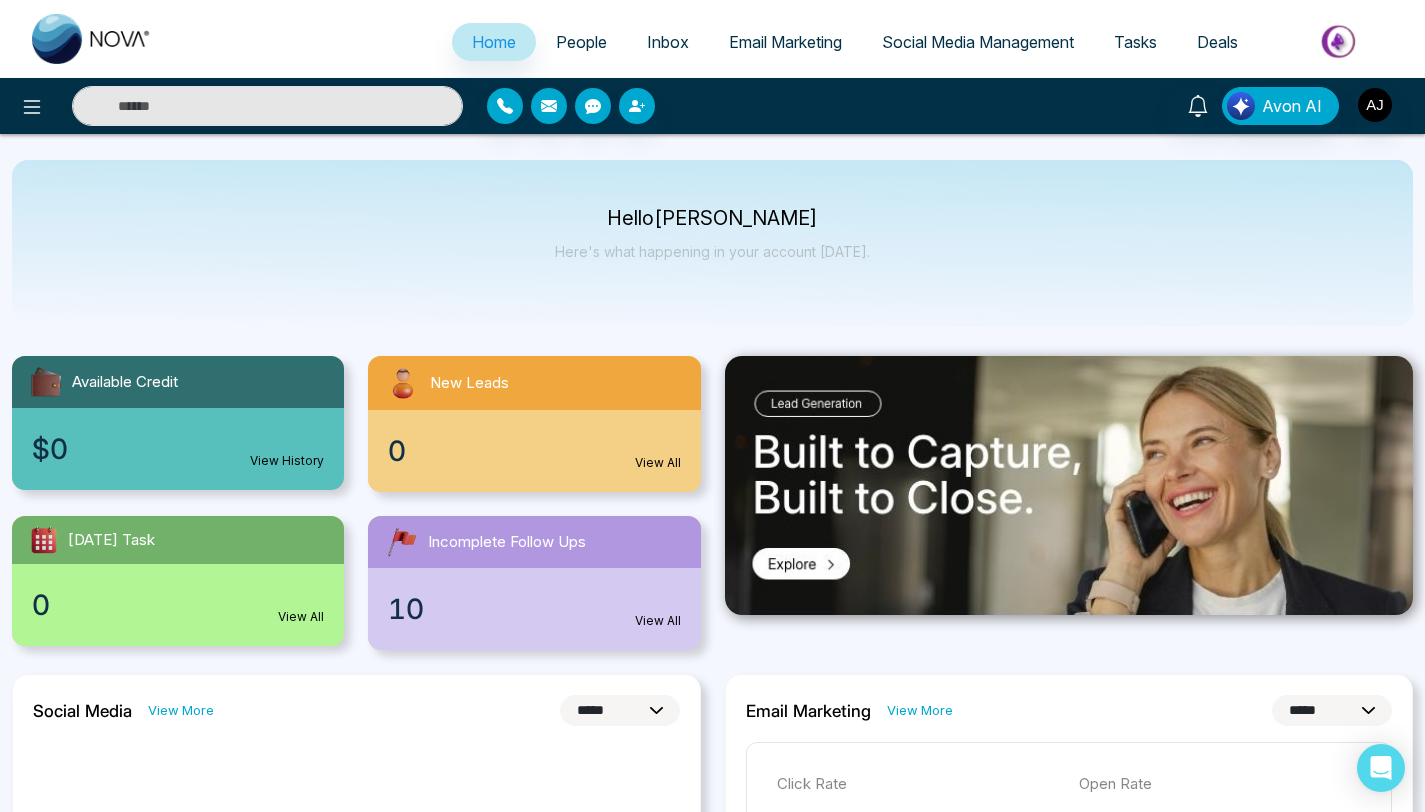 click on "Email Marketing" at bounding box center (785, 42) 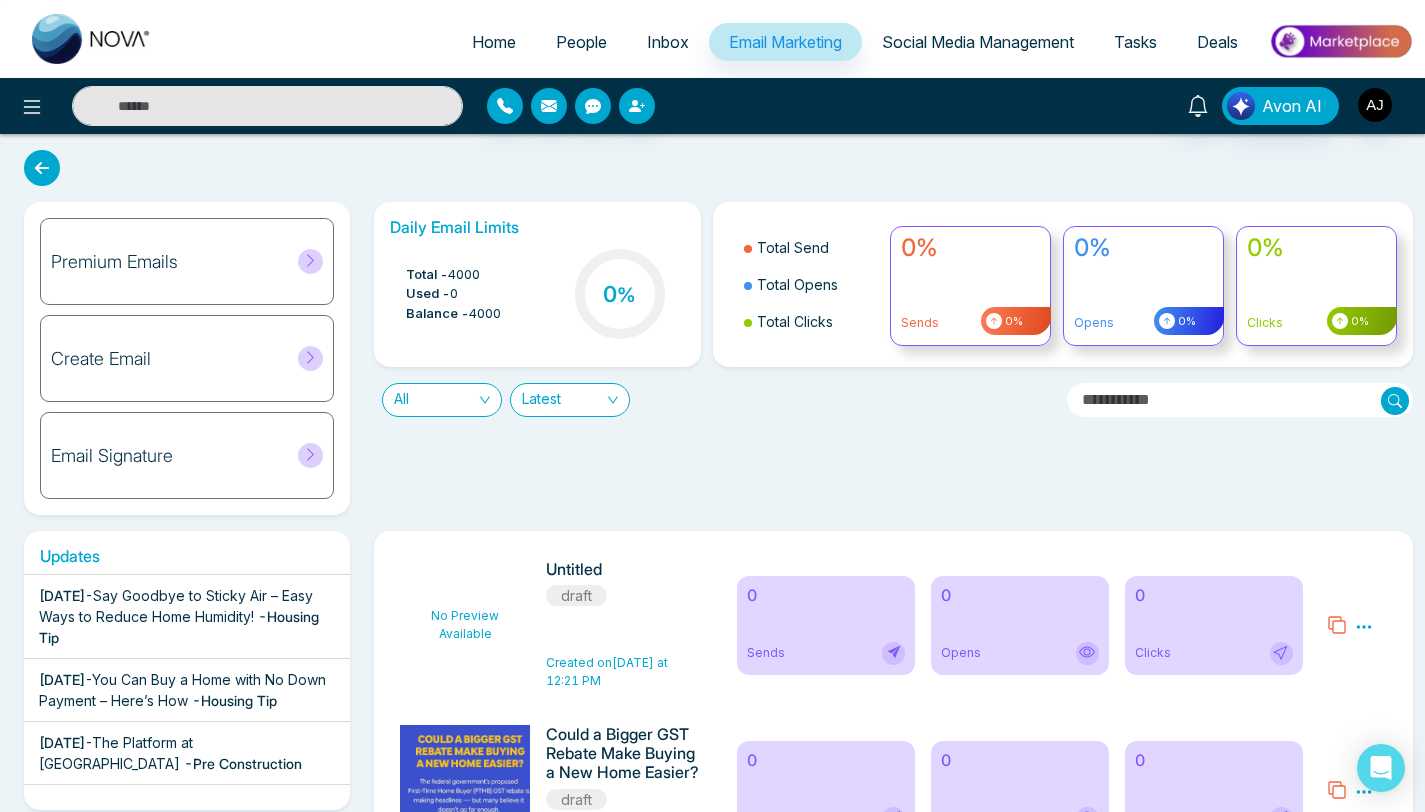 click on "Premium Emails" at bounding box center [187, 261] 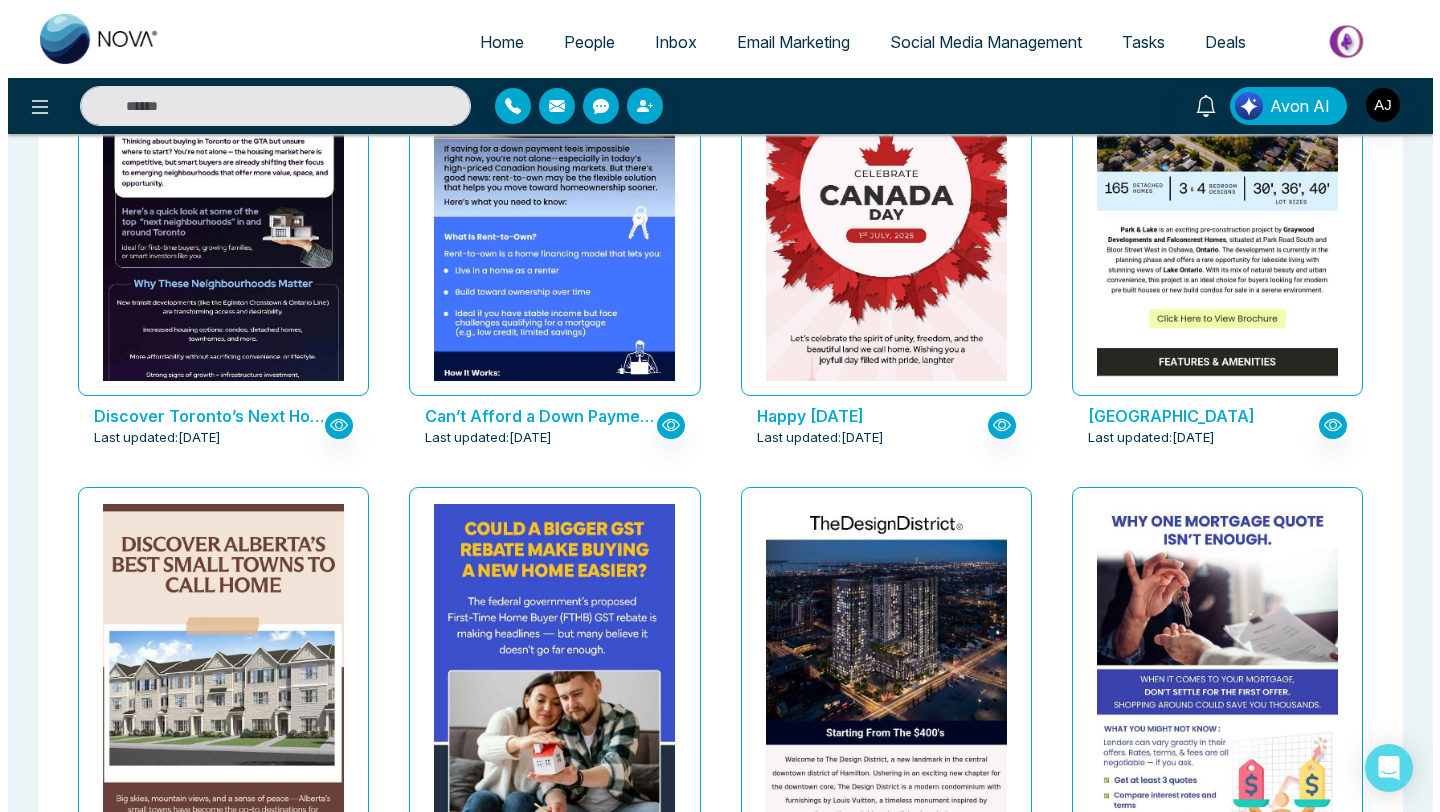 scroll, scrollTop: 0, scrollLeft: 0, axis: both 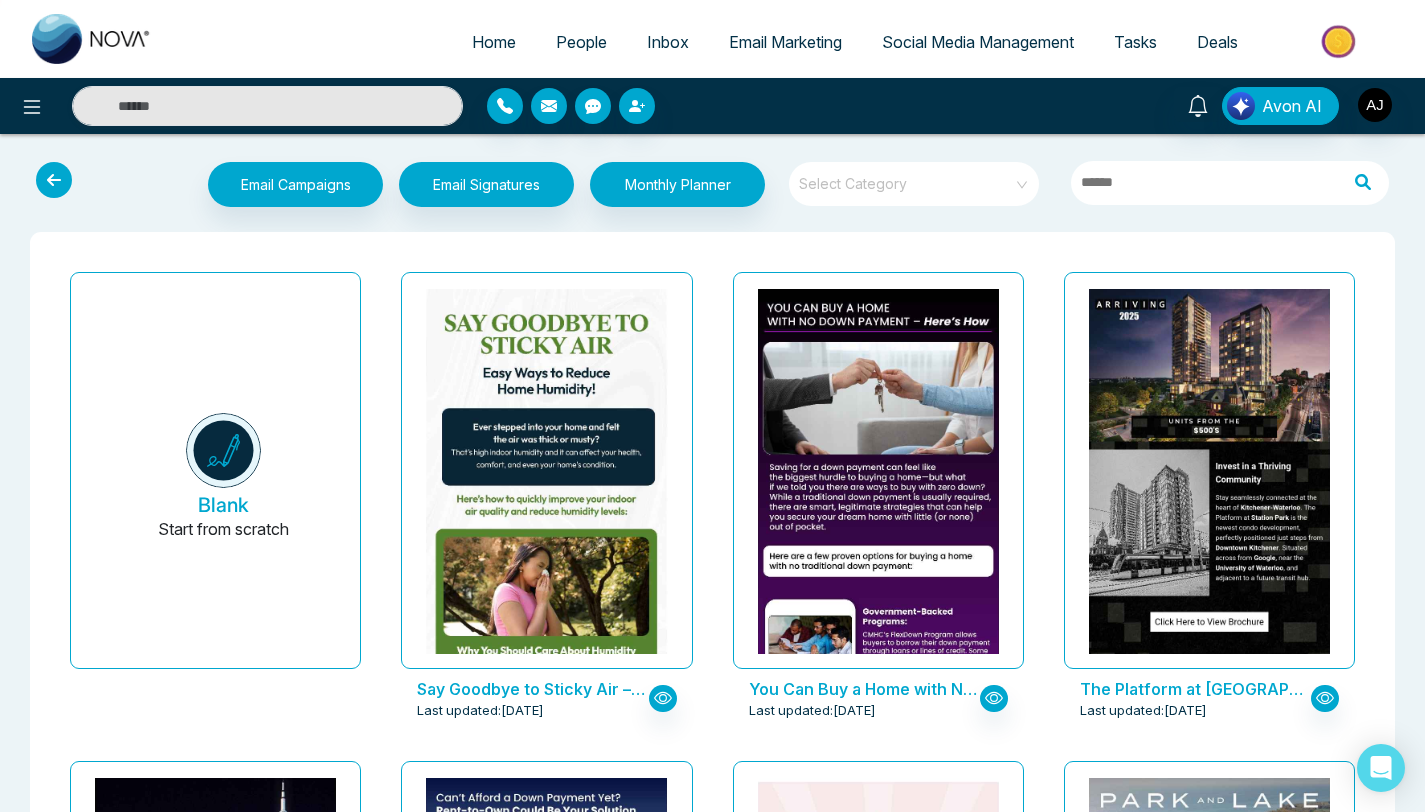 click on "People" at bounding box center [581, 42] 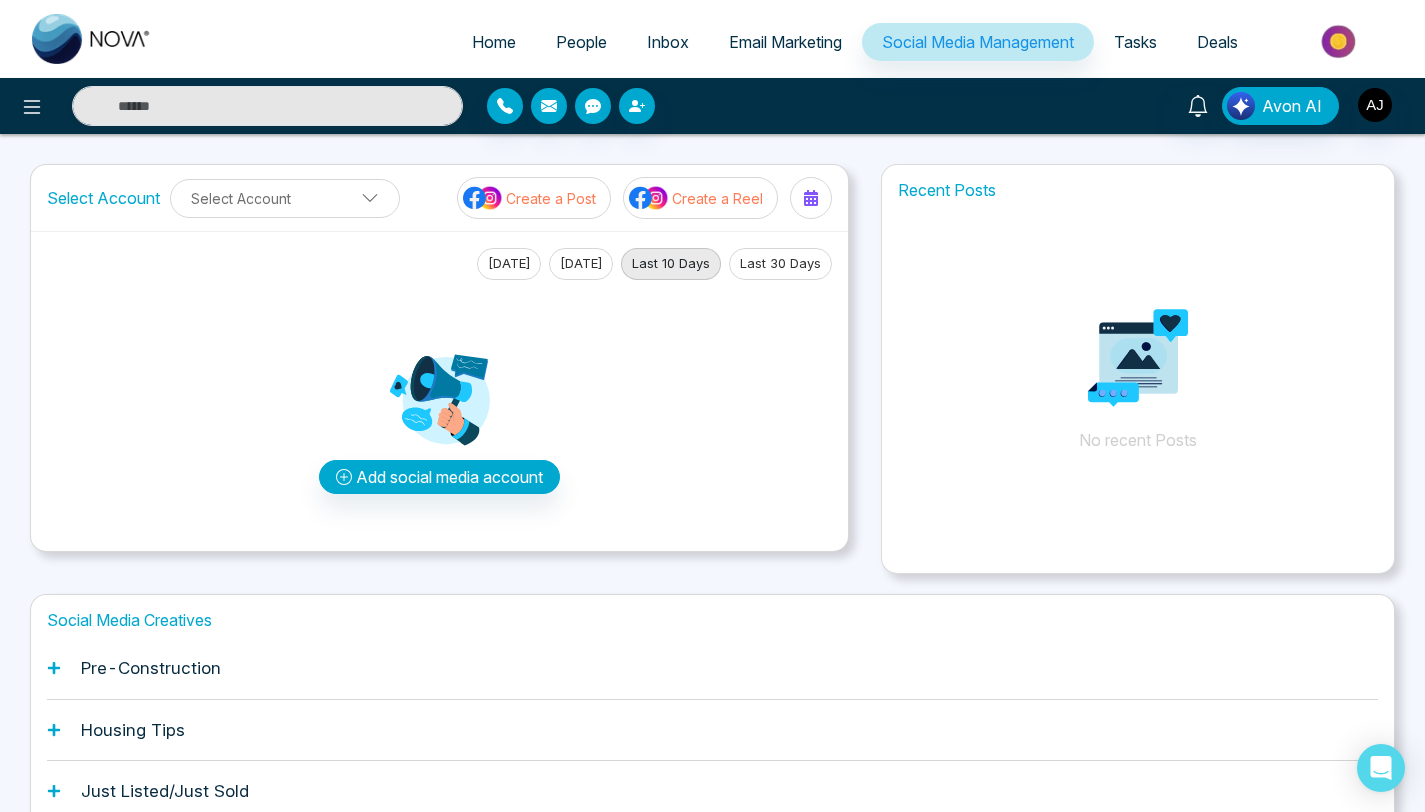 scroll, scrollTop: 107, scrollLeft: 0, axis: vertical 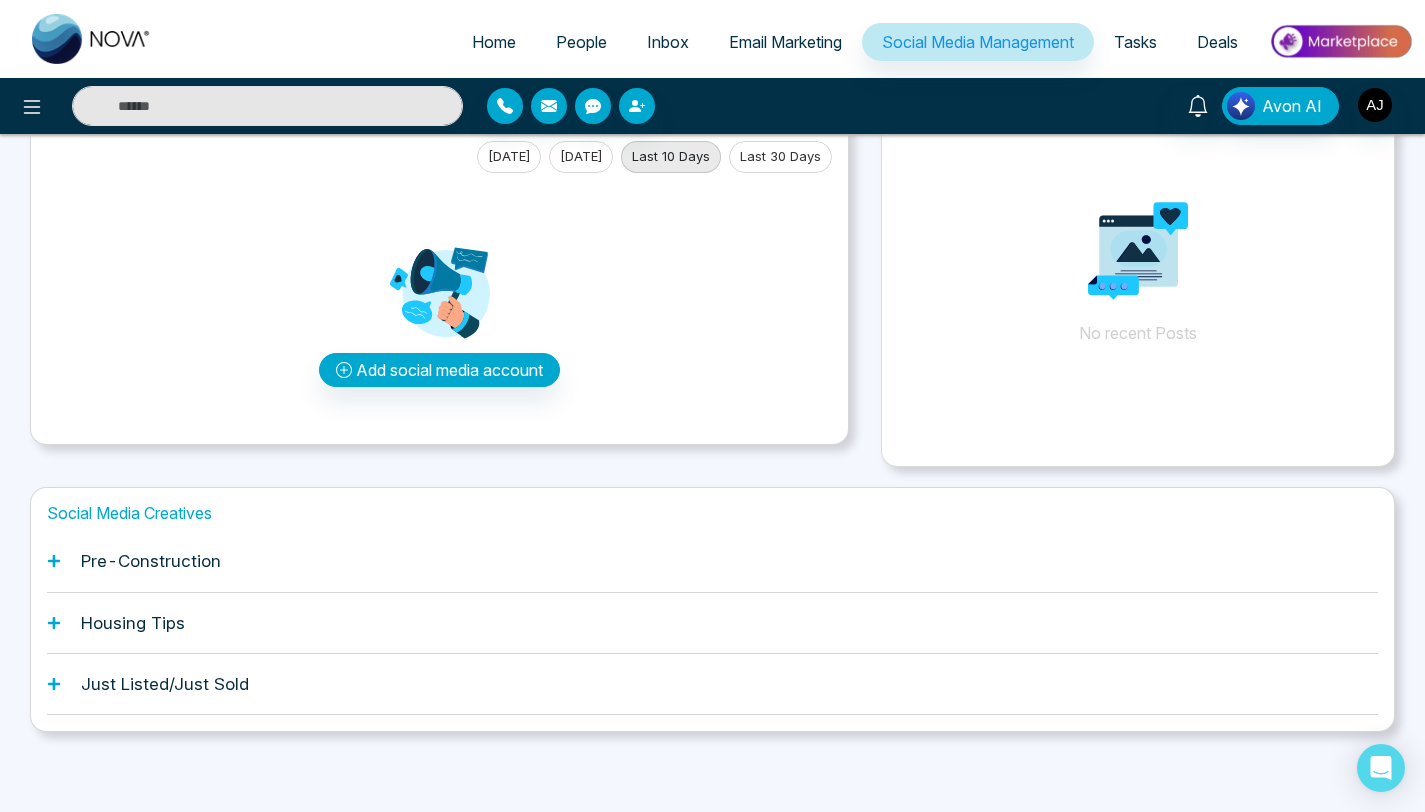 click on "Pre-Construction" at bounding box center (151, 561) 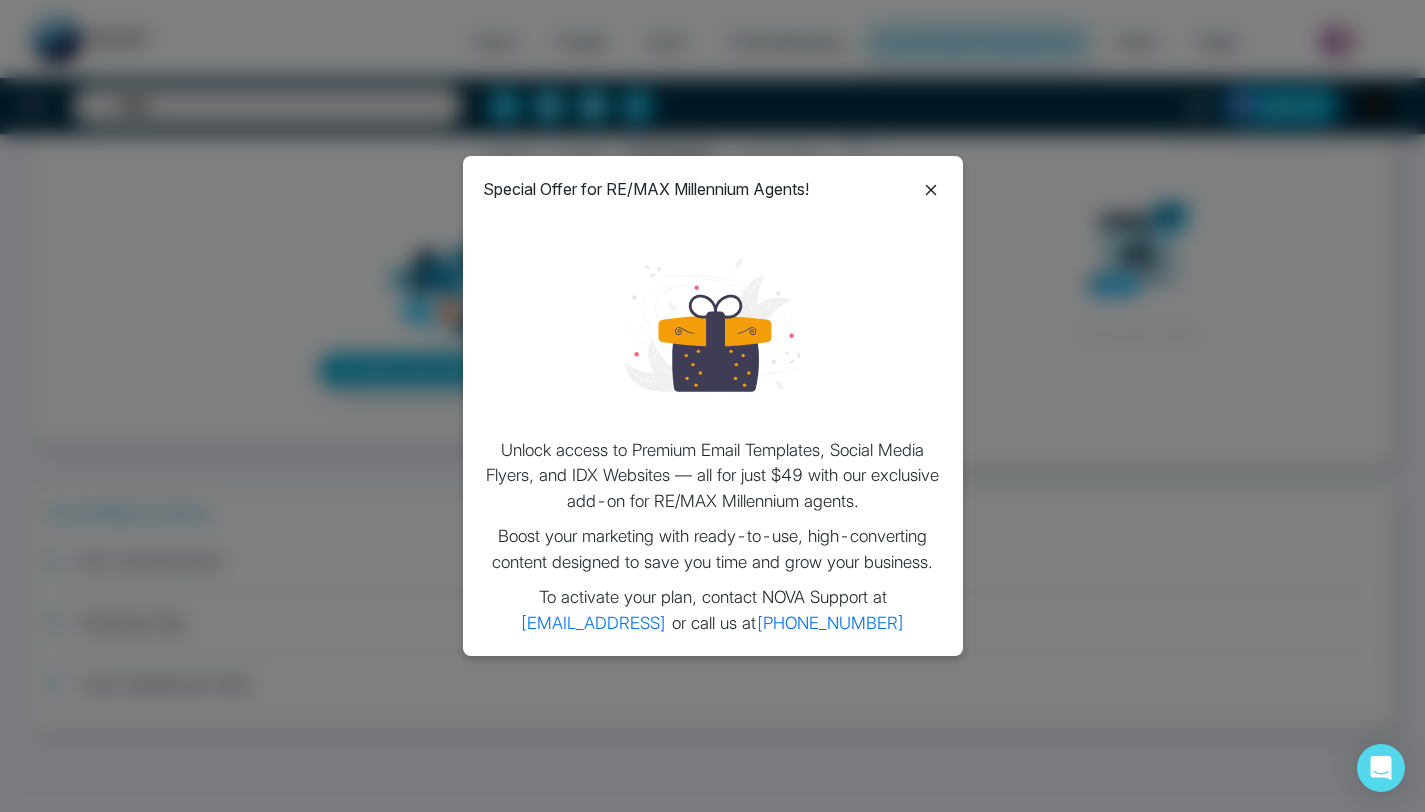 click on "Special Offer for RE/MAX Millennium Agents! Unlock access to Premium Email Templates, Social Media Flyers, and IDX Websites — all for just $49 with our exclusive add-on for RE/MAX Millennium agents. Boost your marketing with ready-to-use, high-converting content designed to save you time and grow your business. To activate your plan, contact NOVA Support at   support@novacrm.ai    or call us at  +1(844)-644-0023" at bounding box center [712, 406] 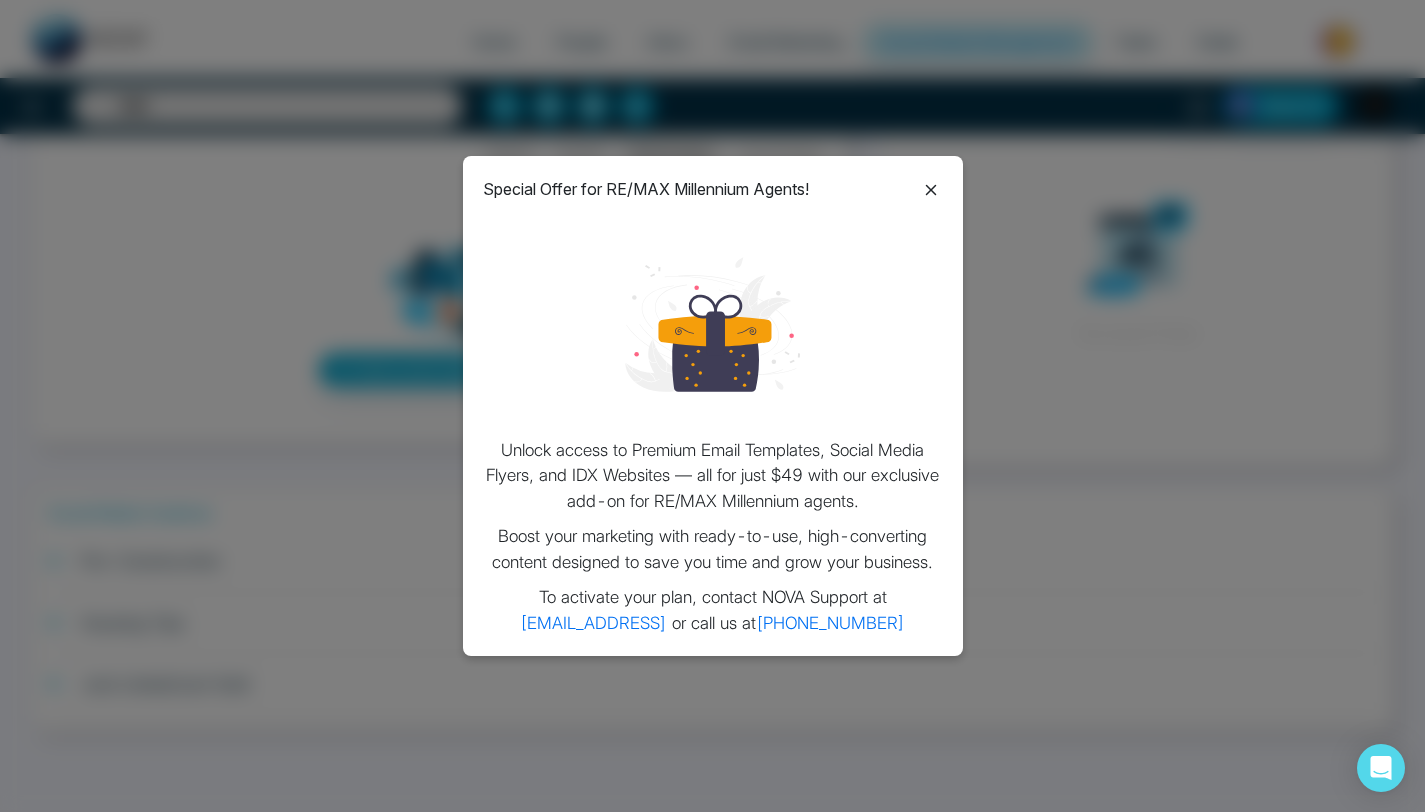 click 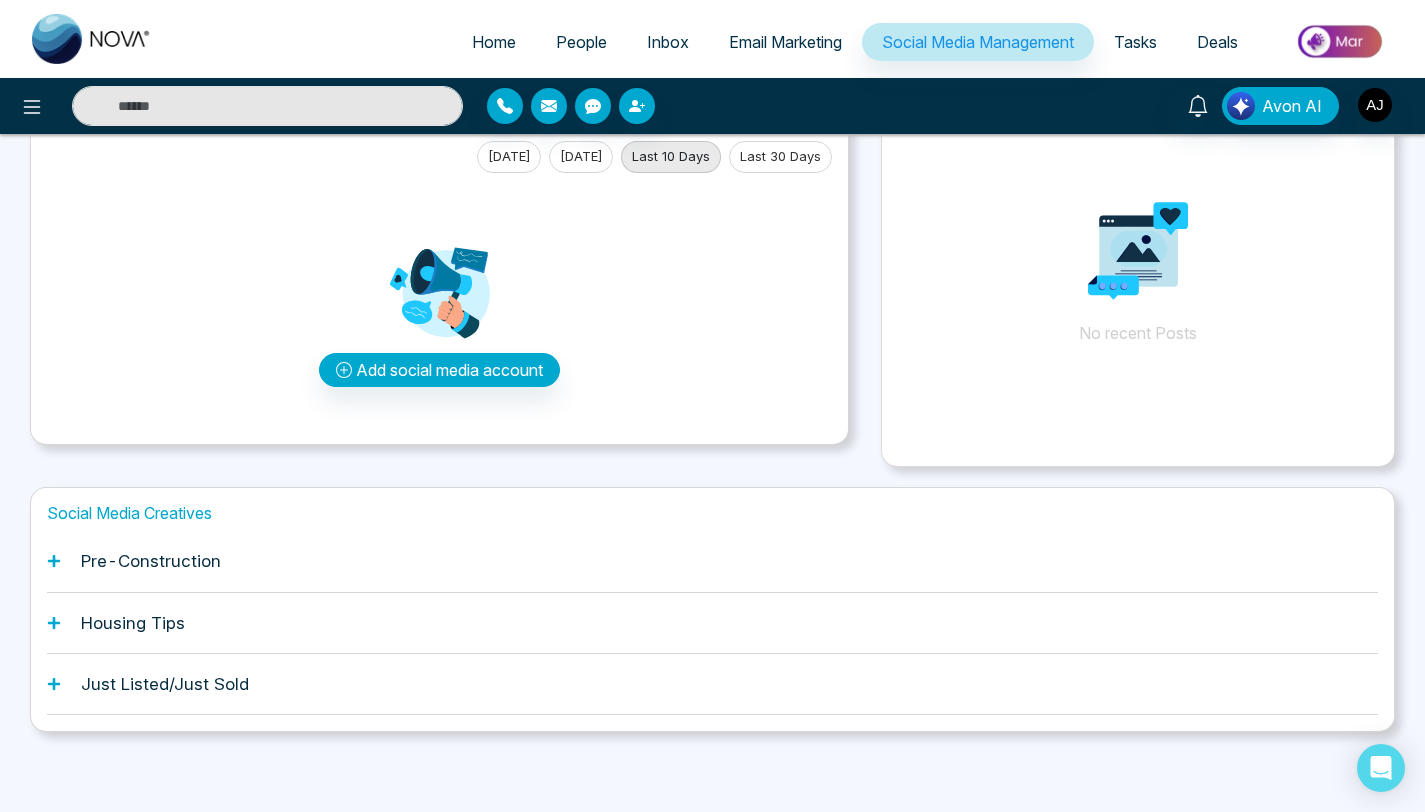 click on "Pre-Construction" at bounding box center (712, 561) 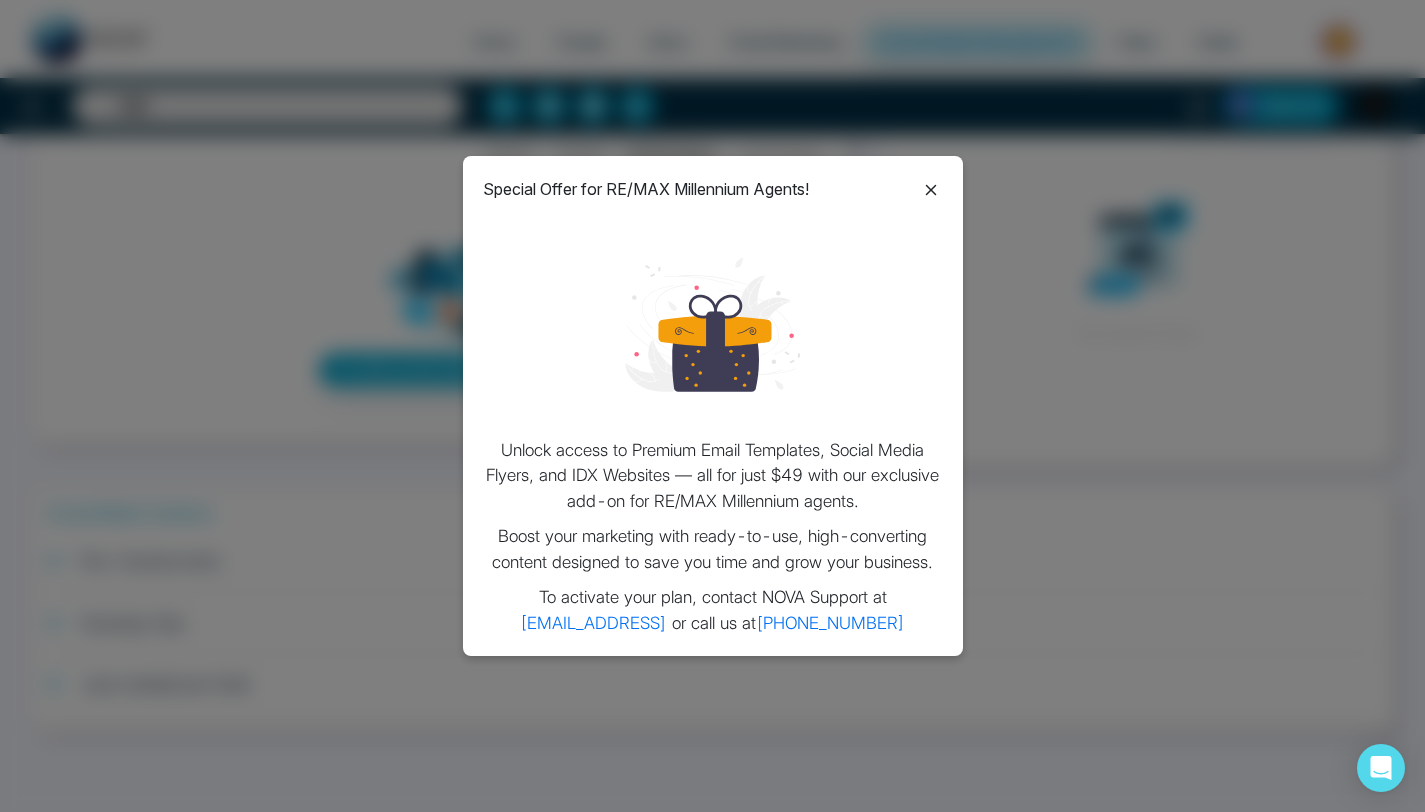 click 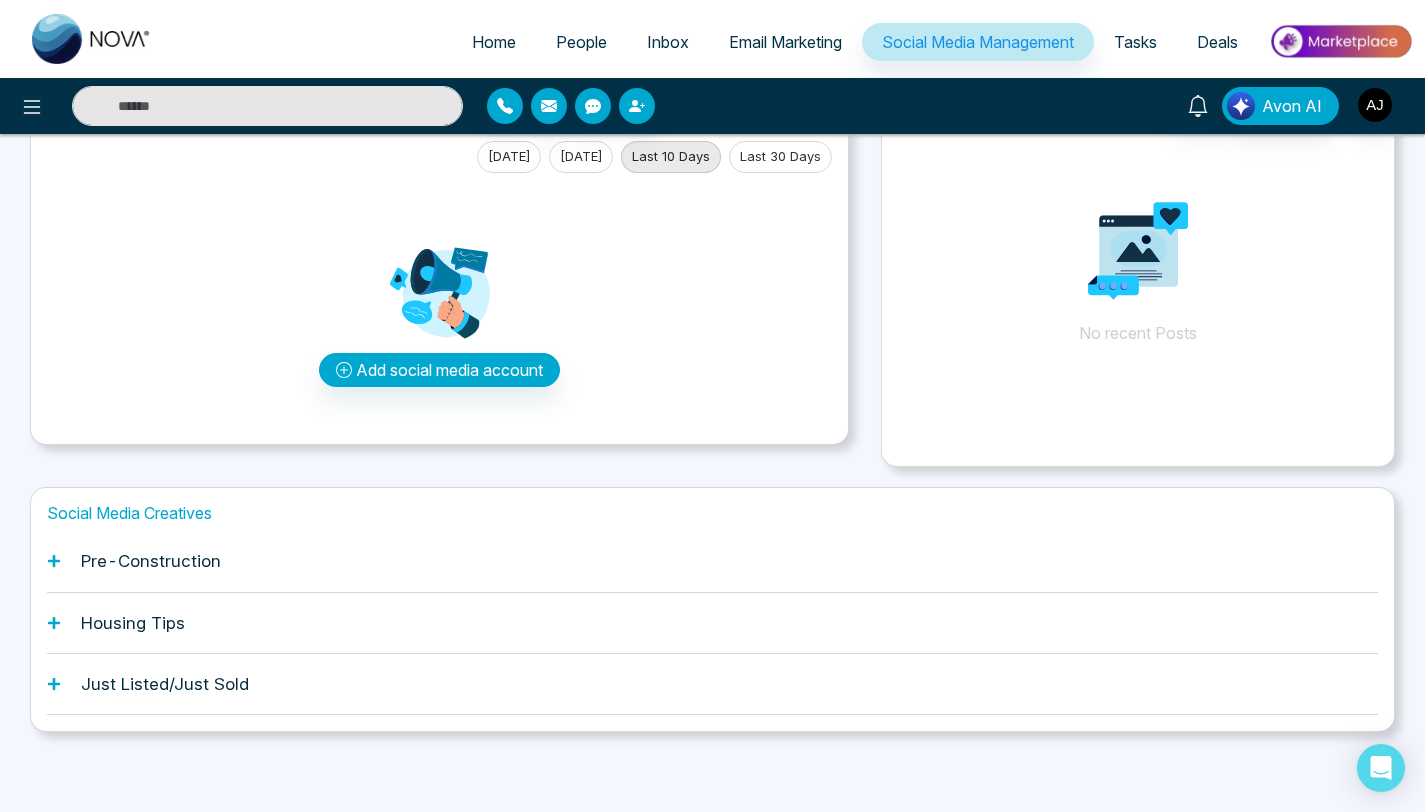 click on "Home" at bounding box center (494, 42) 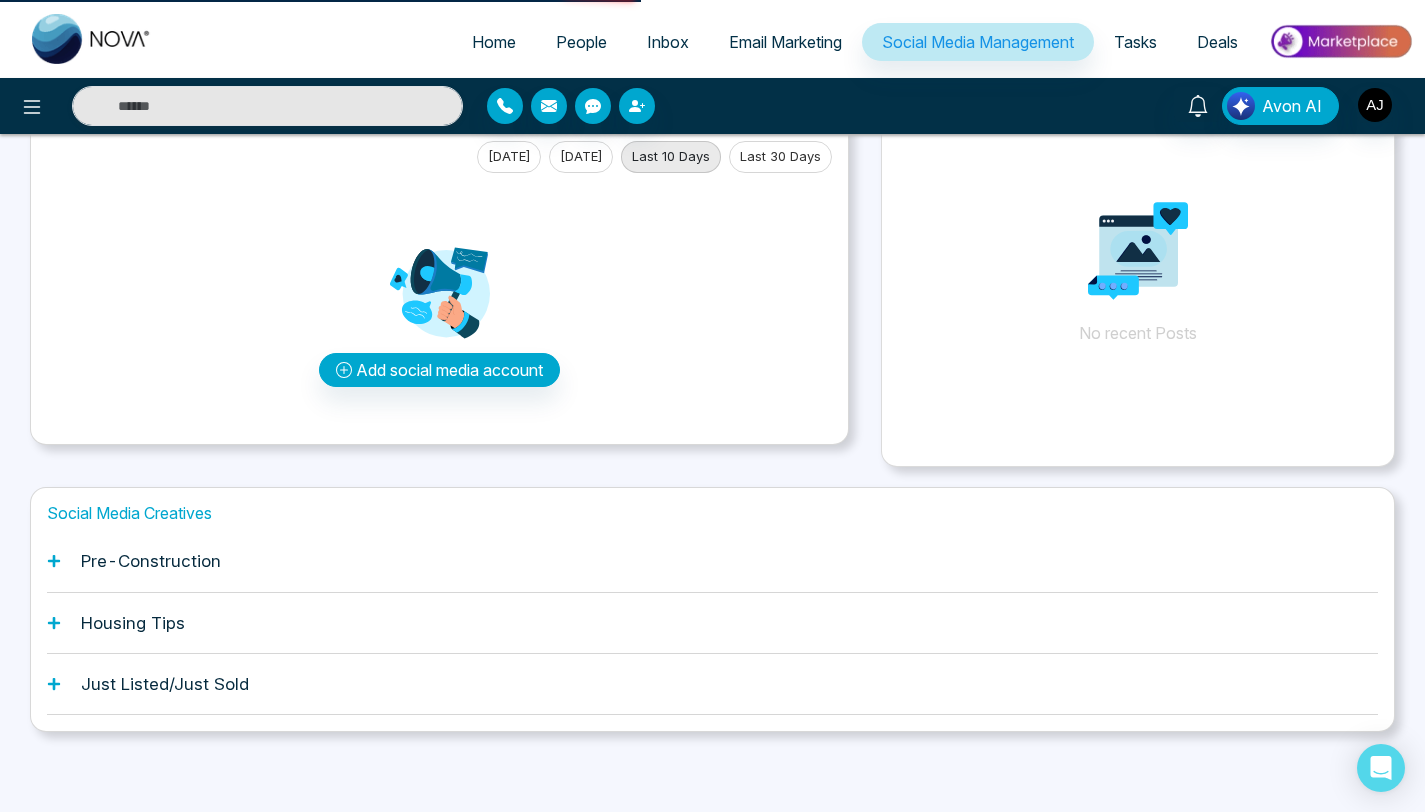 select on "*" 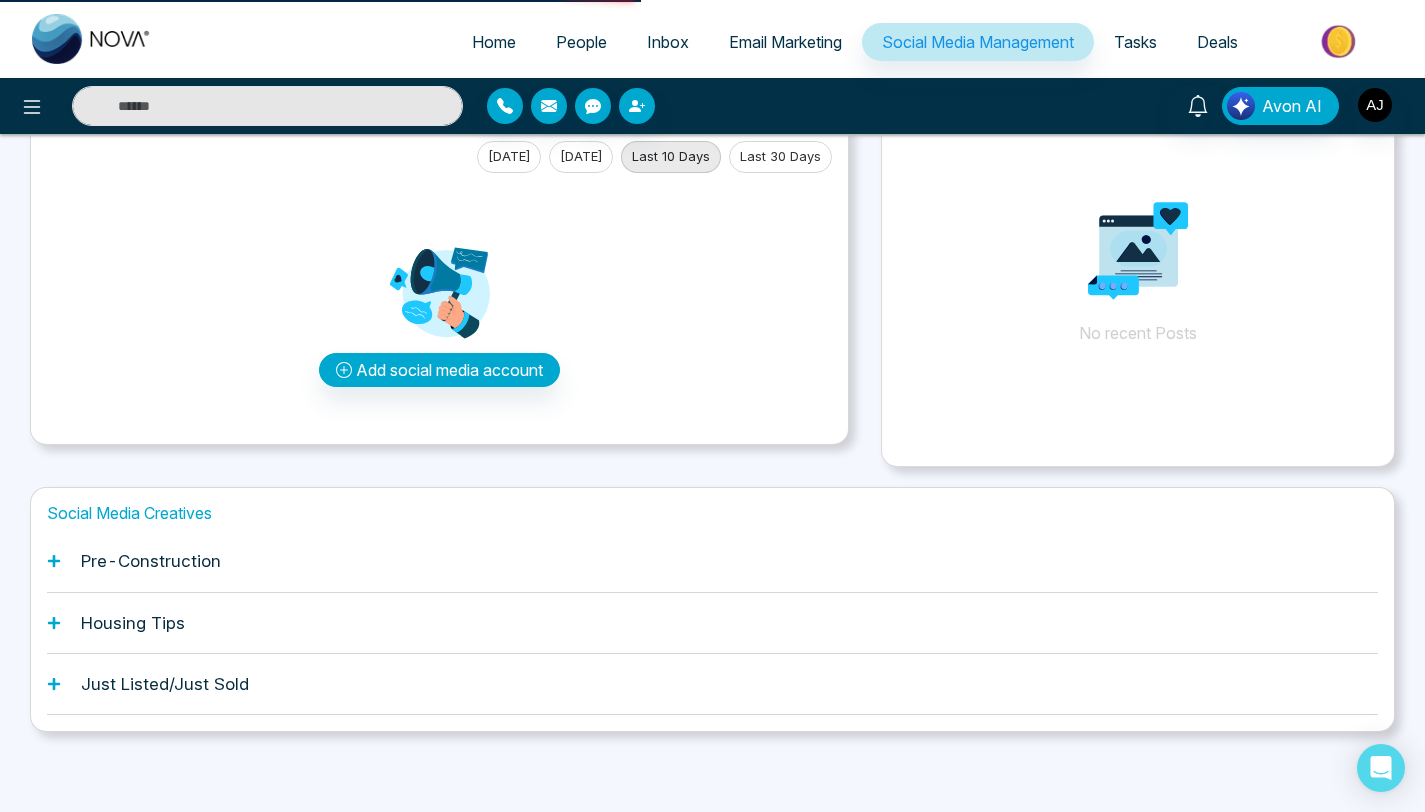 select on "*" 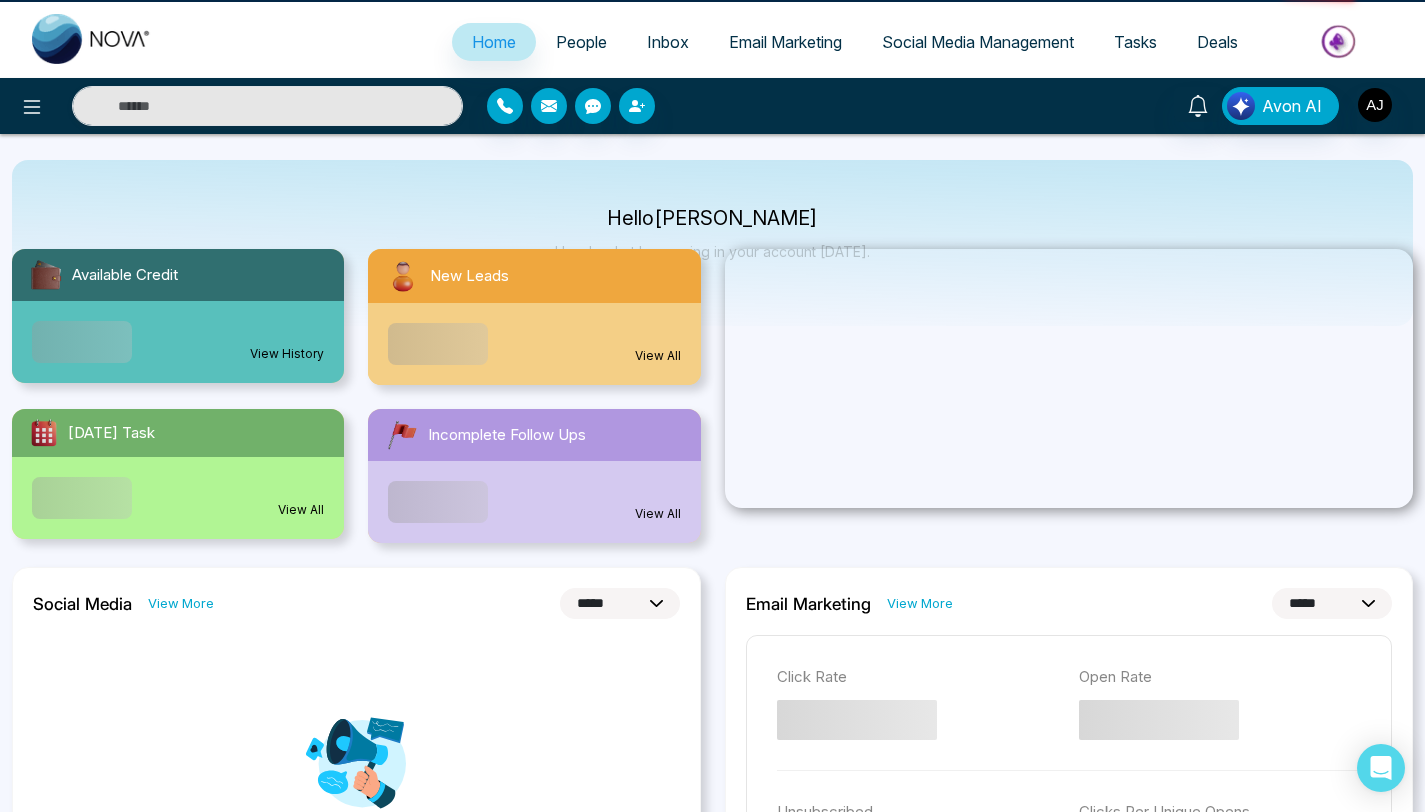 scroll, scrollTop: 0, scrollLeft: 0, axis: both 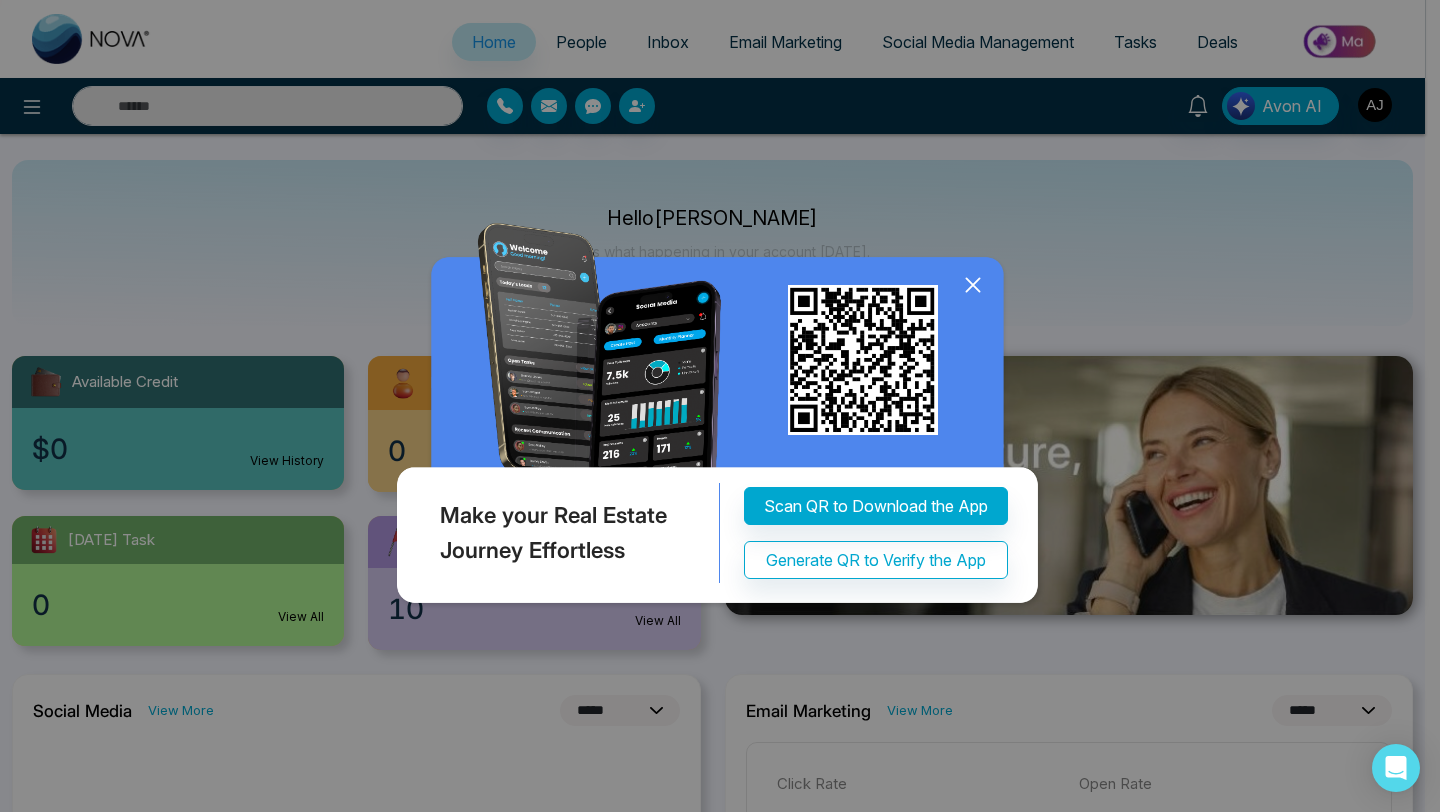 click 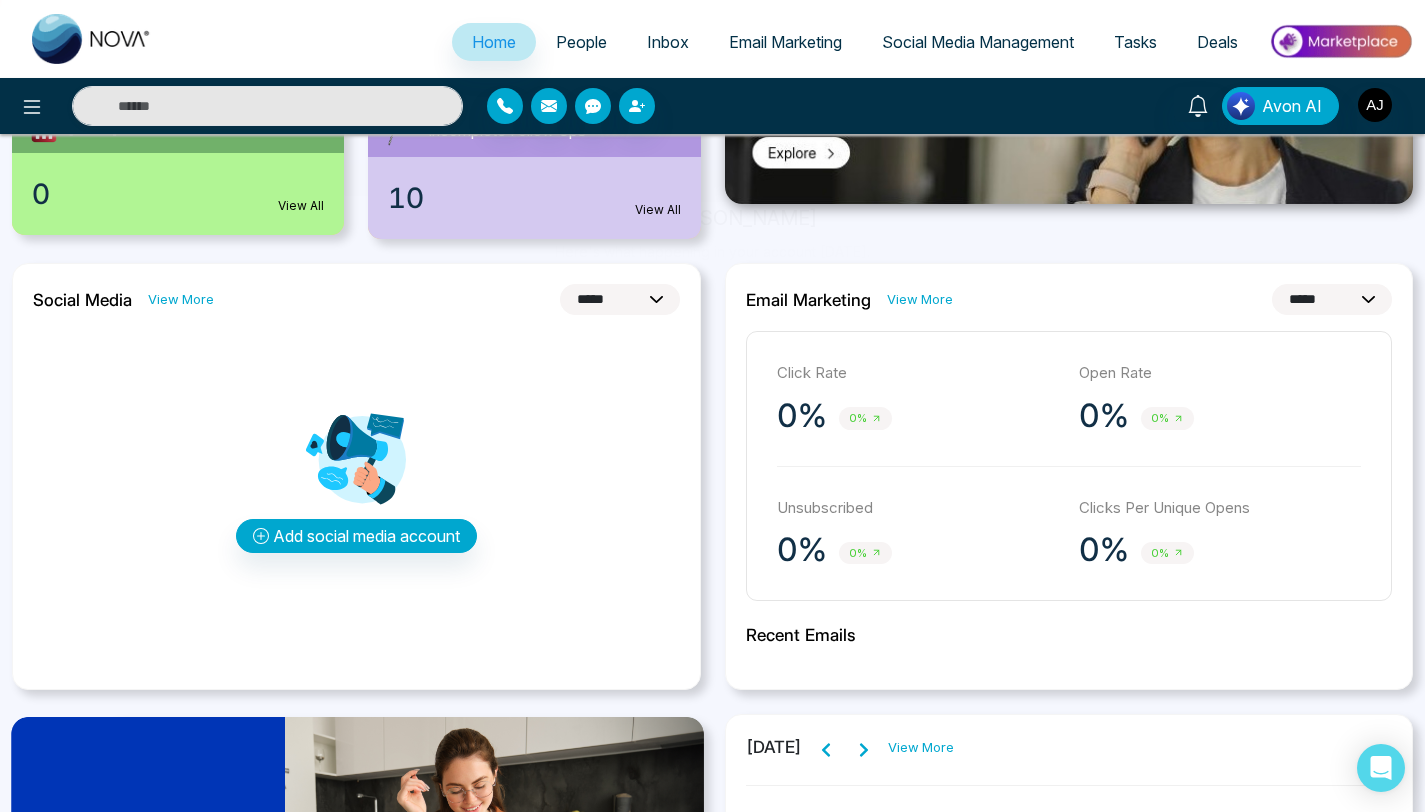 scroll, scrollTop: 0, scrollLeft: 0, axis: both 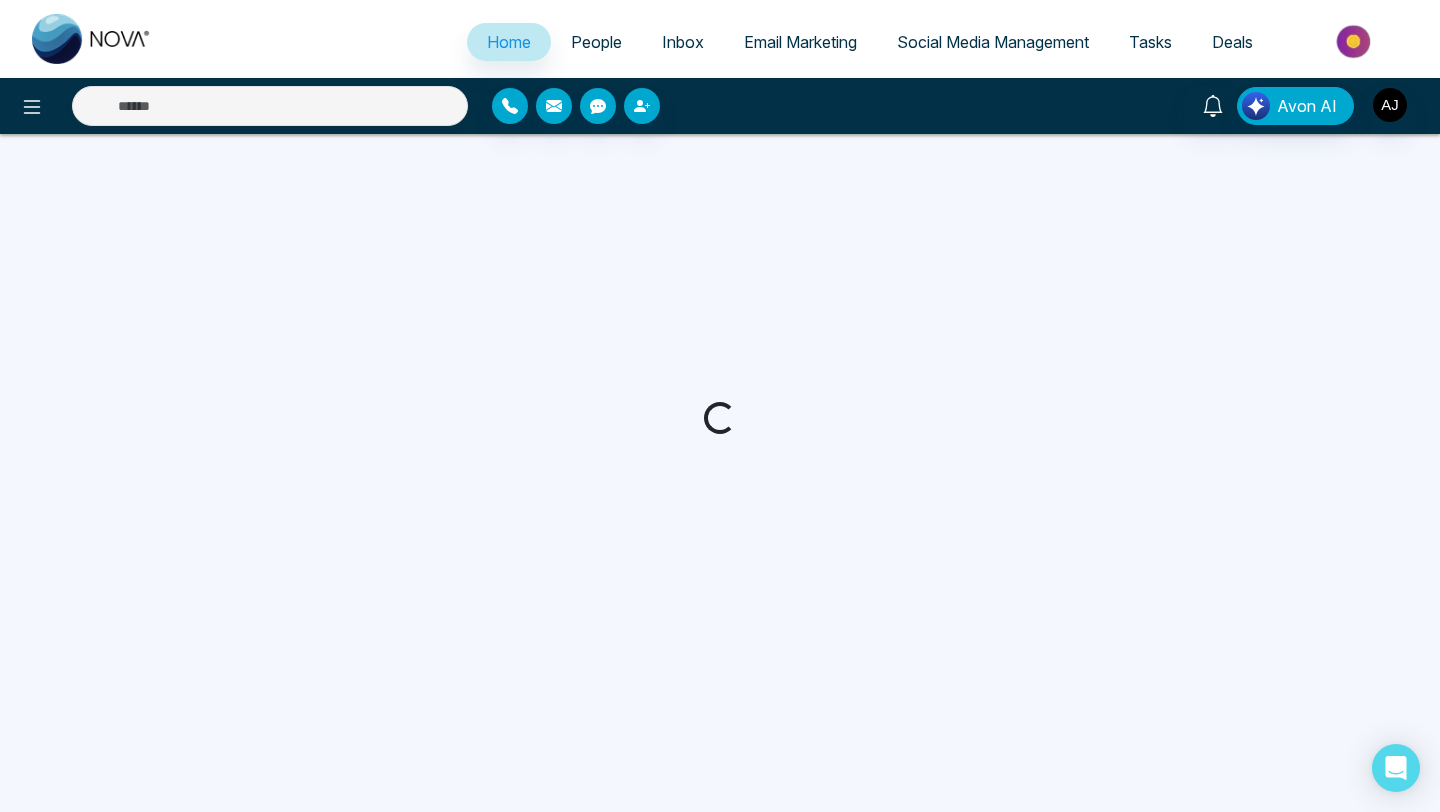 select on "*" 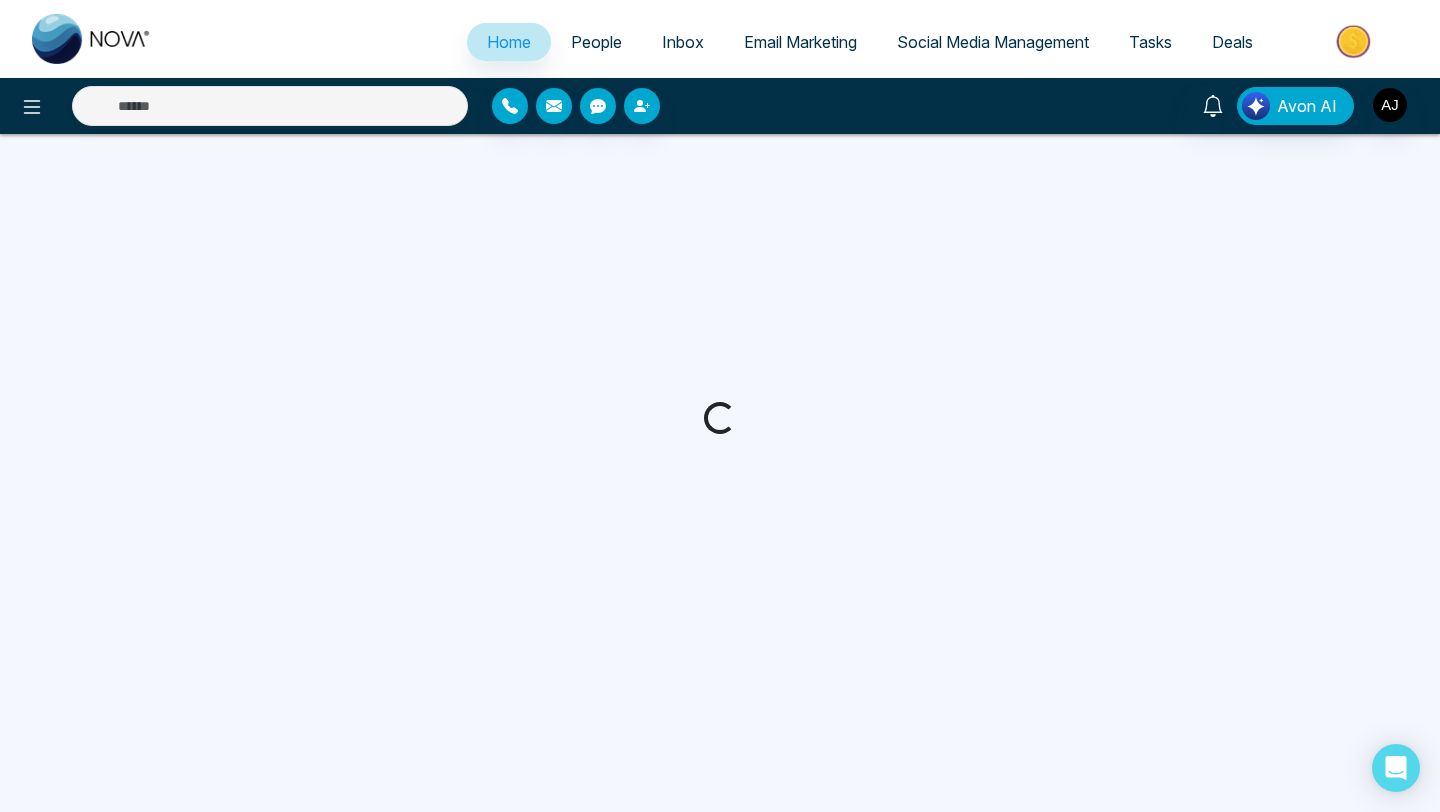 select on "*" 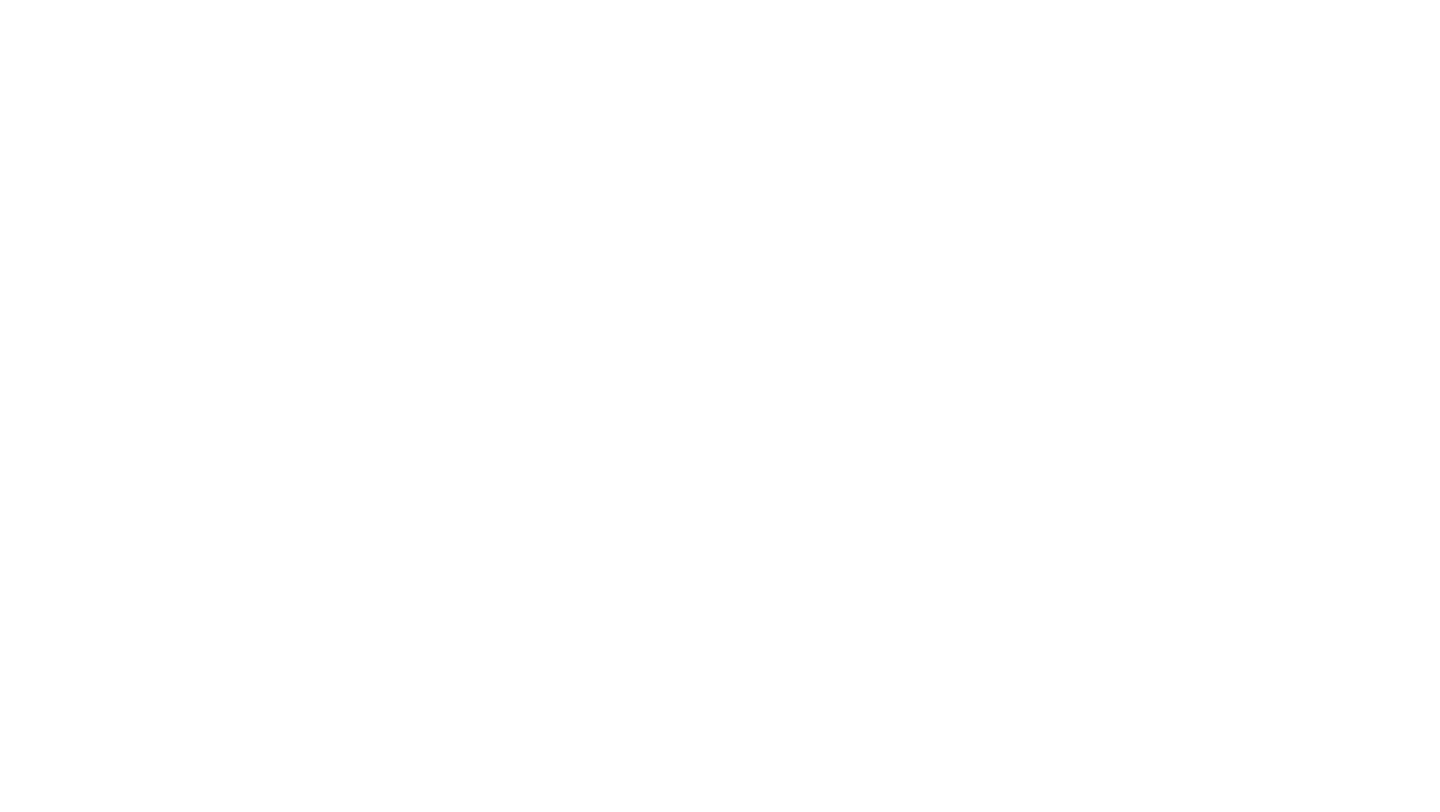 select on "*" 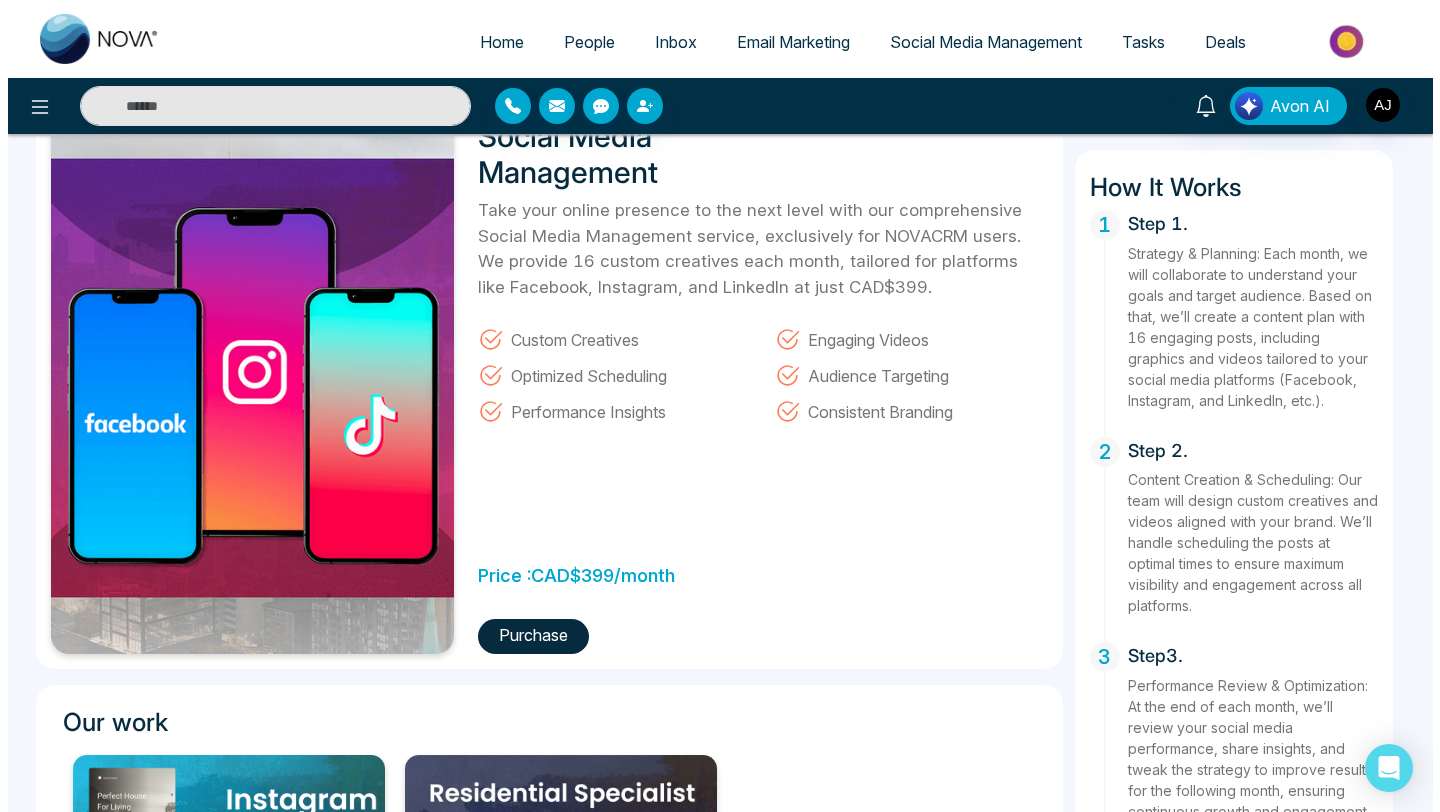 scroll, scrollTop: 0, scrollLeft: 0, axis: both 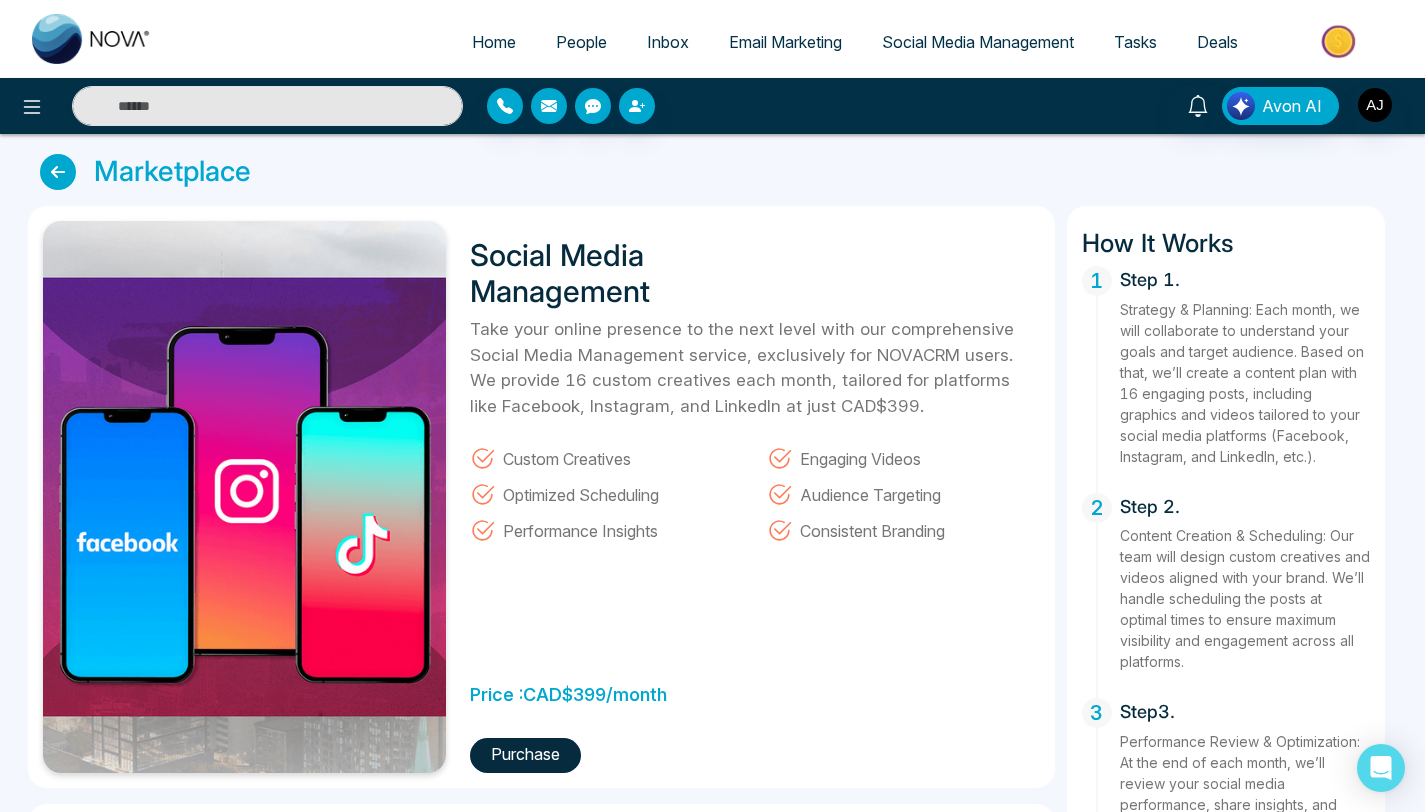 click on "Home" at bounding box center (494, 42) 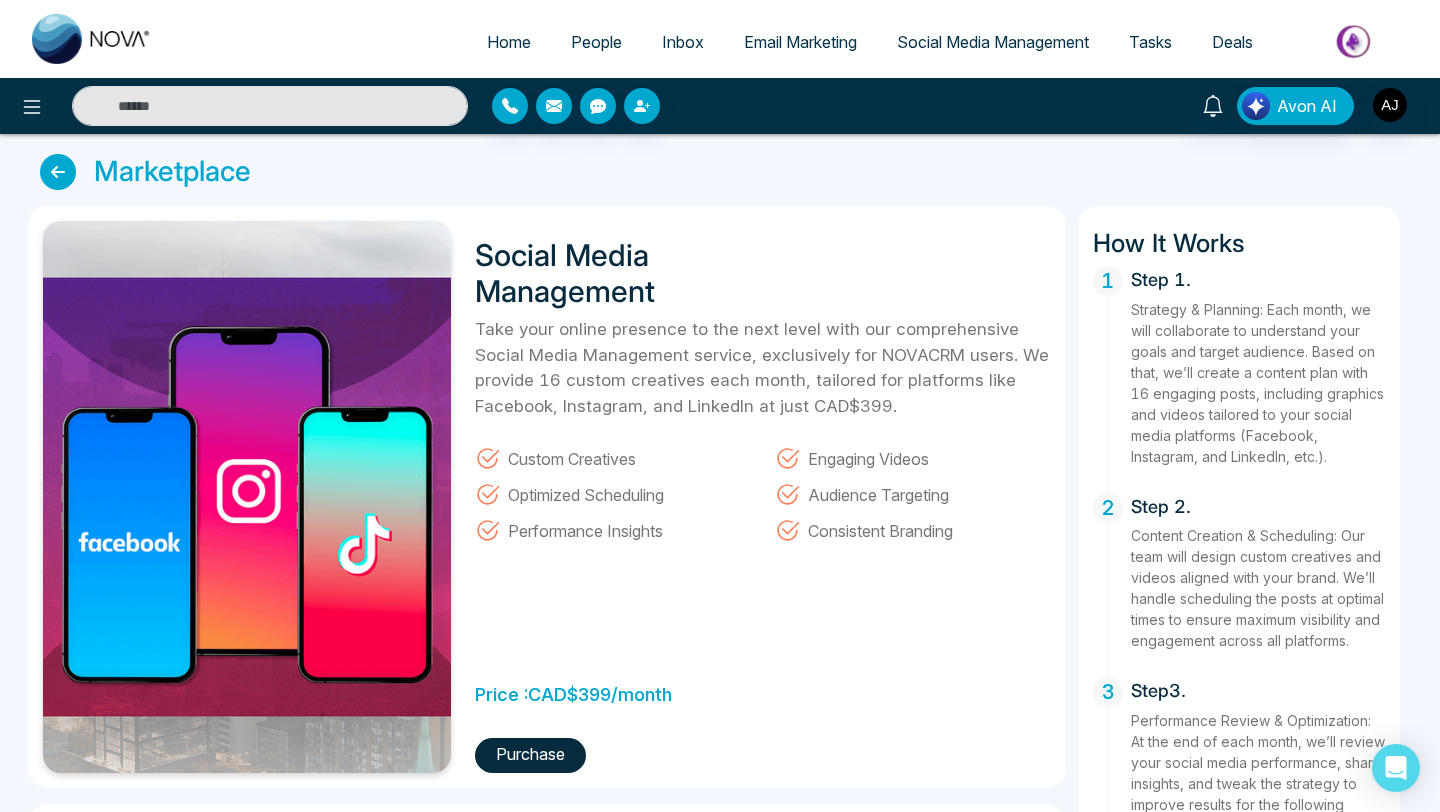 select on "*" 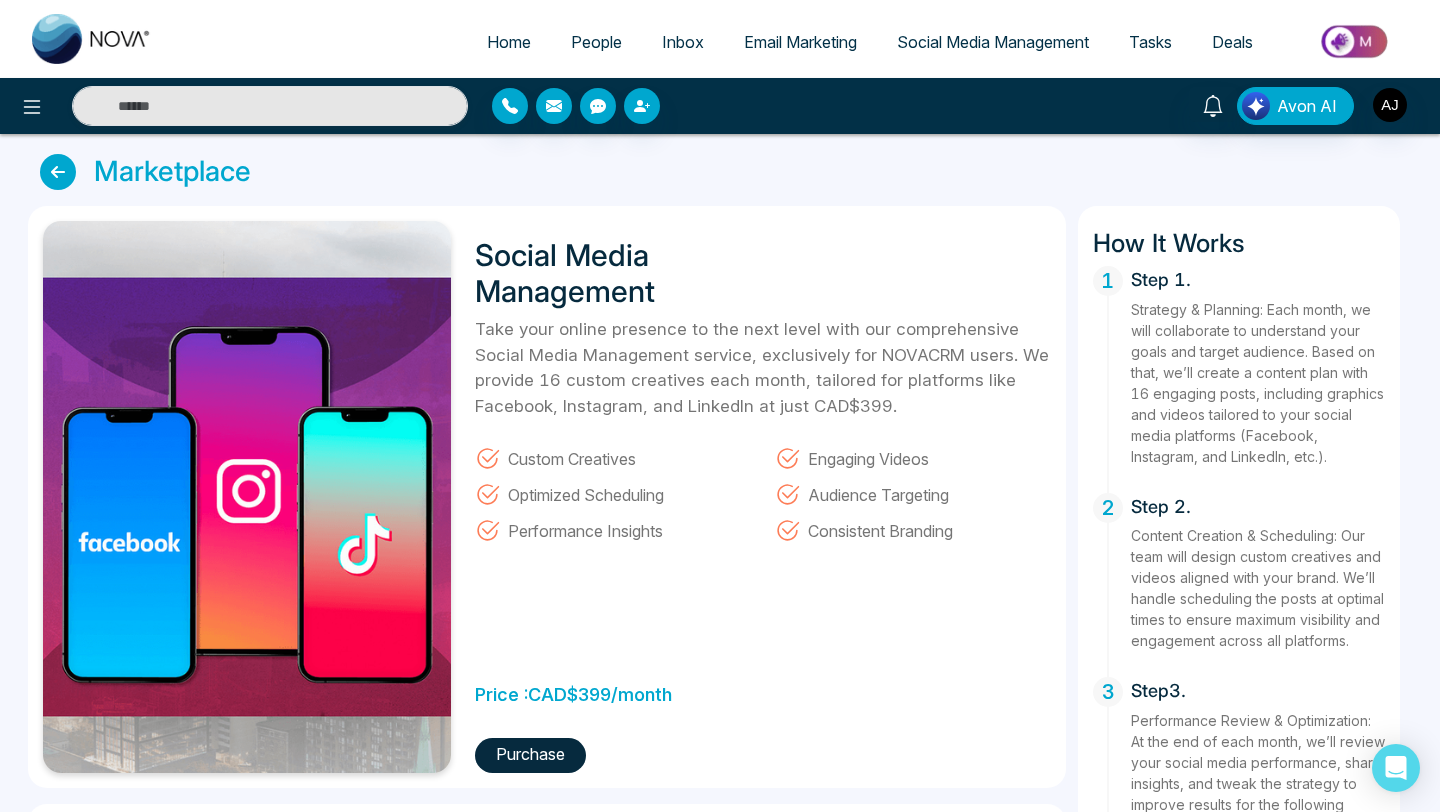 select on "*" 